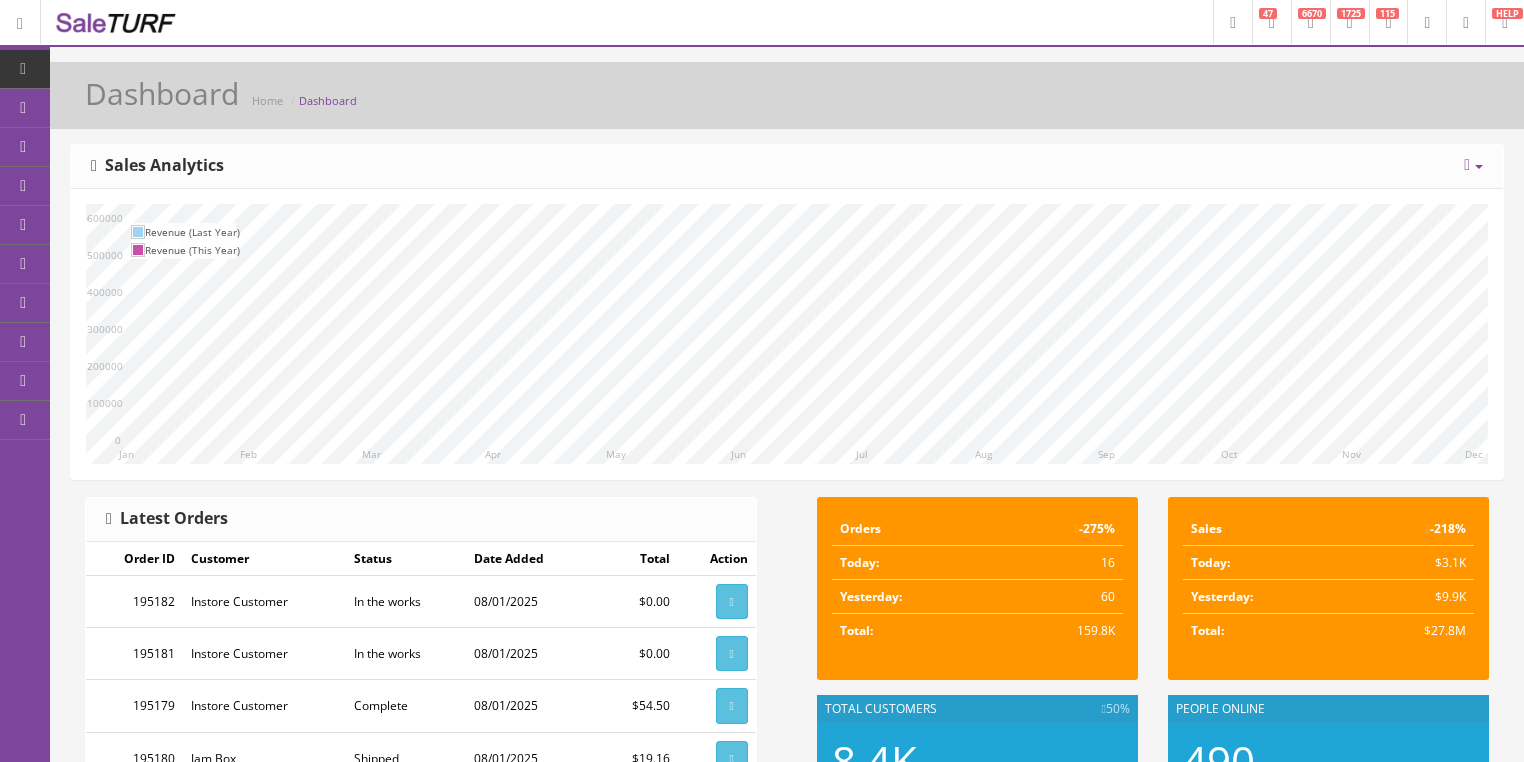 scroll, scrollTop: 0, scrollLeft: 0, axis: both 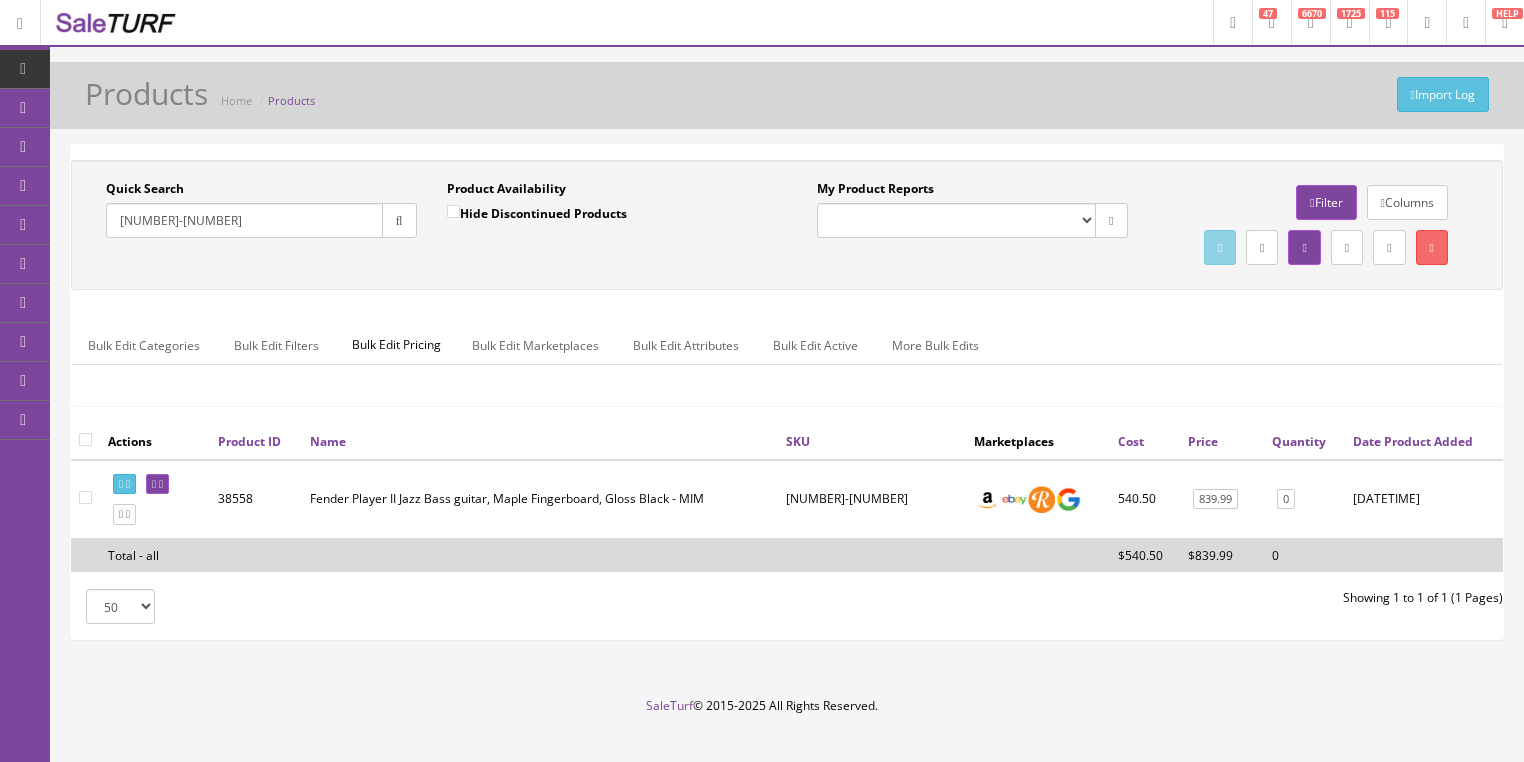 drag, startPoint x: 281, startPoint y: 233, endPoint x: 149, endPoint y: 230, distance: 132.03409 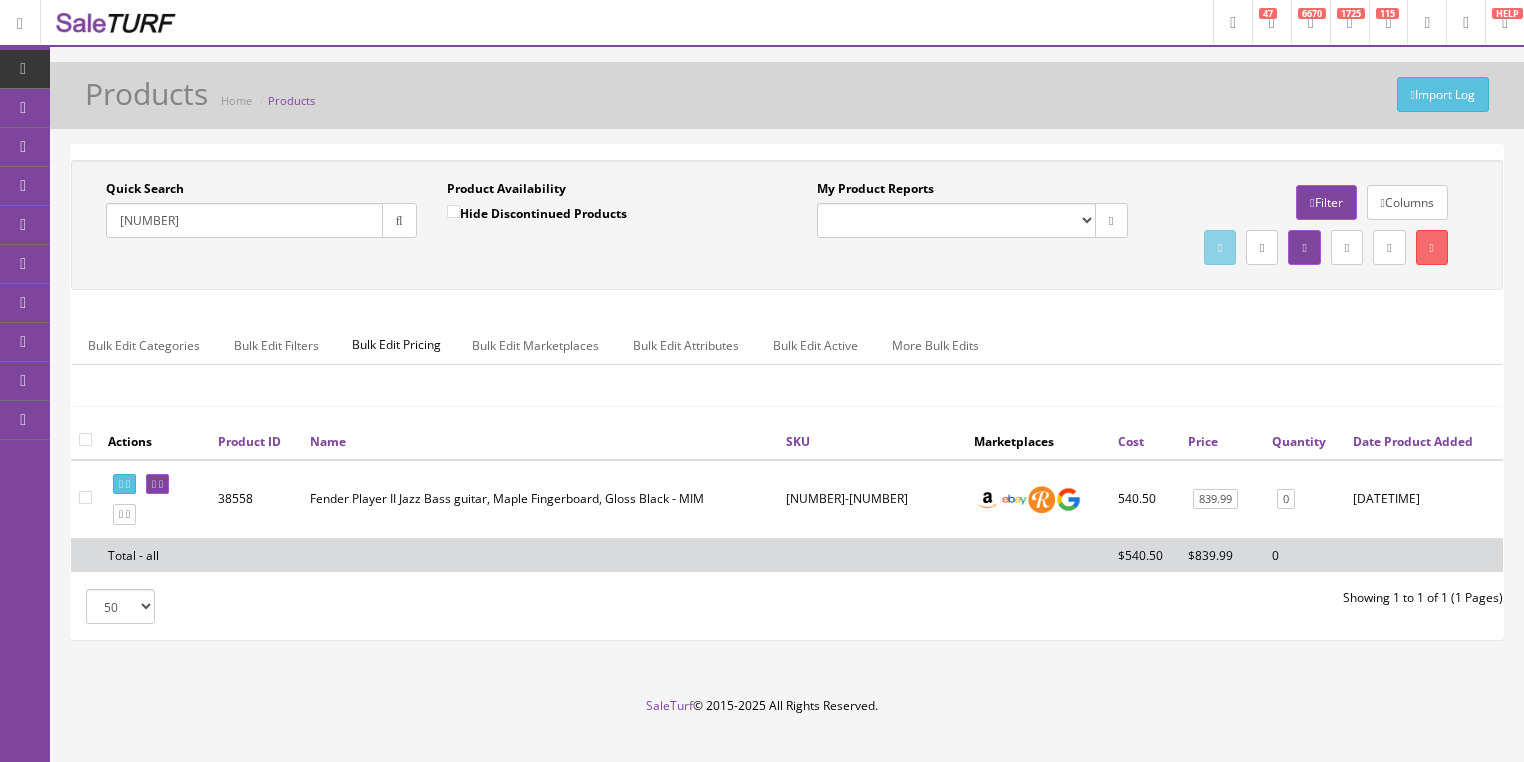 type on "[DATE]" 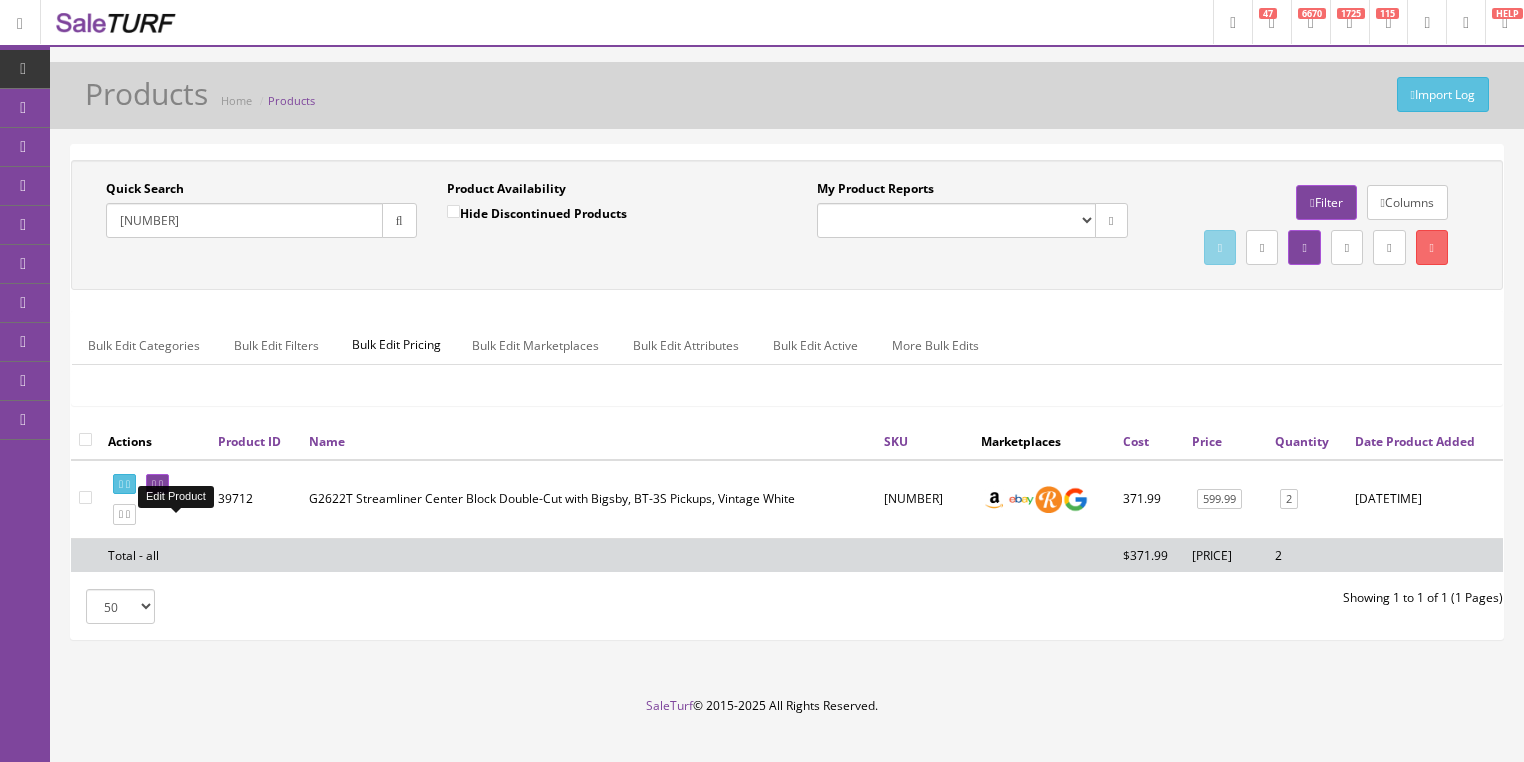 click at bounding box center [157, 484] 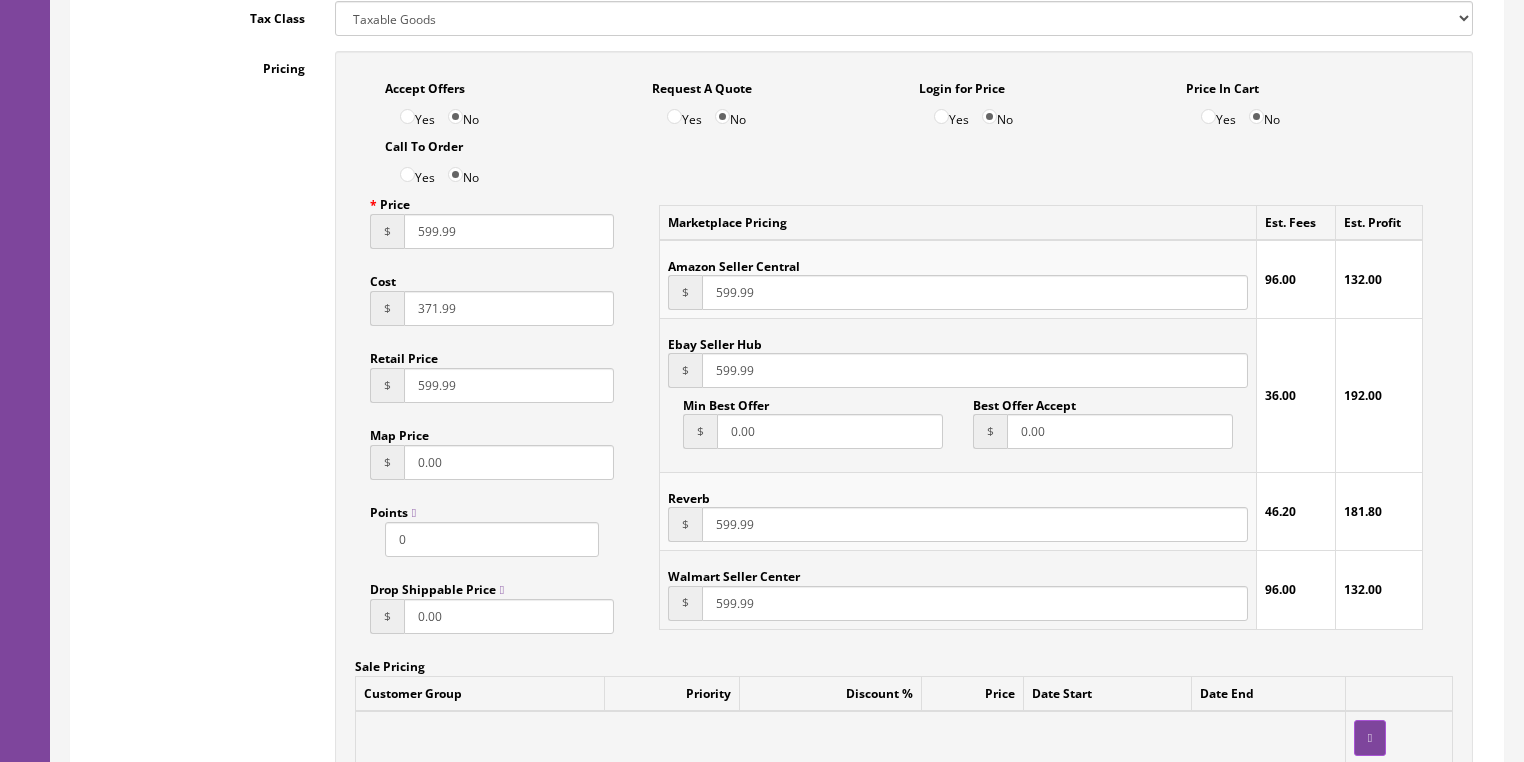 scroll, scrollTop: 1440, scrollLeft: 0, axis: vertical 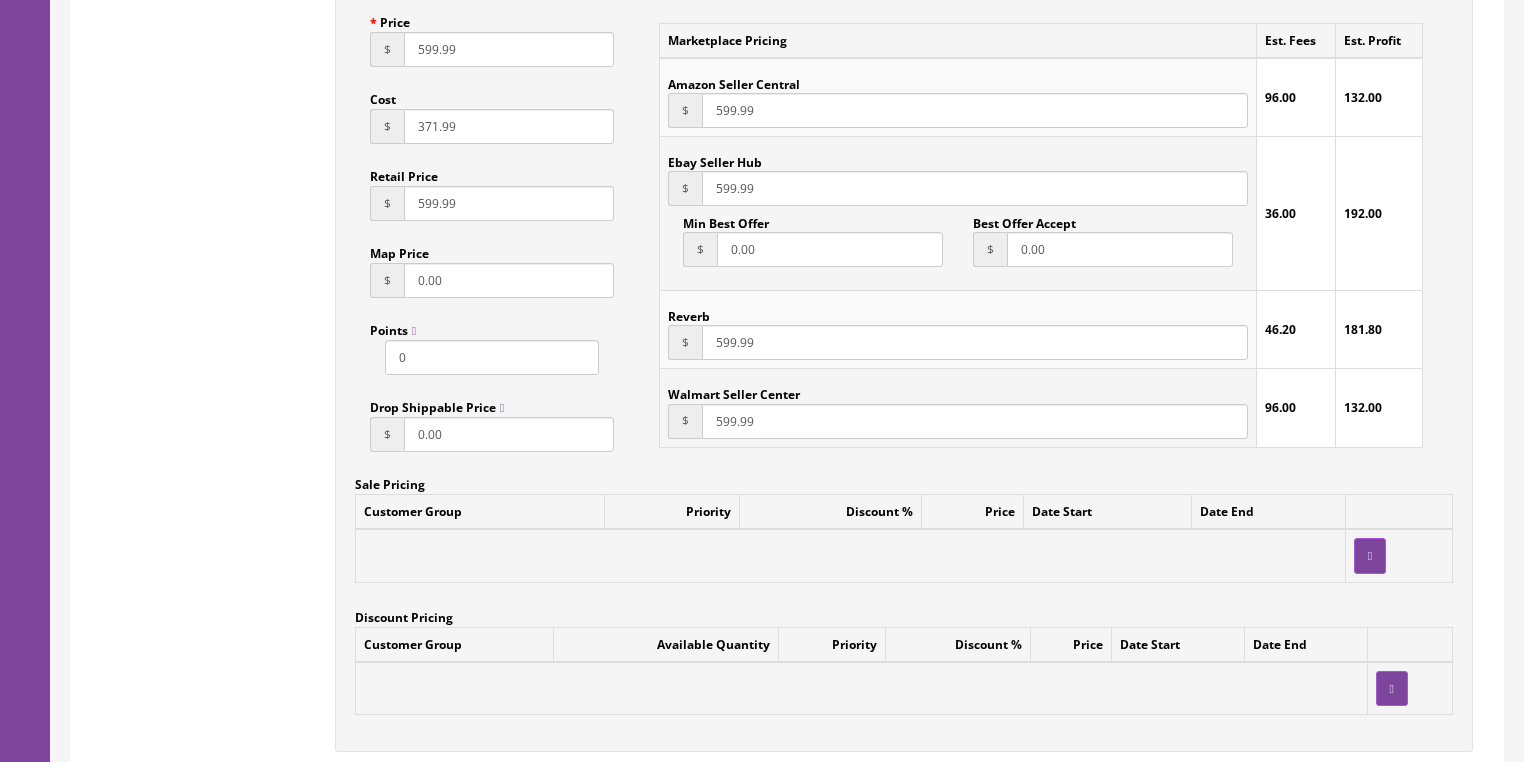 drag, startPoint x: 476, startPoint y: 56, endPoint x: 309, endPoint y: 83, distance: 169.16855 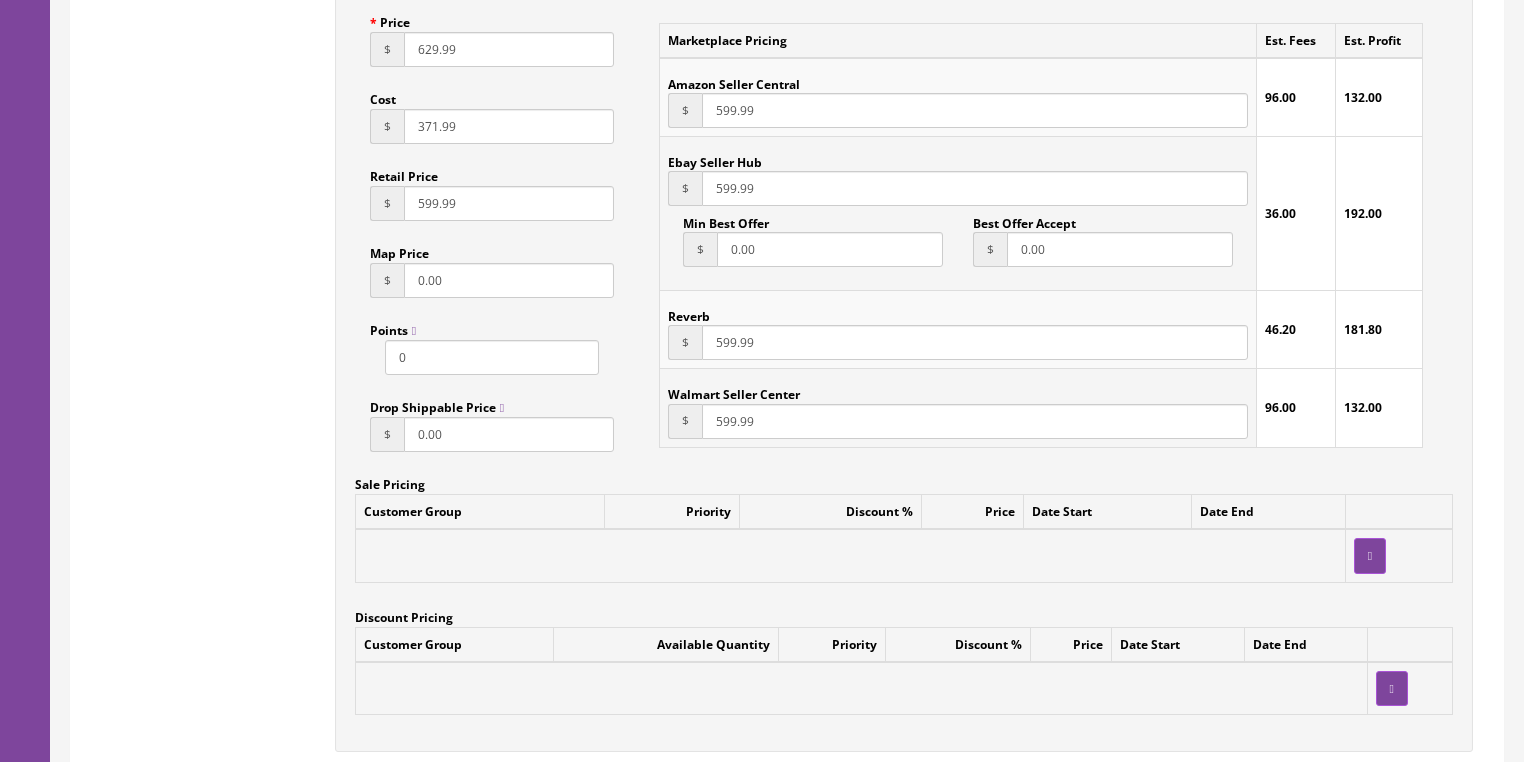 type on "629.99" 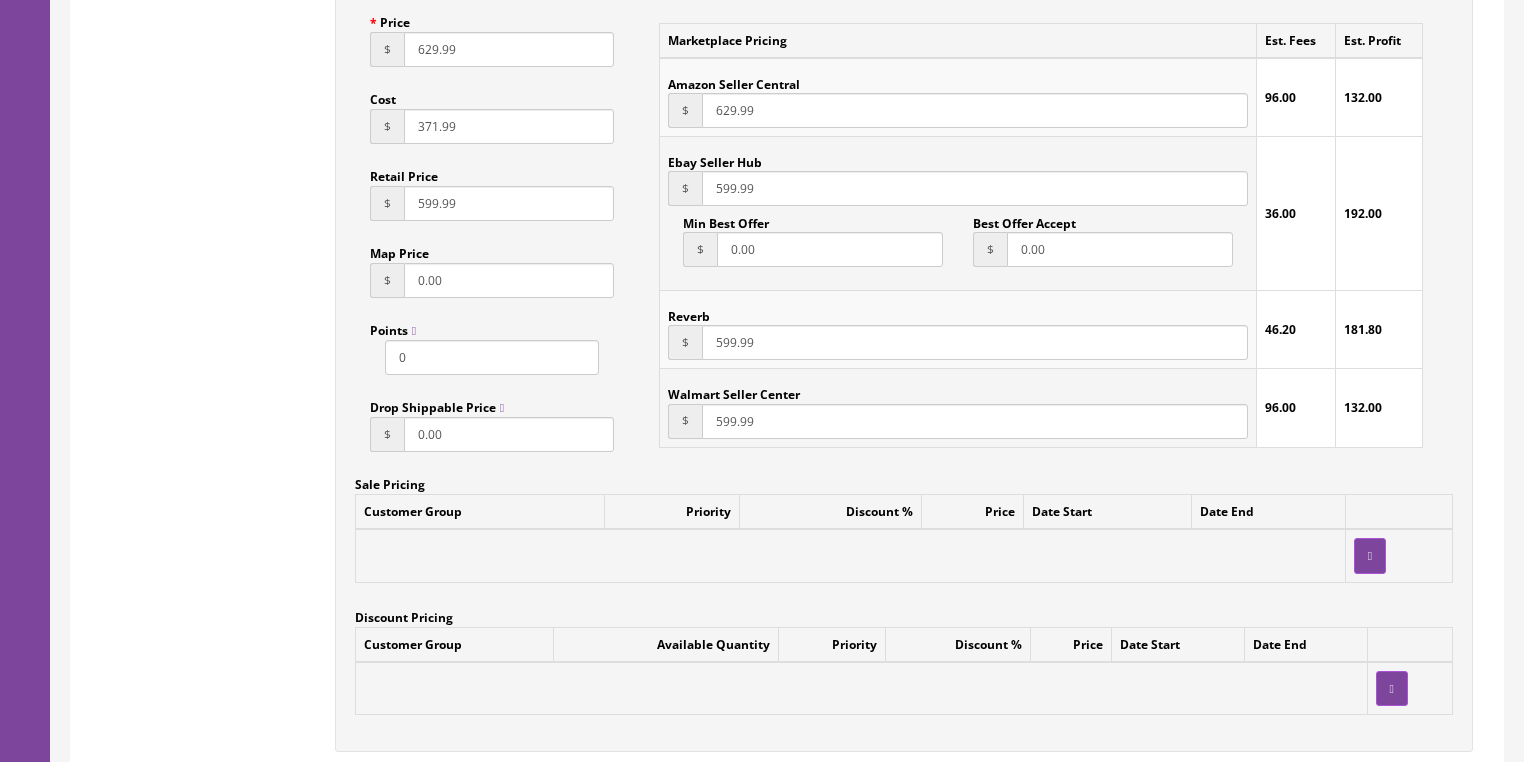type on "629.99" 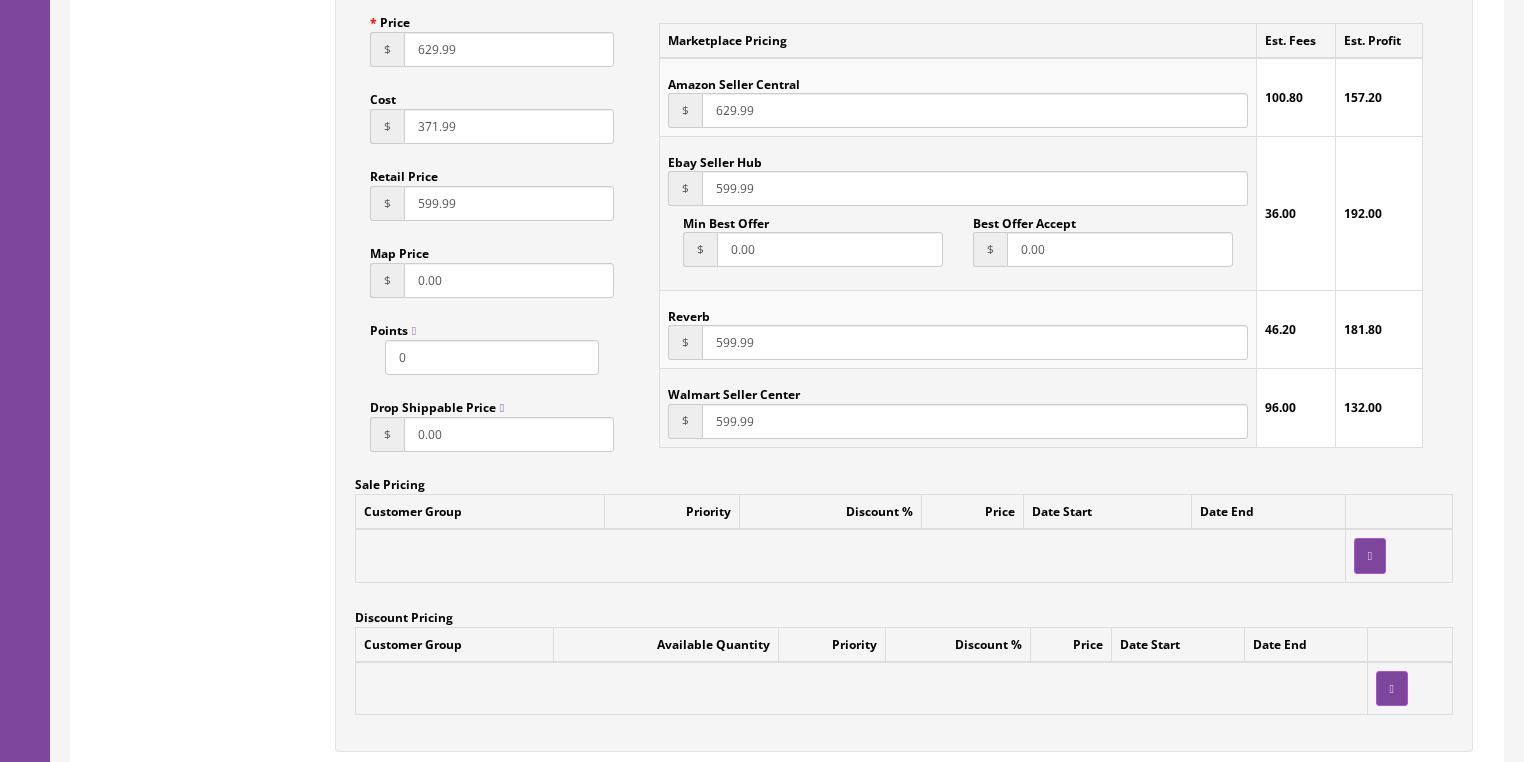 drag, startPoint x: 756, startPoint y: 193, endPoint x: 698, endPoint y: 200, distance: 58.420887 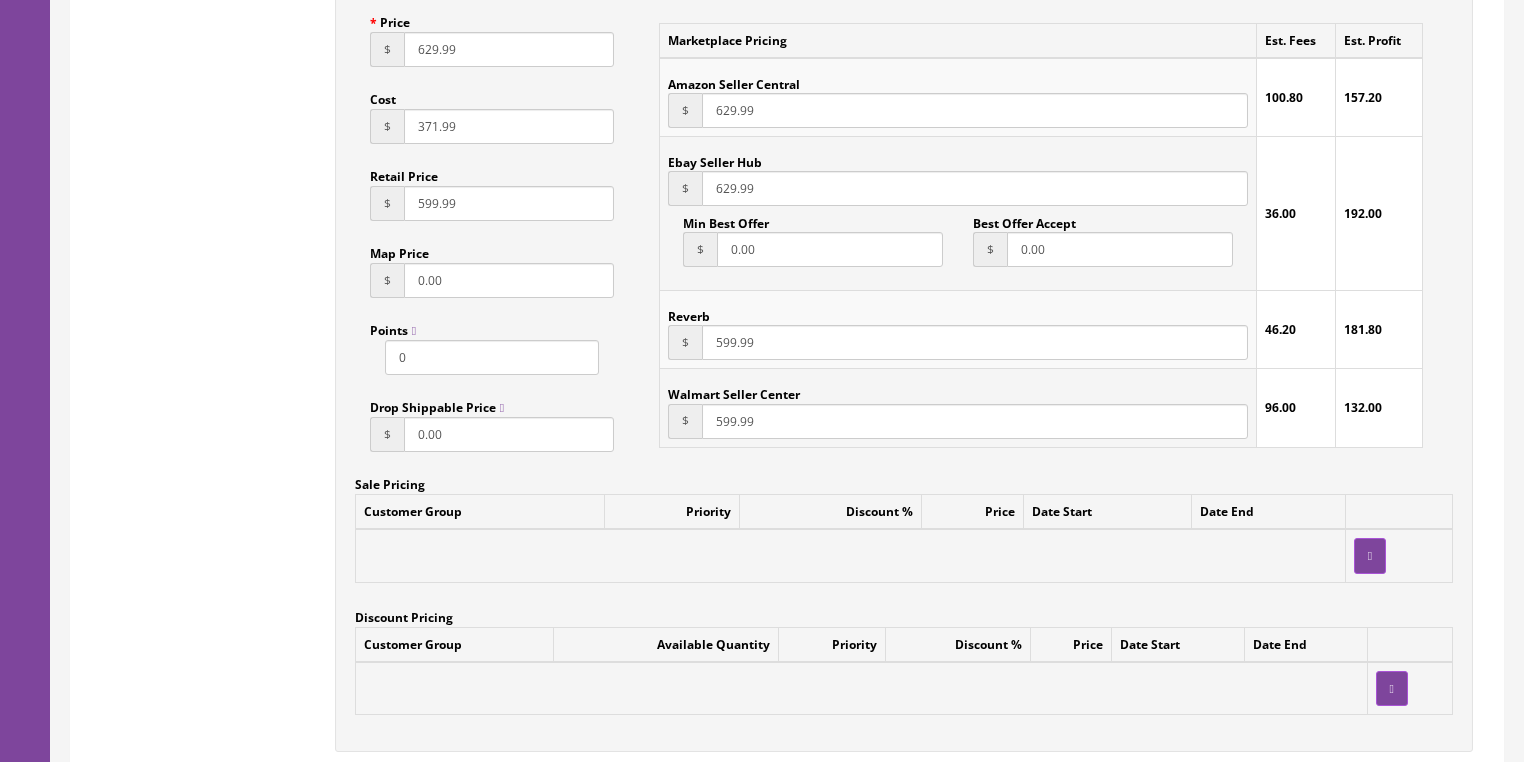 type on "629.99" 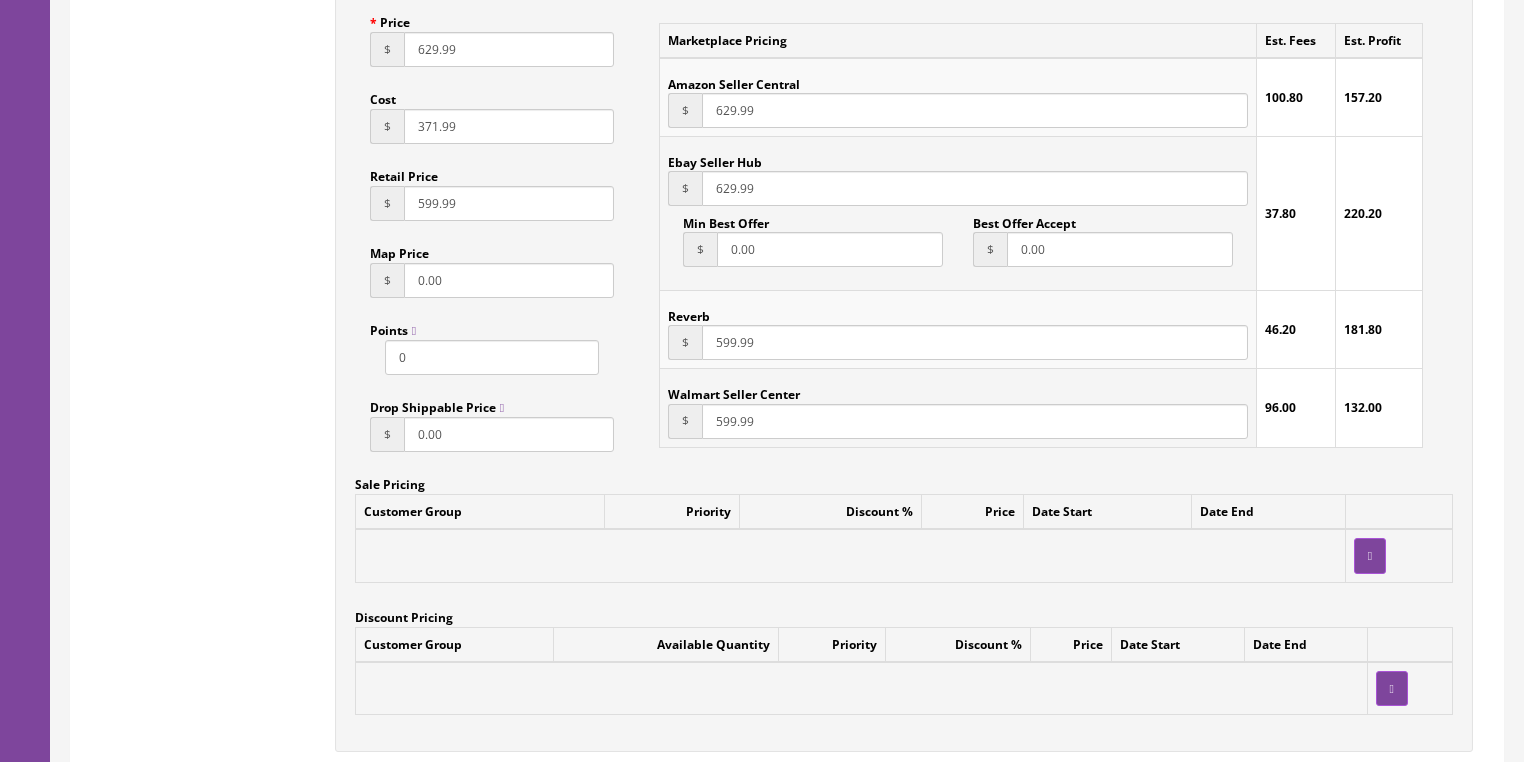 drag, startPoint x: 762, startPoint y: 342, endPoint x: 637, endPoint y: 359, distance: 126.1507 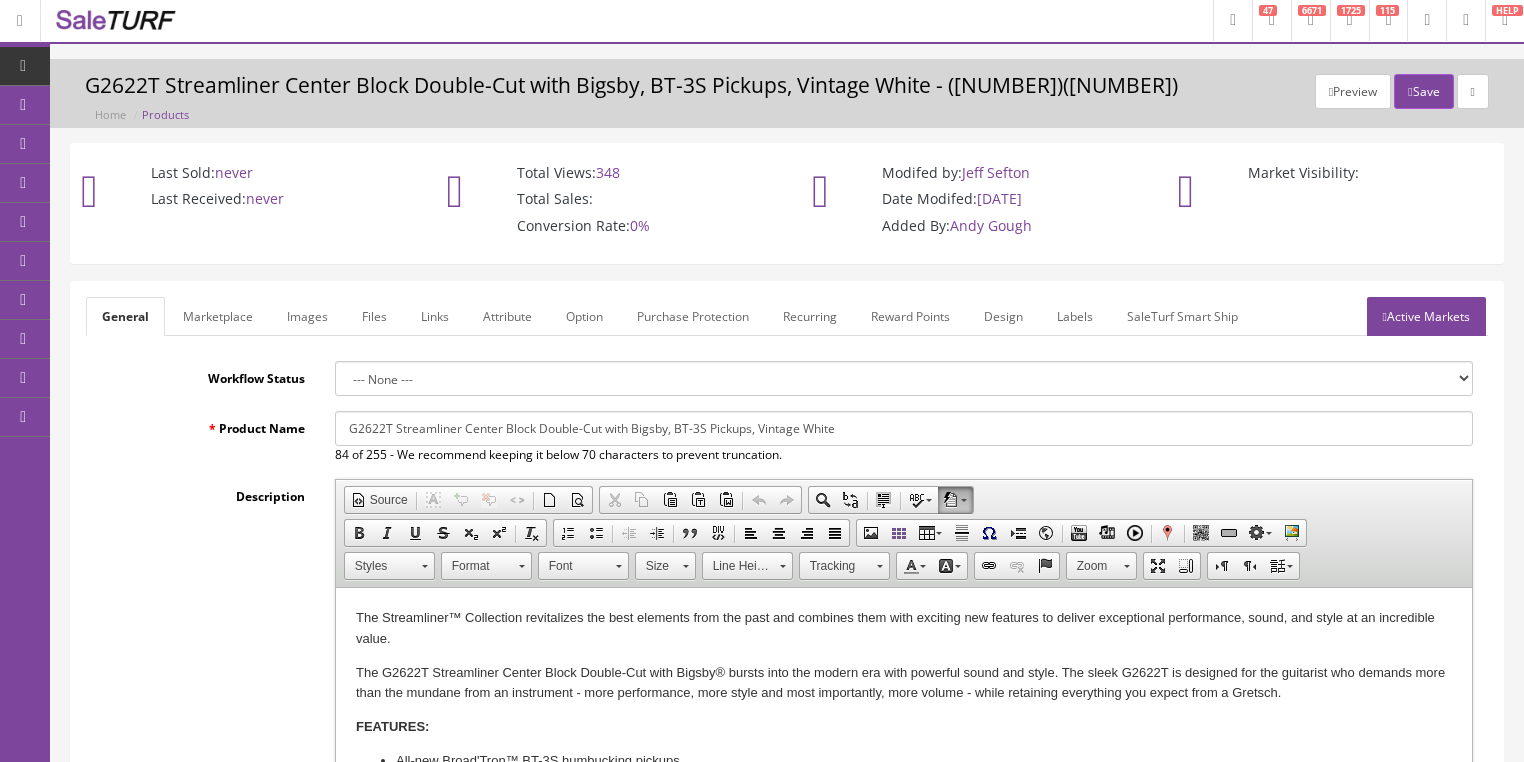scroll, scrollTop: 0, scrollLeft: 0, axis: both 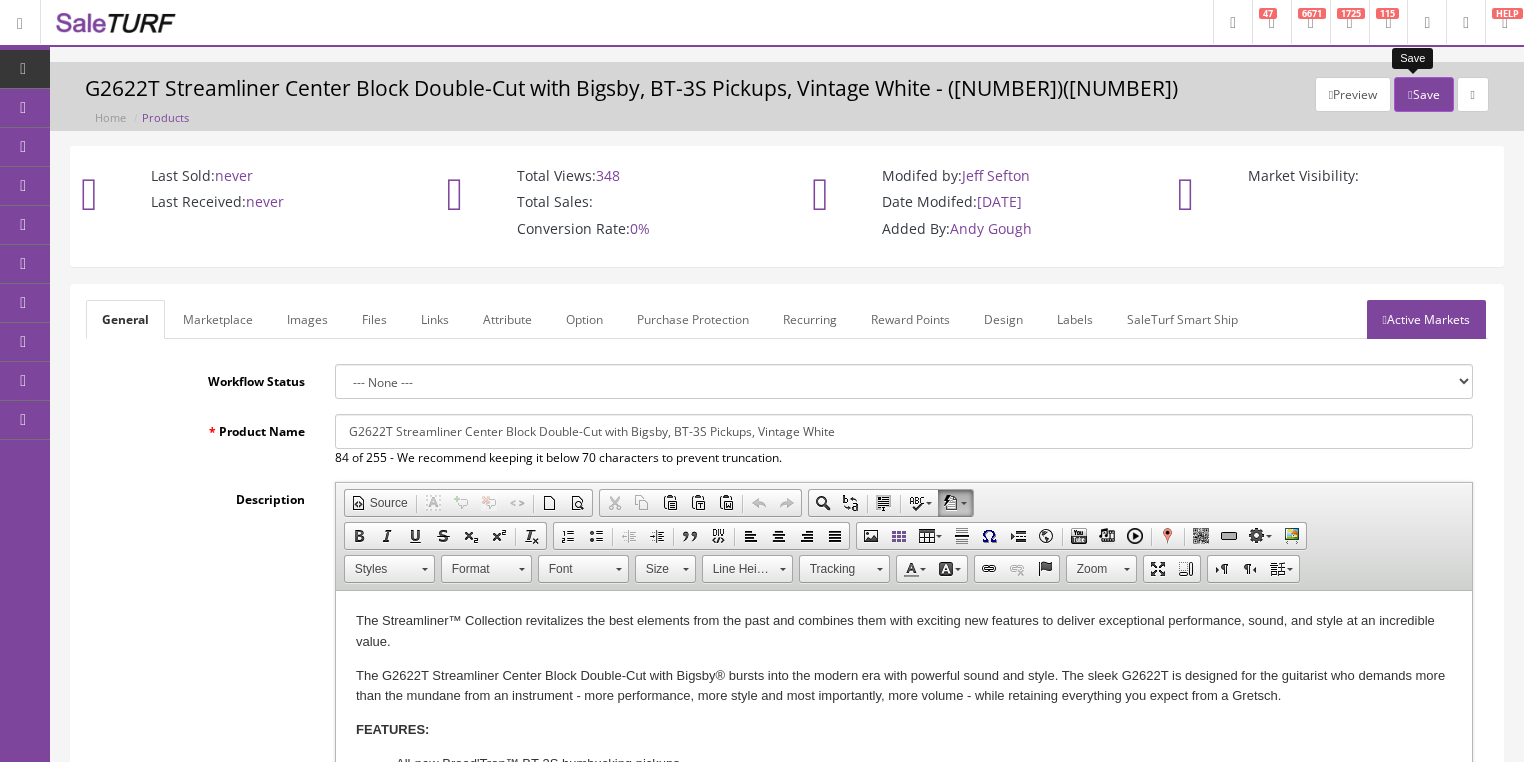 type on "629.99" 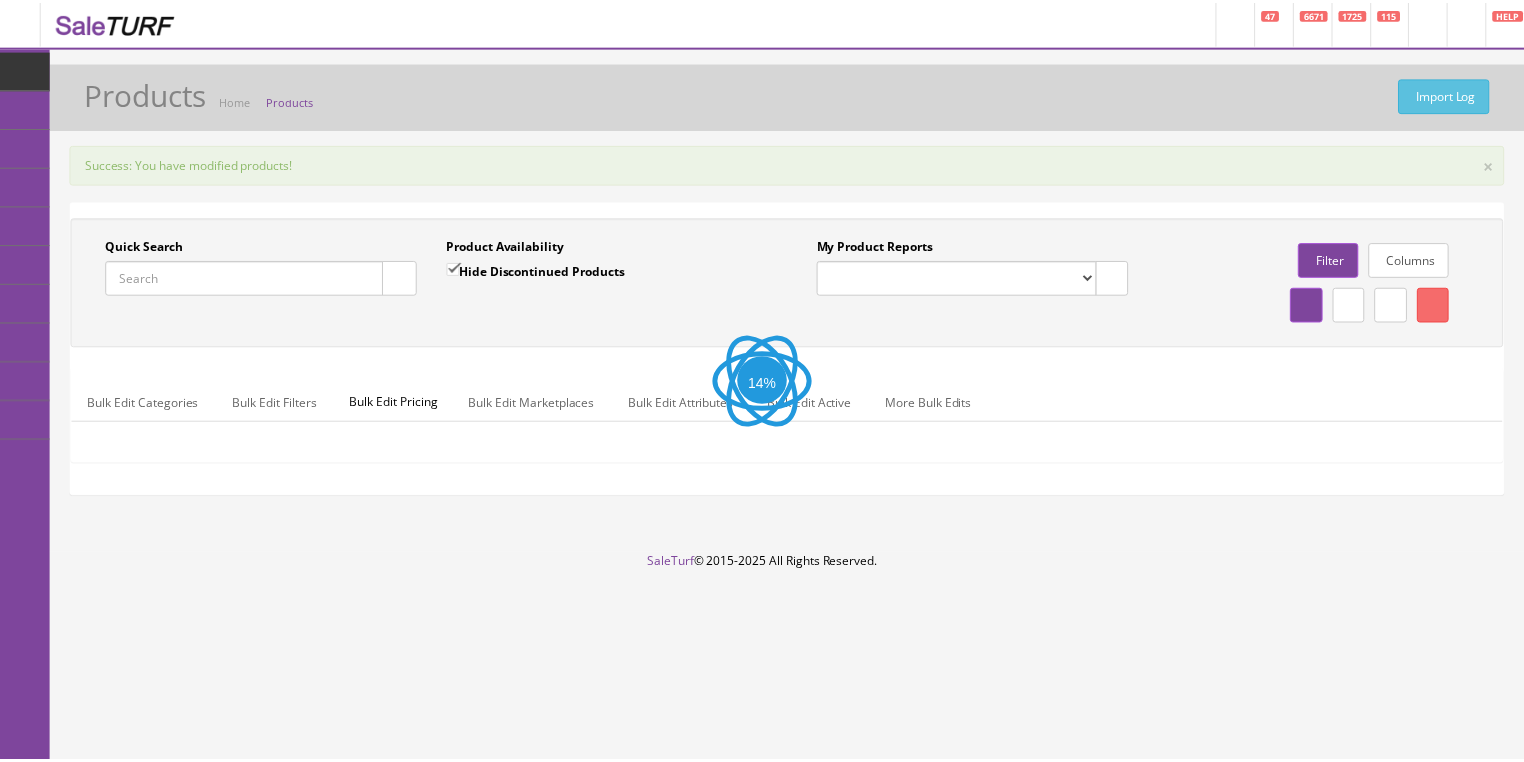 scroll, scrollTop: 0, scrollLeft: 0, axis: both 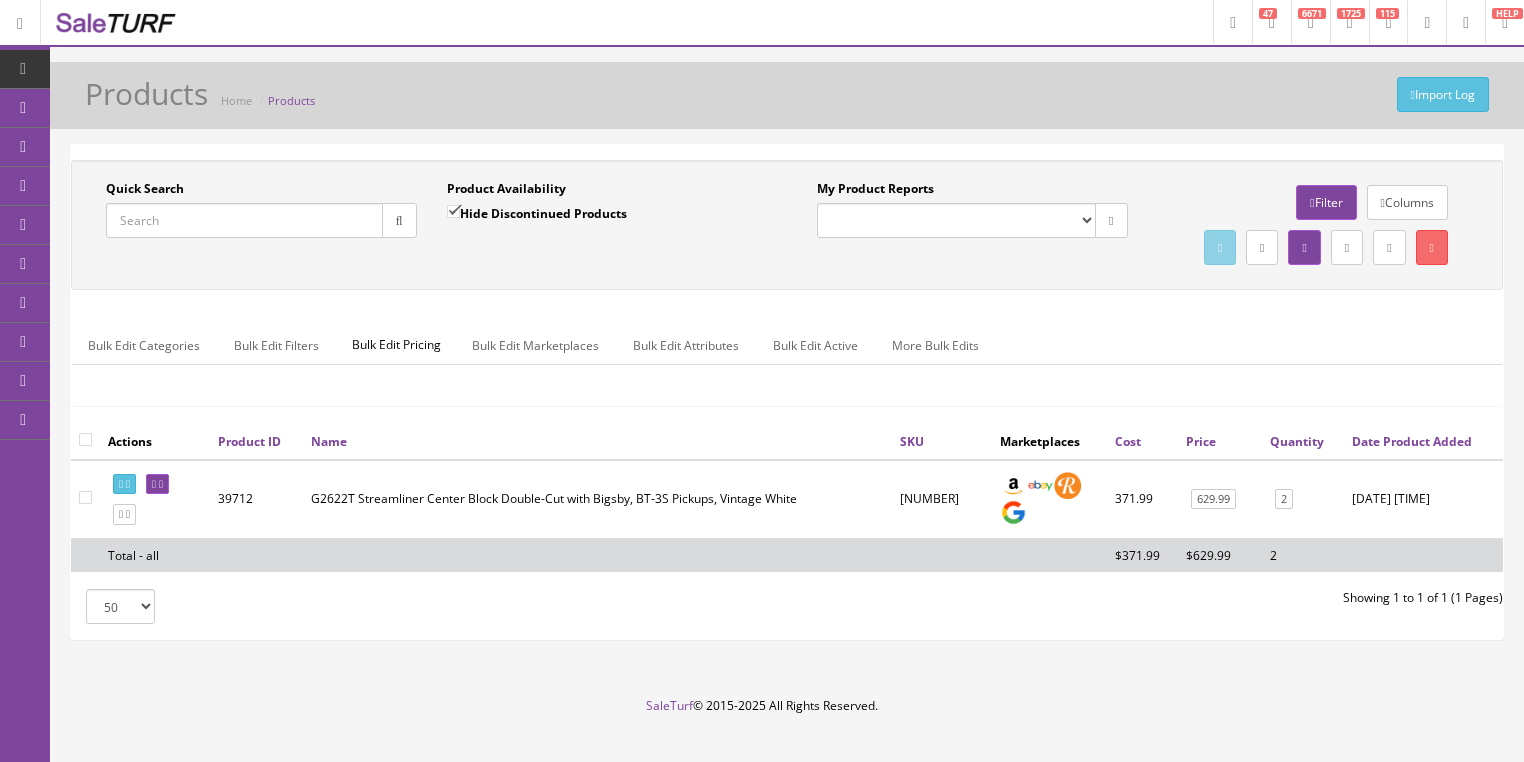 click on "Quick Search" at bounding box center [244, 220] 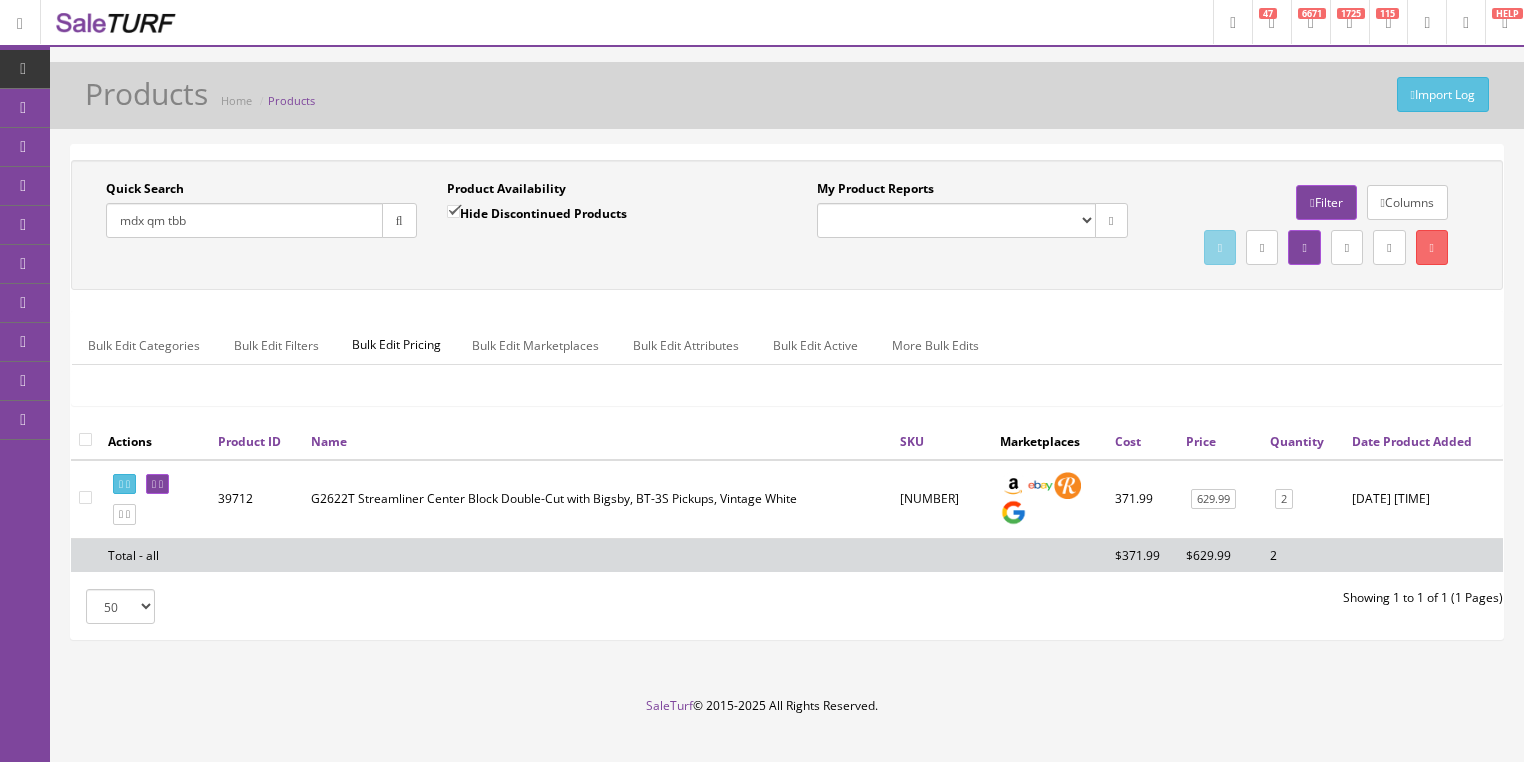 type on "mdx qm tbb" 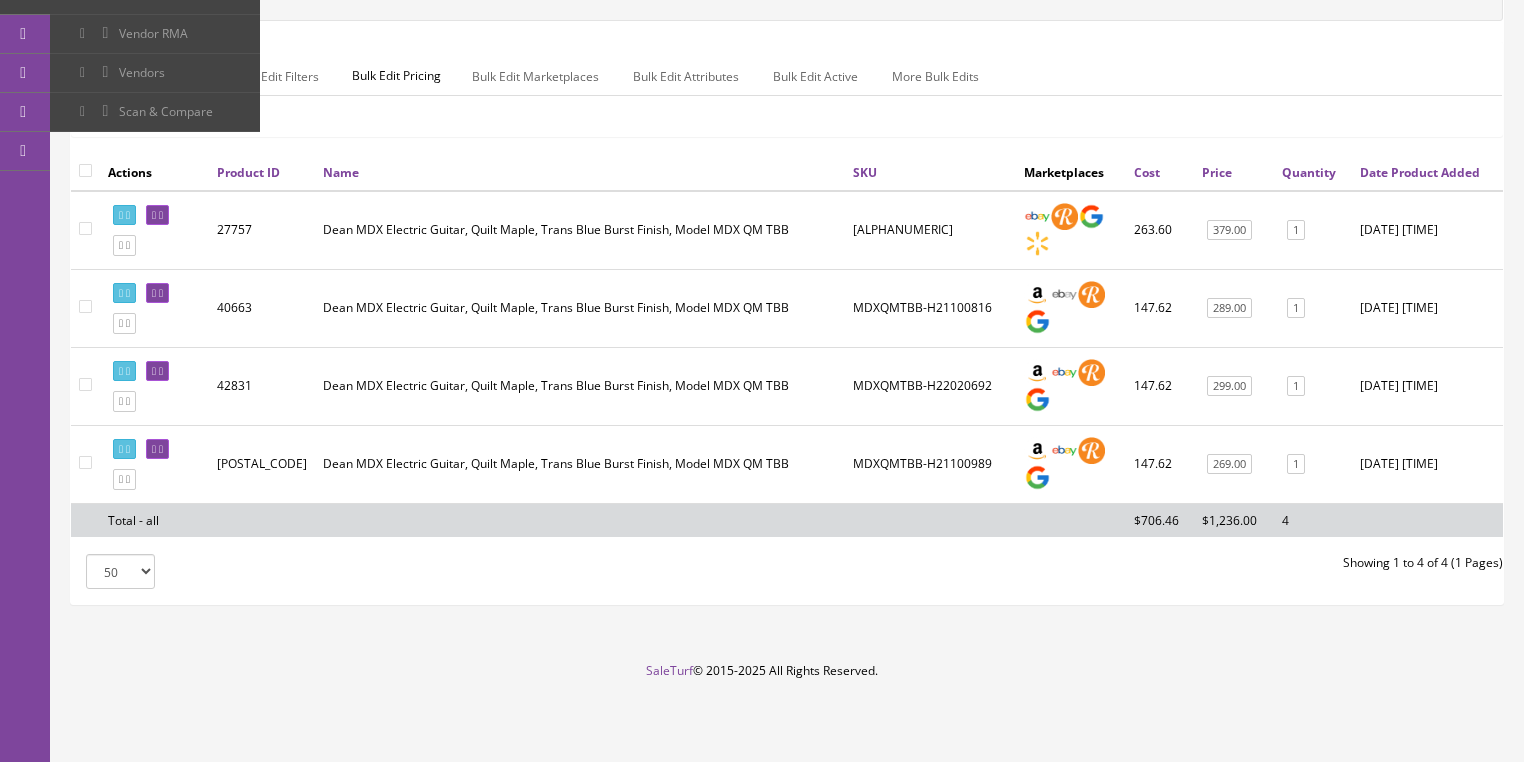 scroll, scrollTop: 305, scrollLeft: 0, axis: vertical 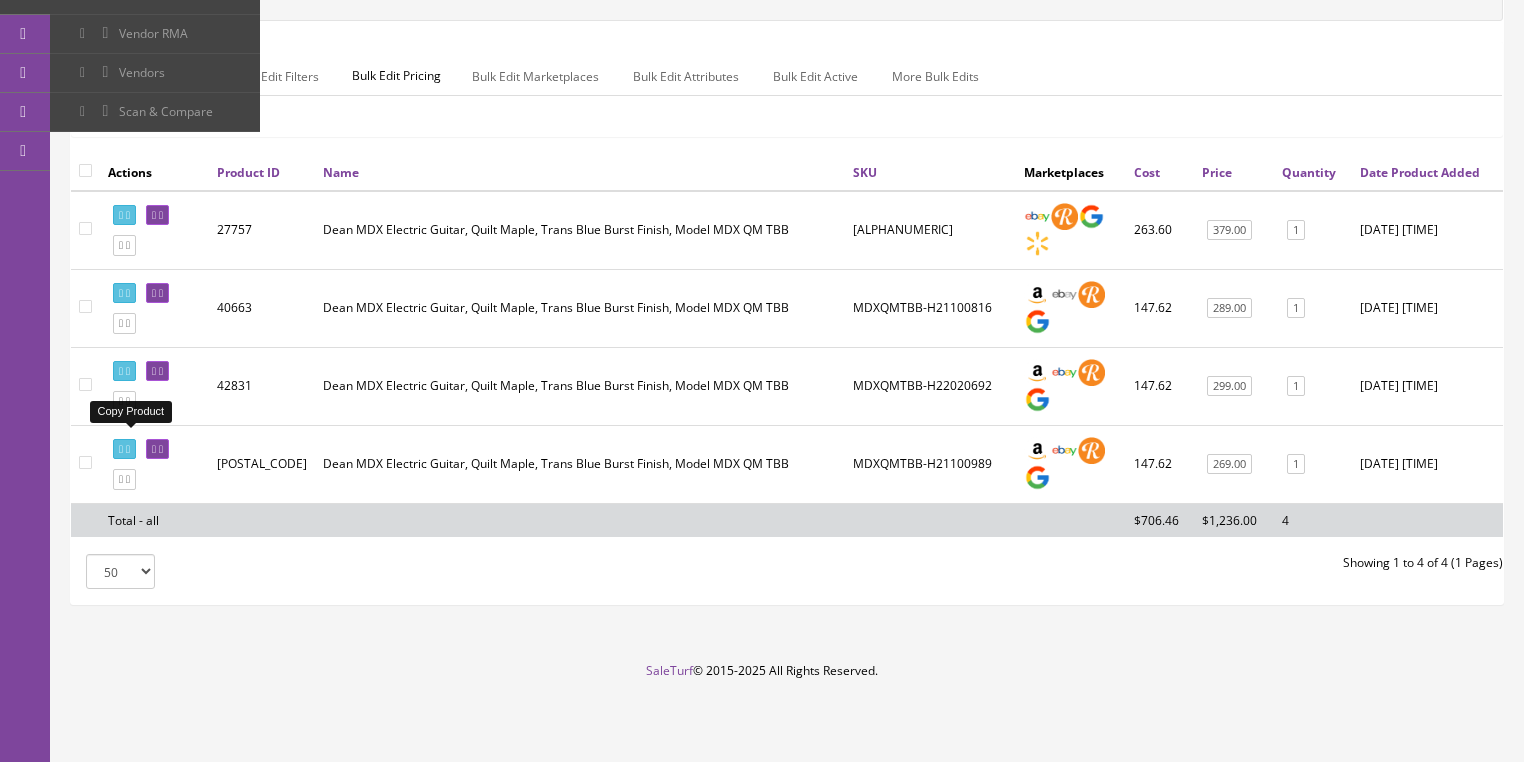 click at bounding box center (128, 401) 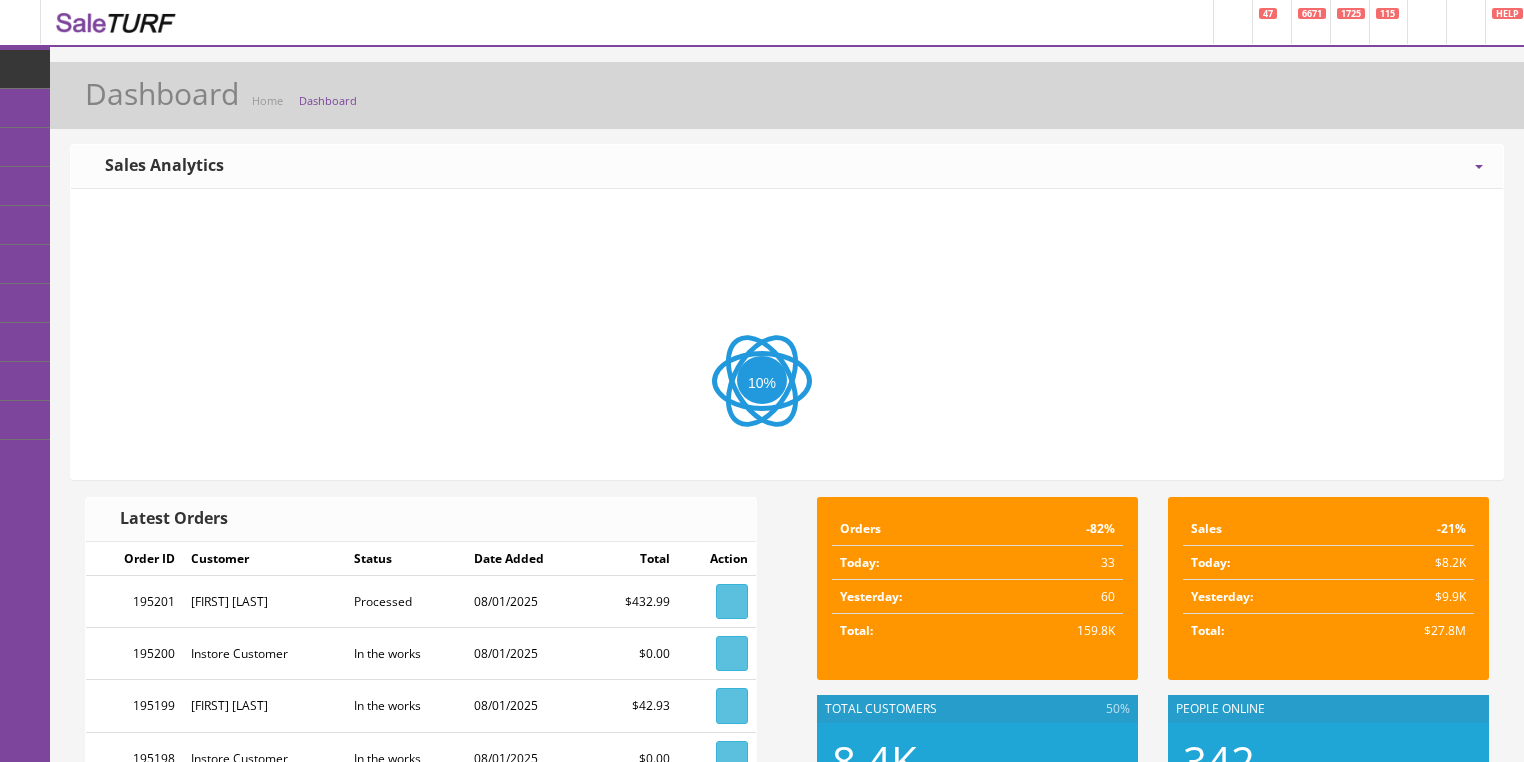 scroll, scrollTop: 0, scrollLeft: 0, axis: both 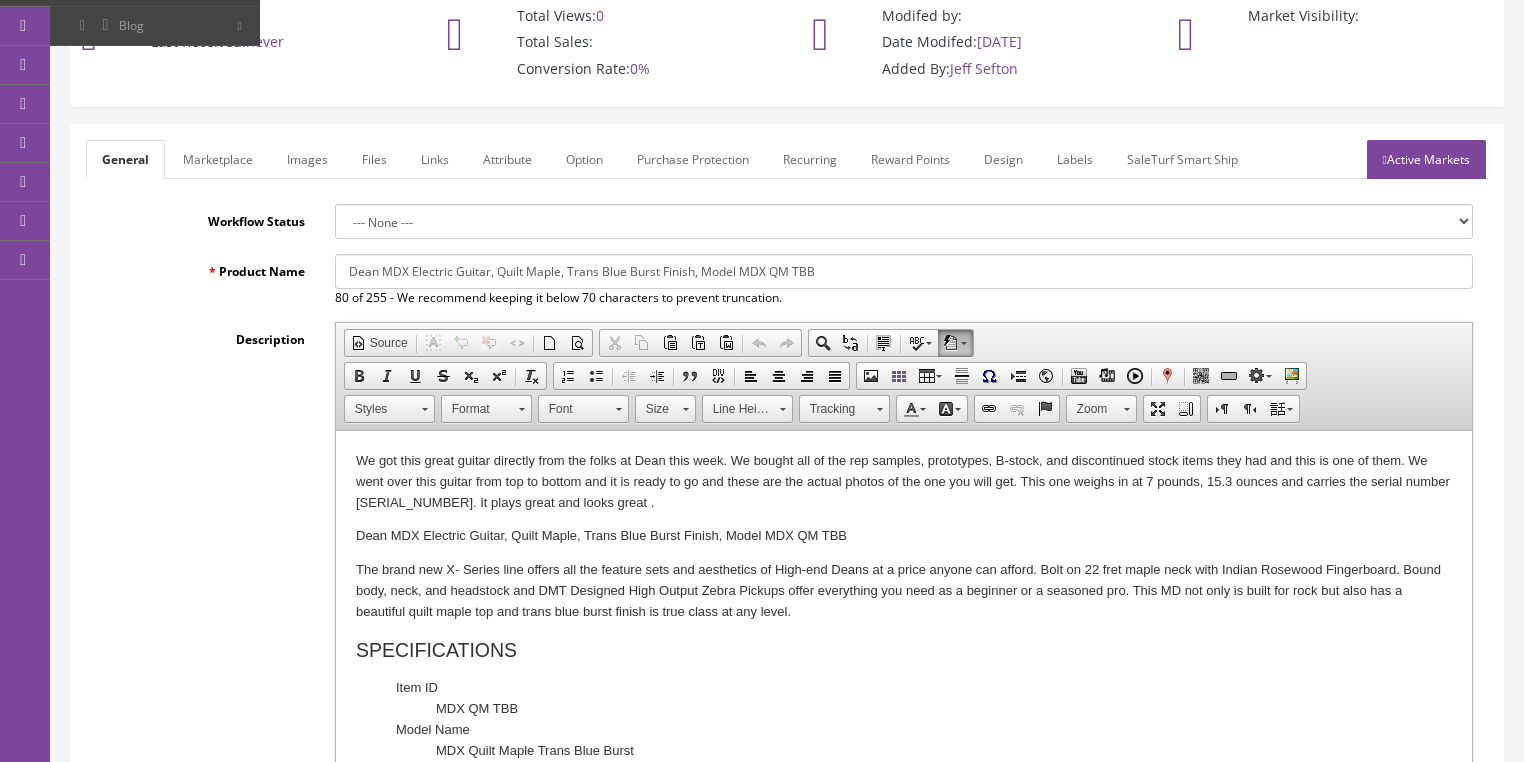 click on "We got this great guitar directly from the folks at Dean this week. We bought all of the rep samples, prototypes, B-stock, and discontinued stock items they had and this is one of them. We went over this guitar from top to bottom and it is ready to go and these are the actual photos of the one you will get. This one weighs in at 7 pounds, 15.3 ounces and carries the serial number H22020692.  It plays great and looks great ." at bounding box center (903, 482) 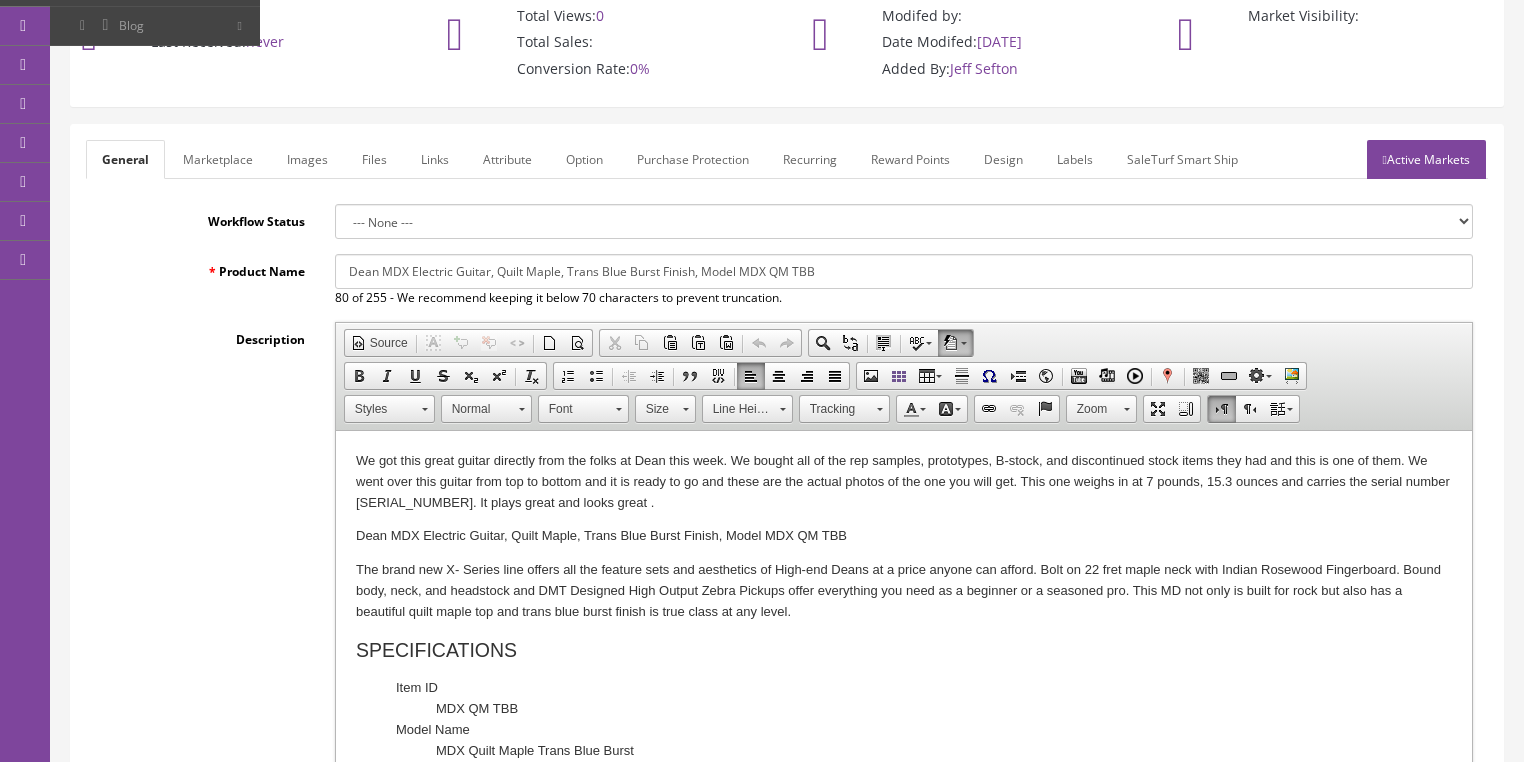 type 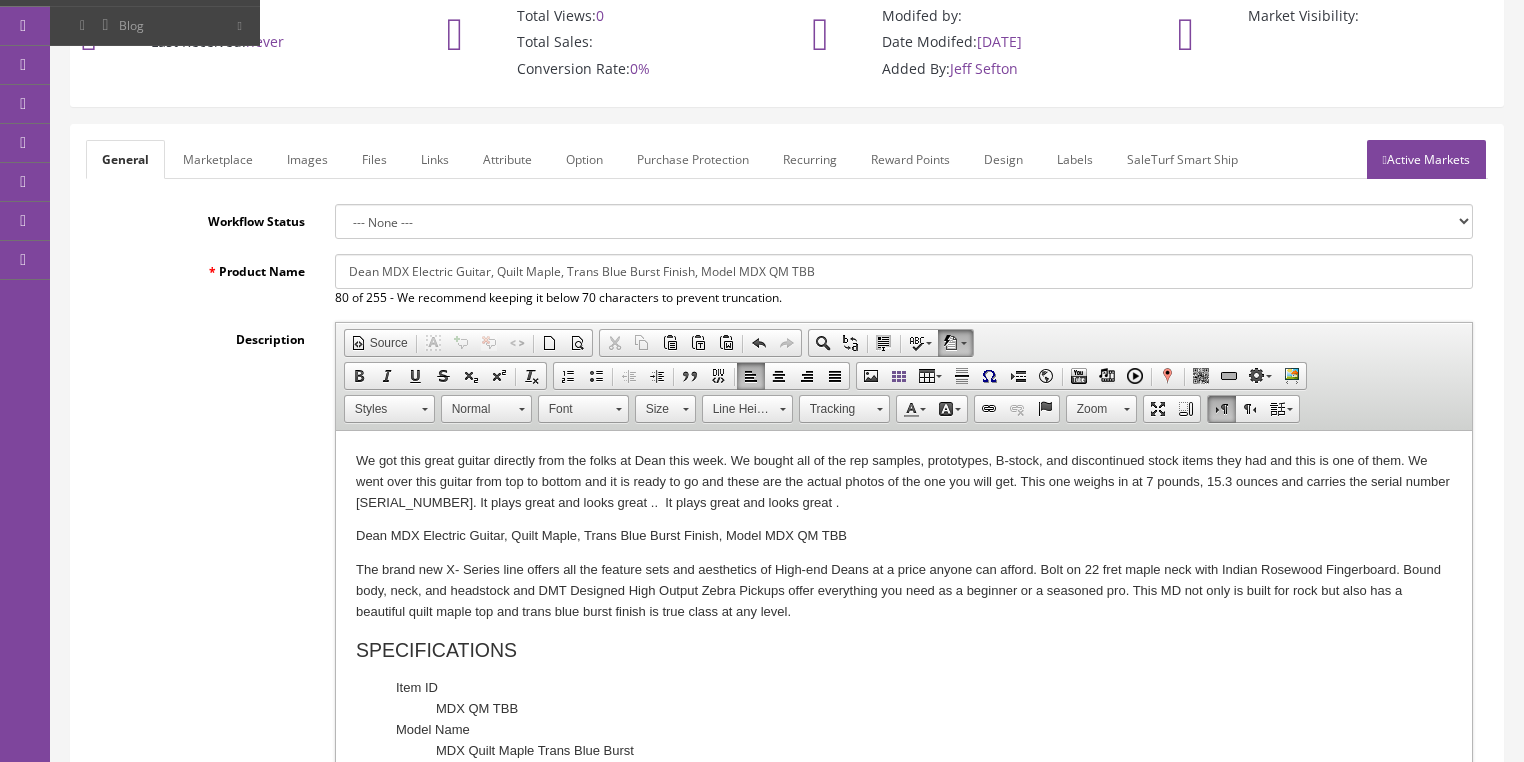 click on "Images" at bounding box center (307, 159) 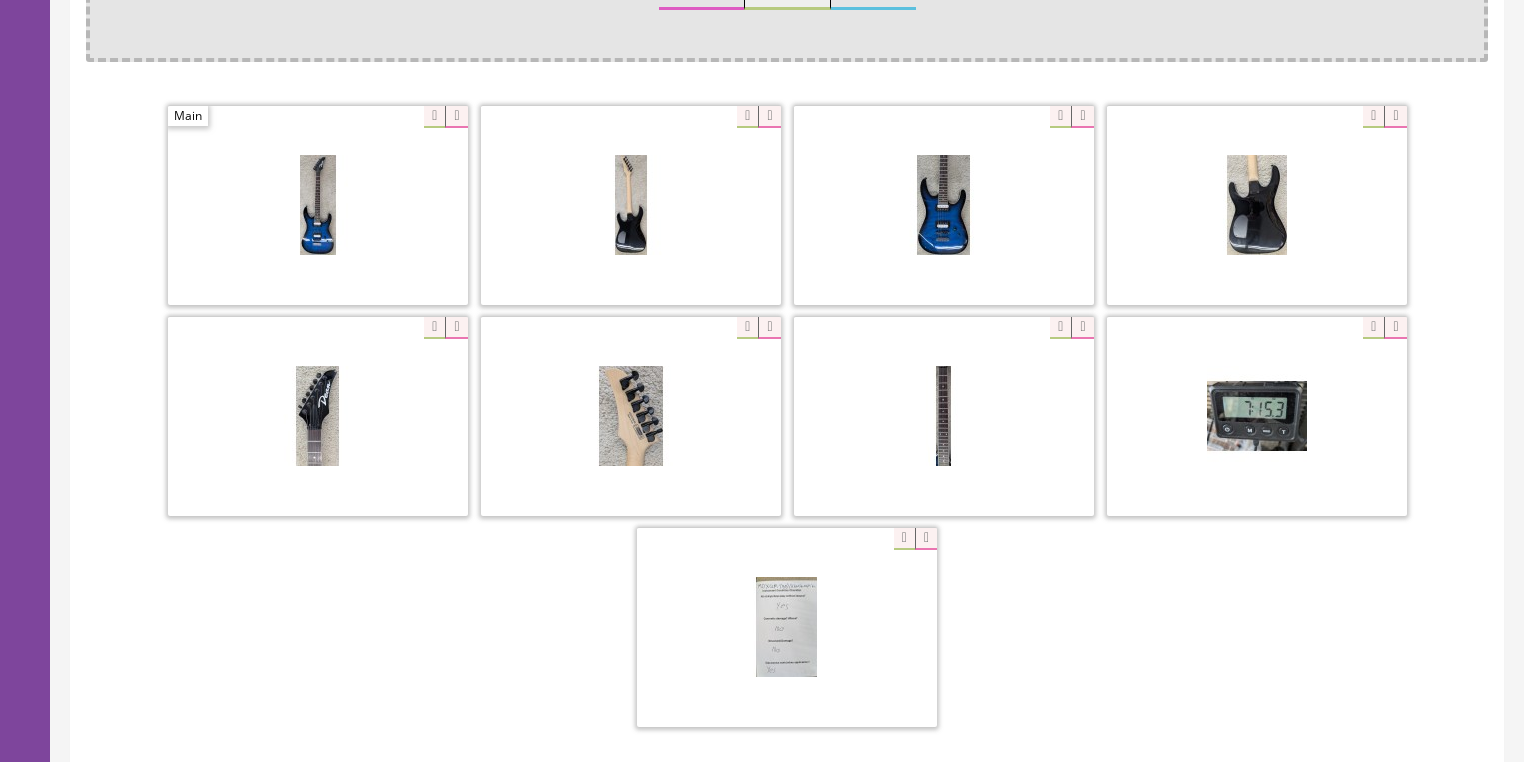 scroll, scrollTop: 480, scrollLeft: 0, axis: vertical 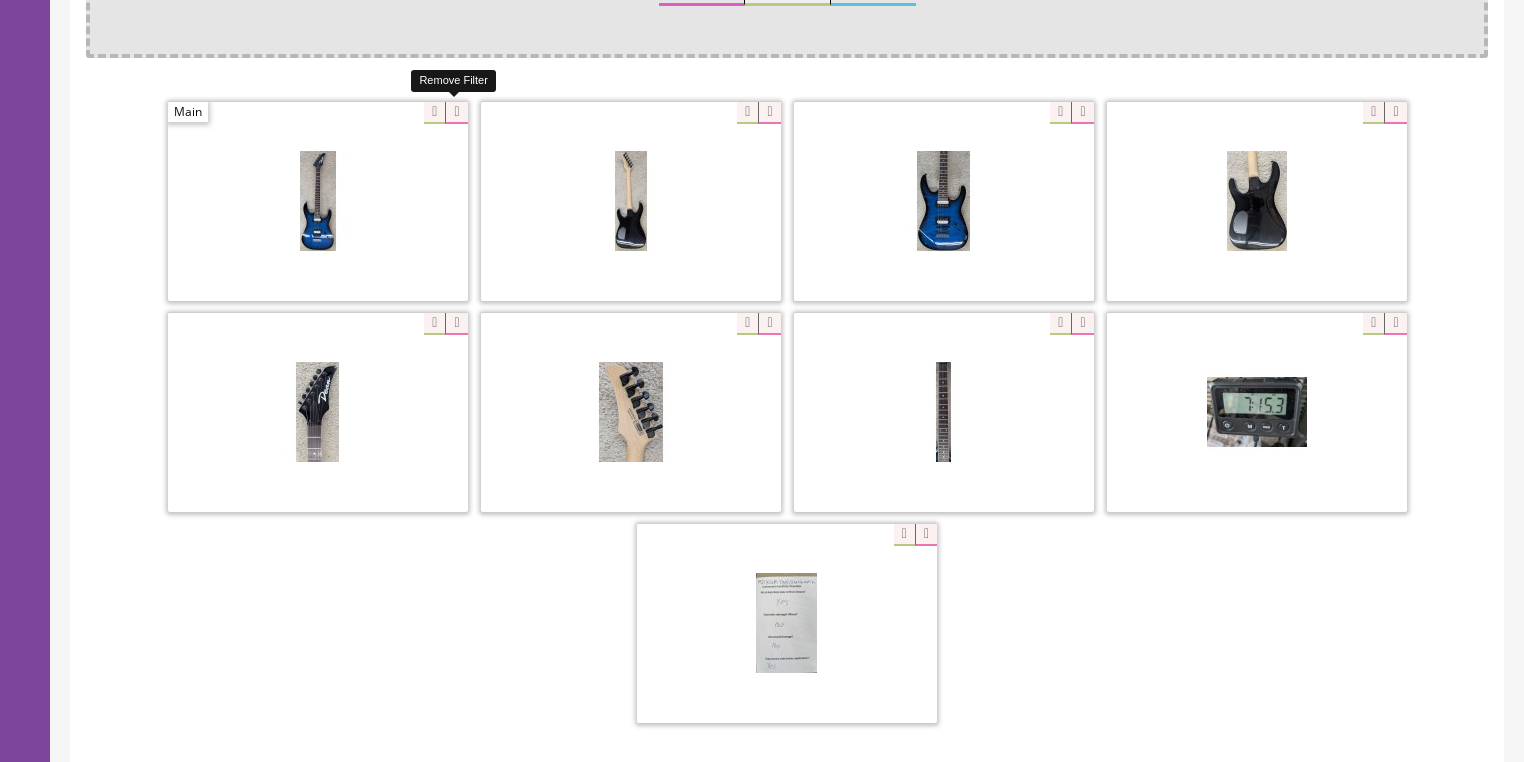 click at bounding box center (456, 113) 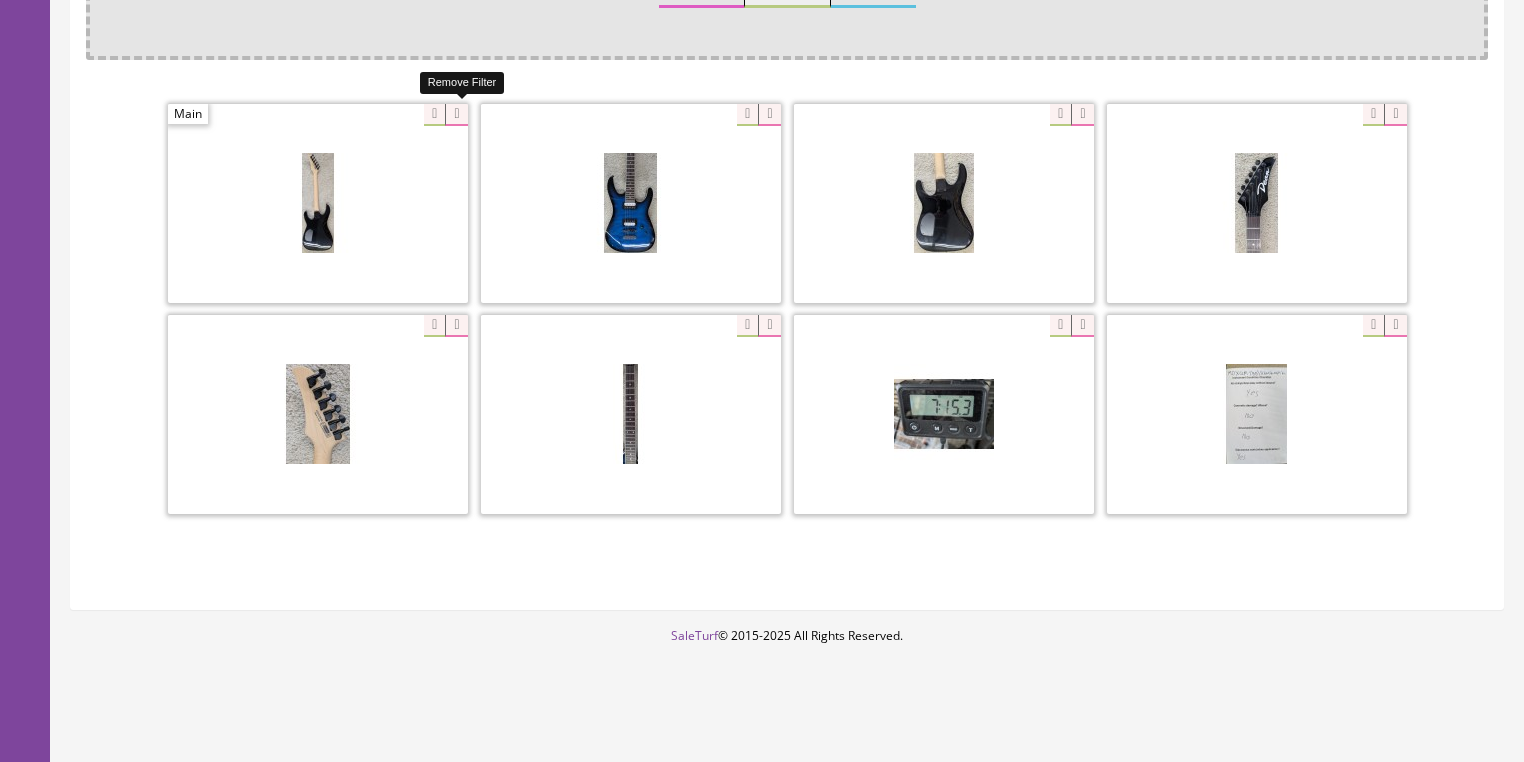 click at bounding box center [456, 115] 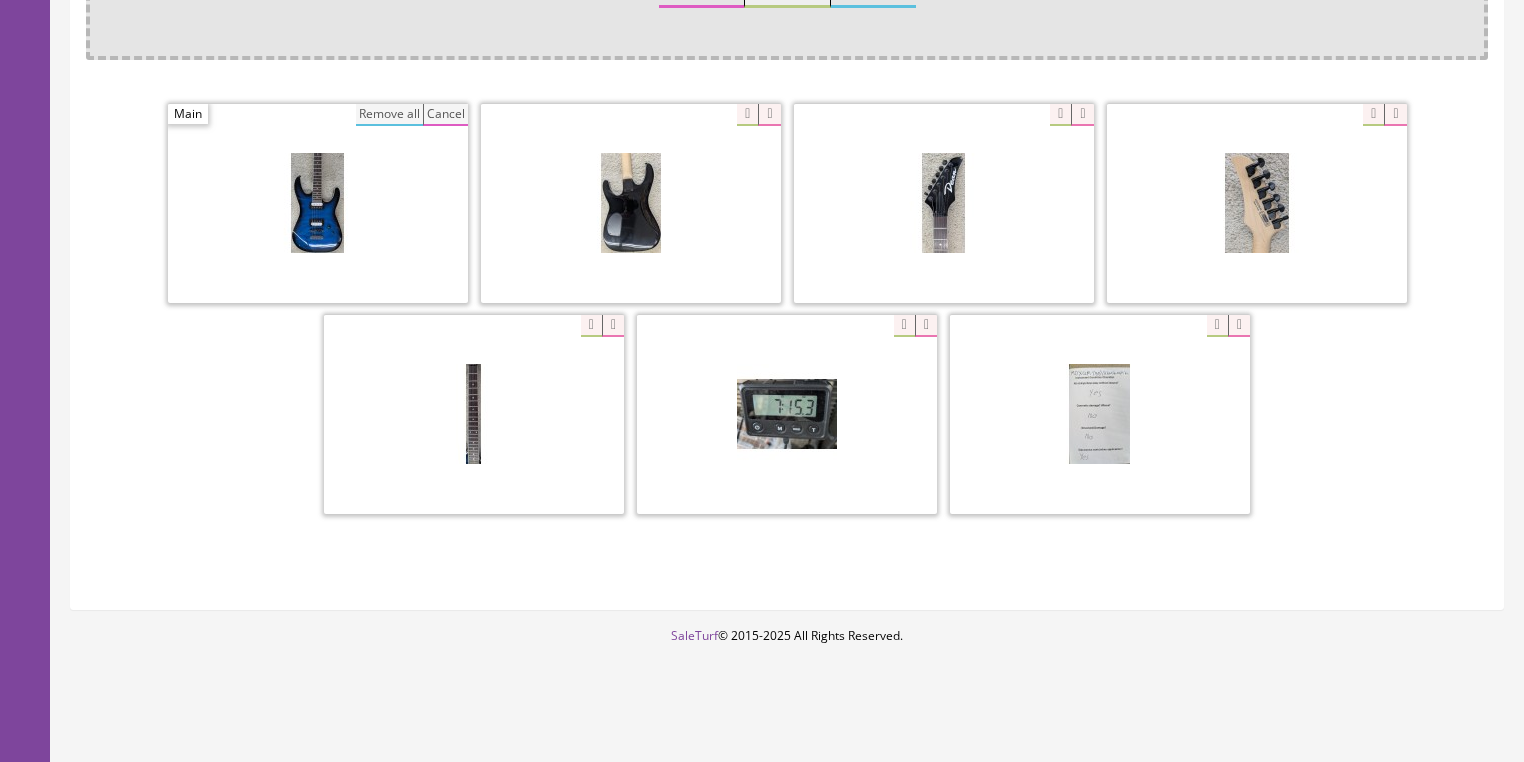 click on "Remove all" at bounding box center (389, 115) 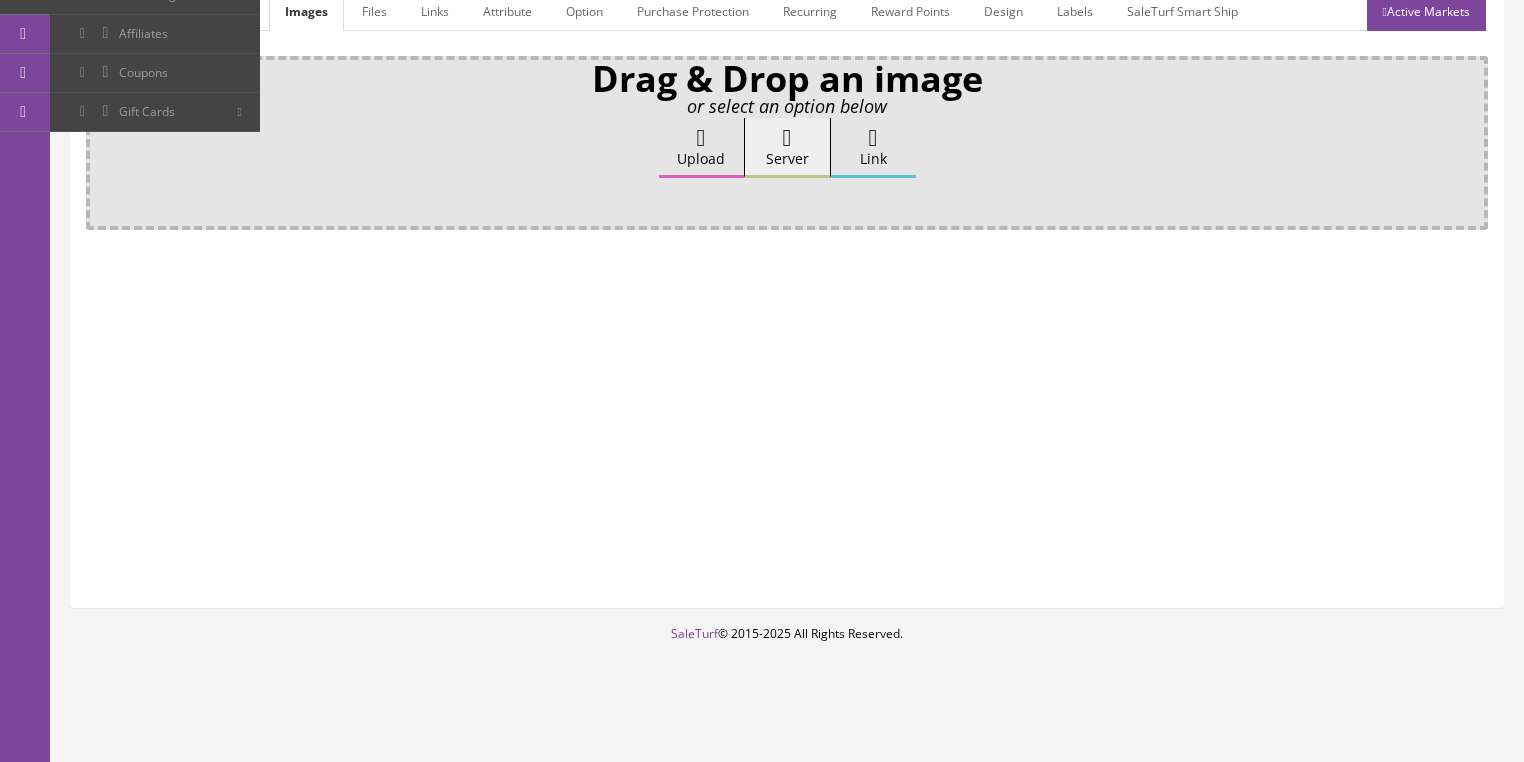 click on "Upload" at bounding box center [701, 148] 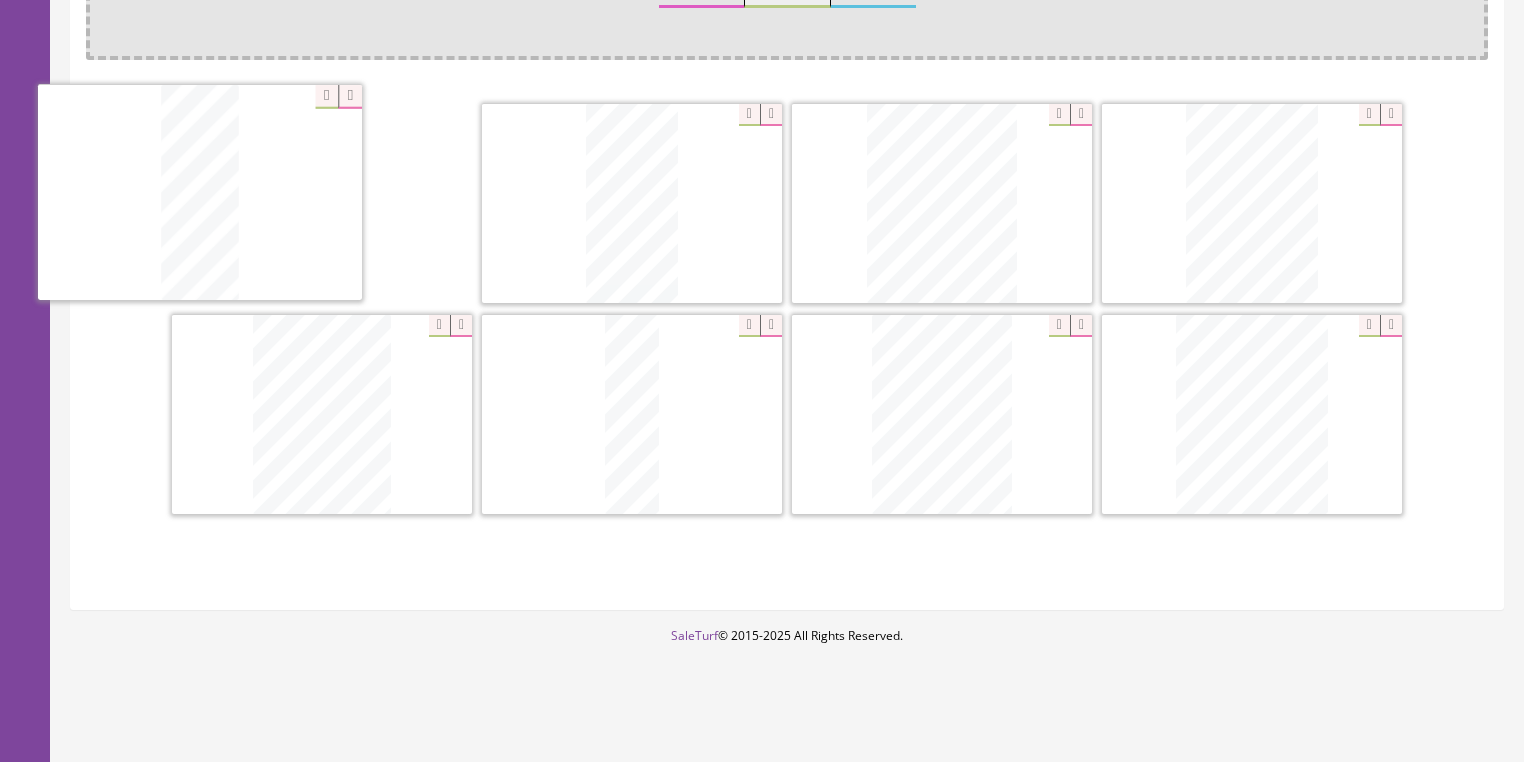 drag, startPoint x: 1246, startPoint y: 237, endPoint x: 197, endPoint y: 228, distance: 1049.0386 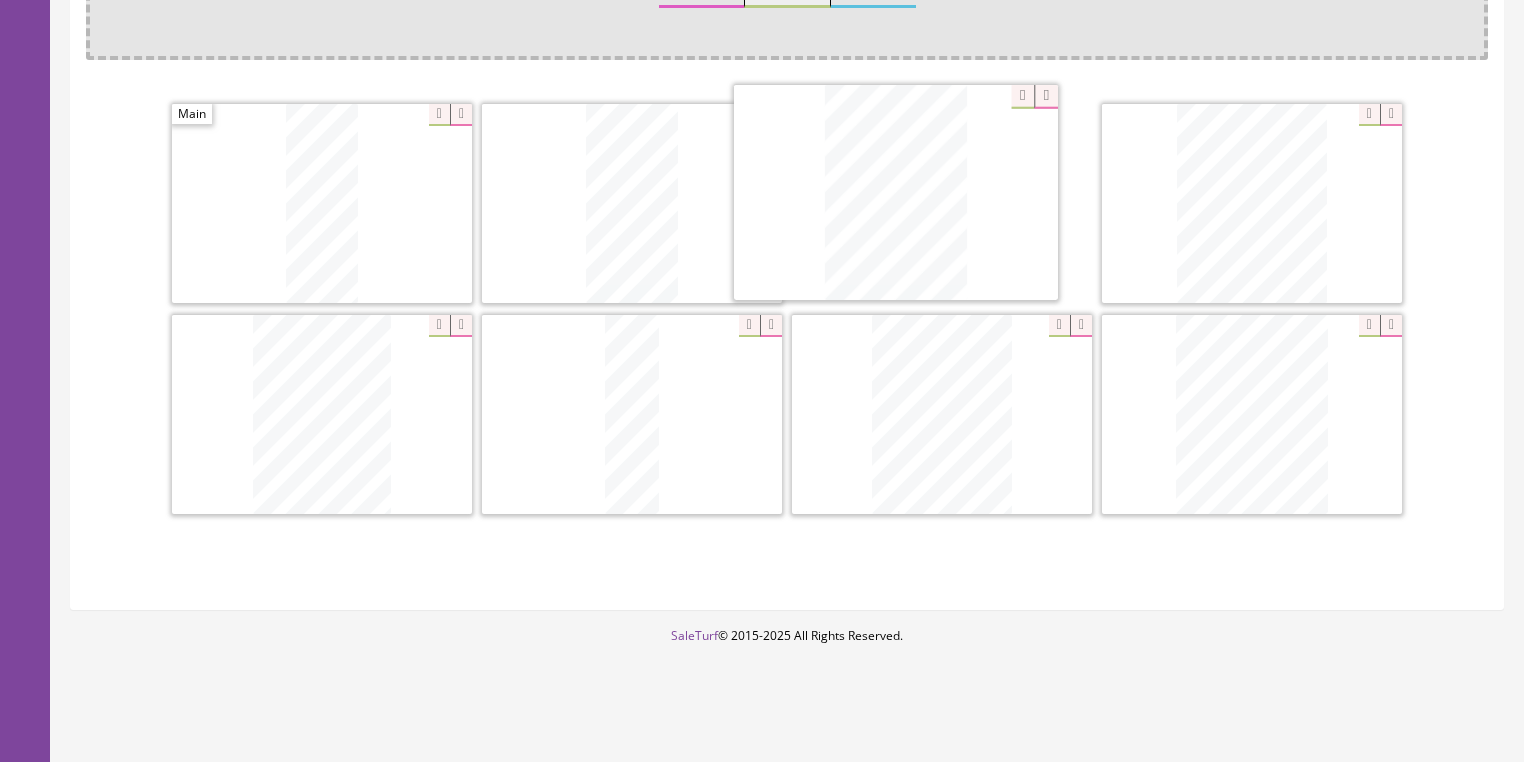 drag, startPoint x: 1227, startPoint y: 249, endPoint x: 871, endPoint y: 240, distance: 356.11374 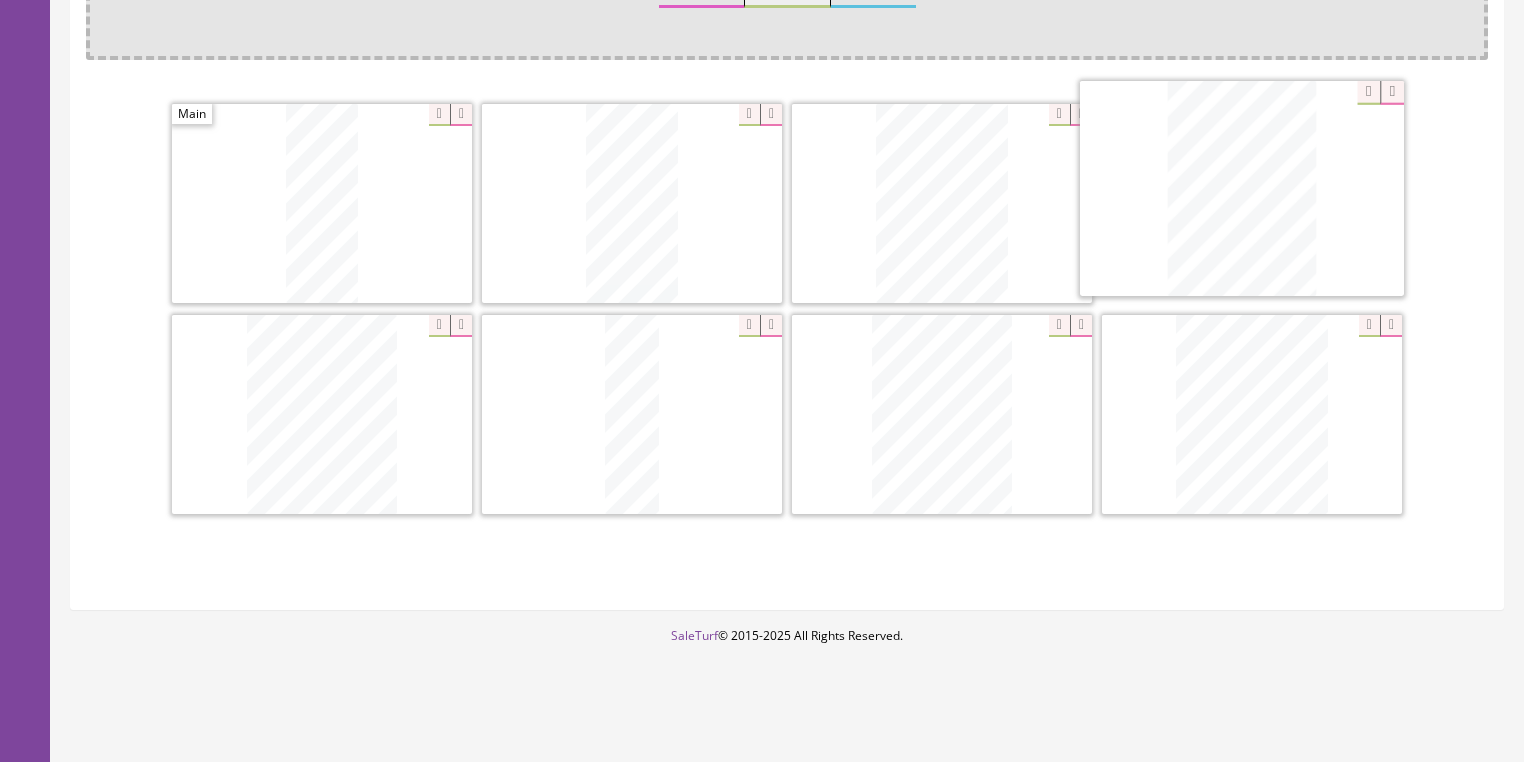 drag, startPoint x: 368, startPoint y: 410, endPoint x: 1284, endPoint y: 199, distance: 939.9878 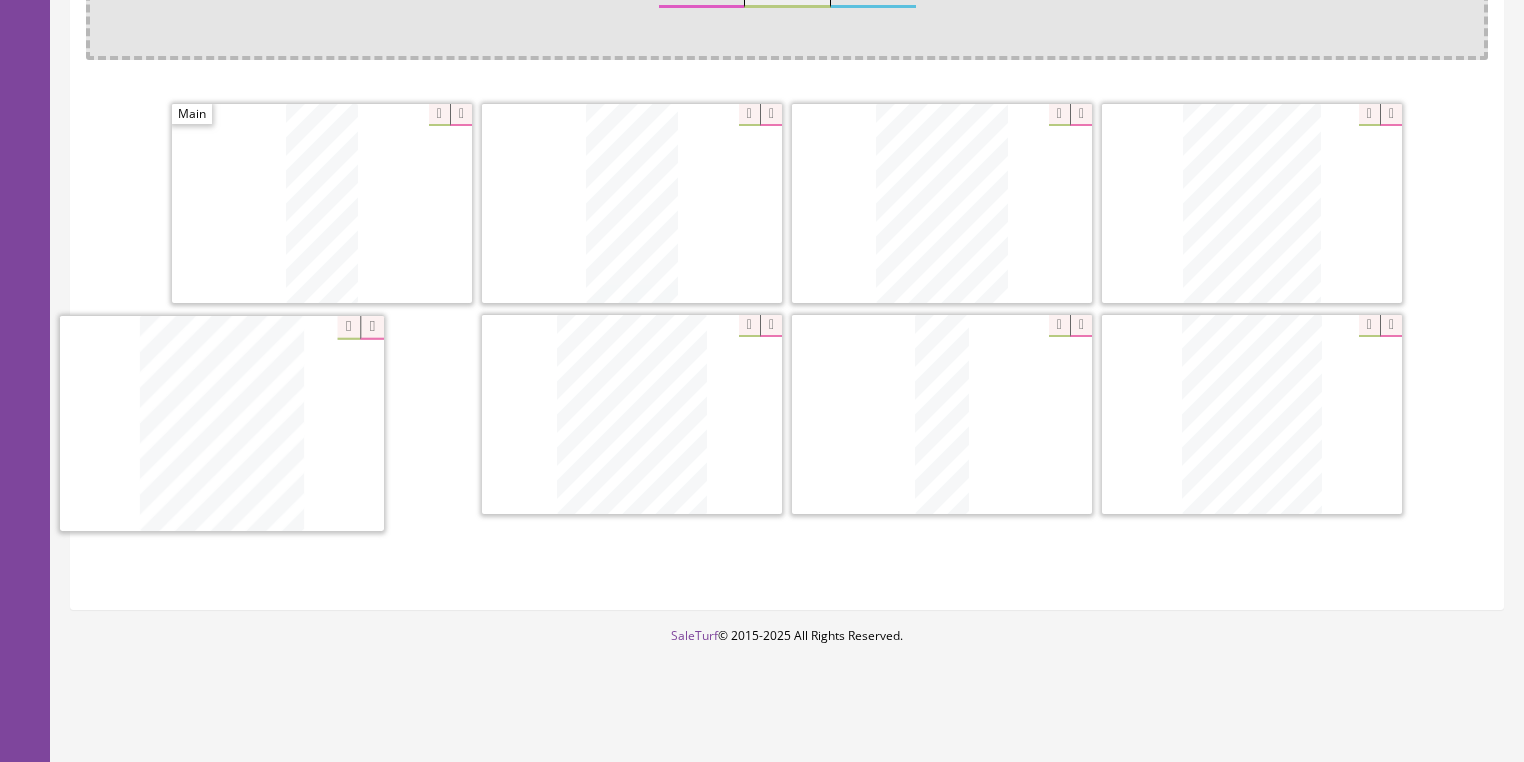 drag, startPoint x: 1238, startPoint y: 366, endPoint x: 255, endPoint y: 377, distance: 983.0615 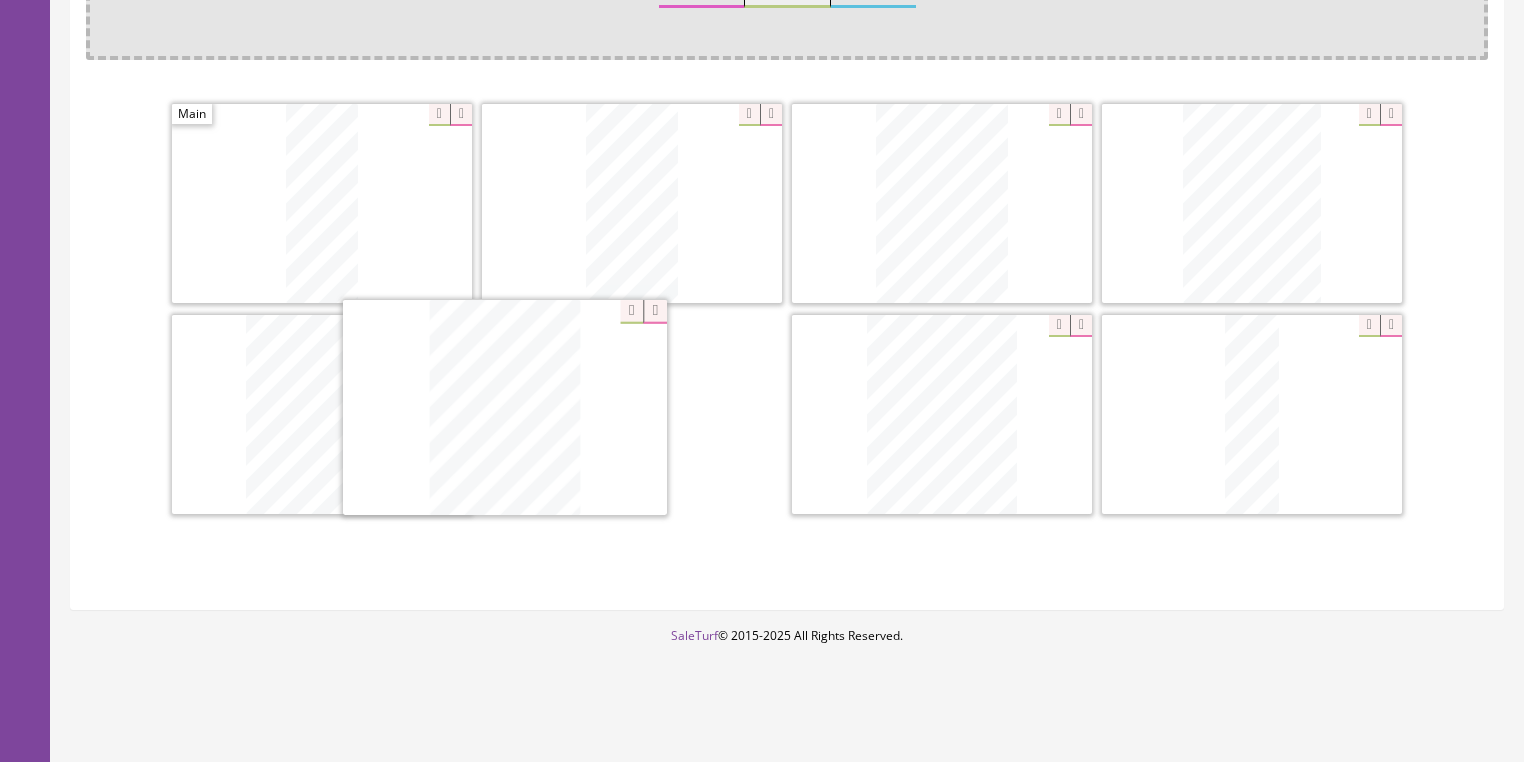 drag, startPoint x: 1216, startPoint y: 380, endPoint x: 720, endPoint y: 419, distance: 497.5309 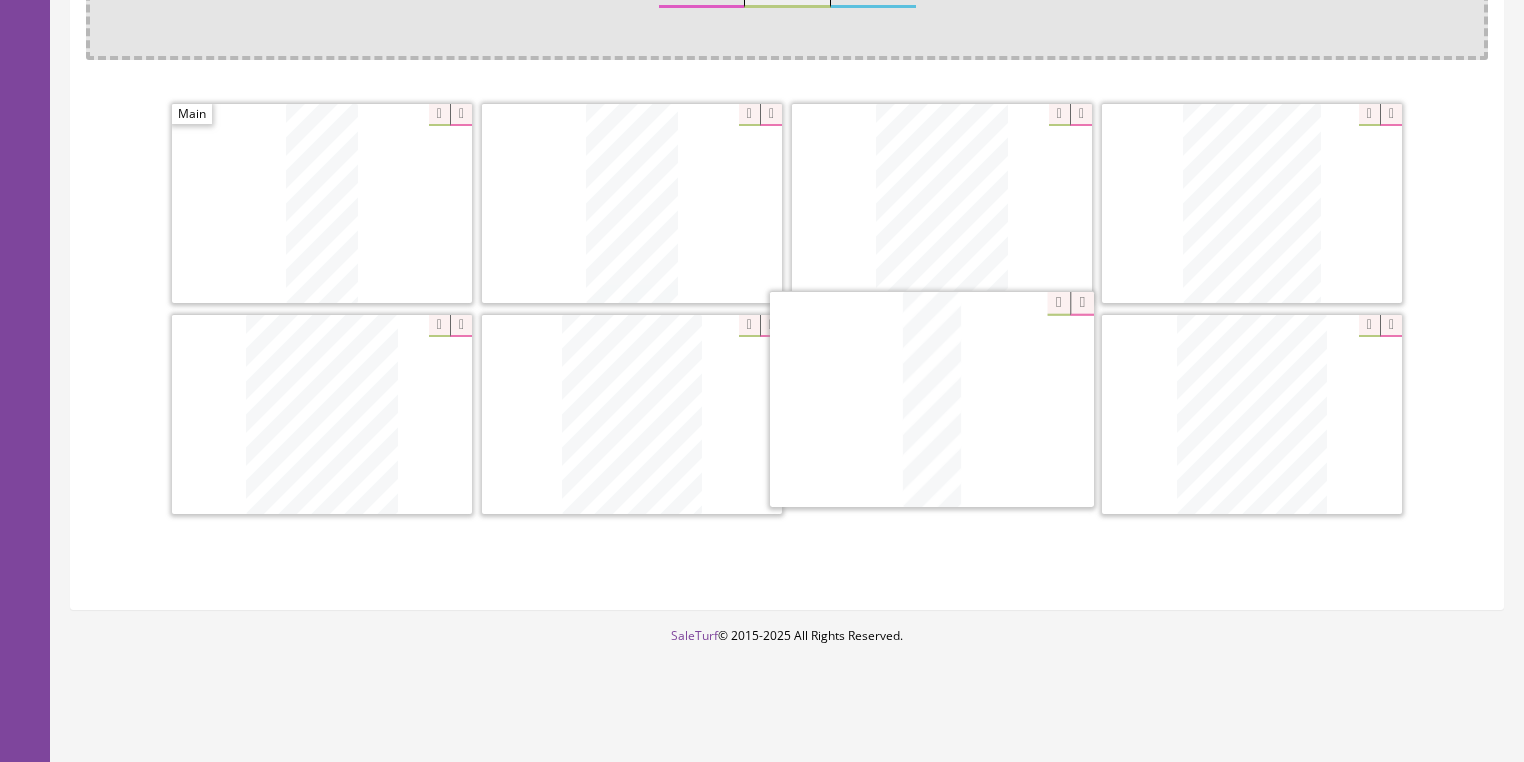 drag, startPoint x: 1249, startPoint y: 416, endPoint x: 929, endPoint y: 404, distance: 320.2249 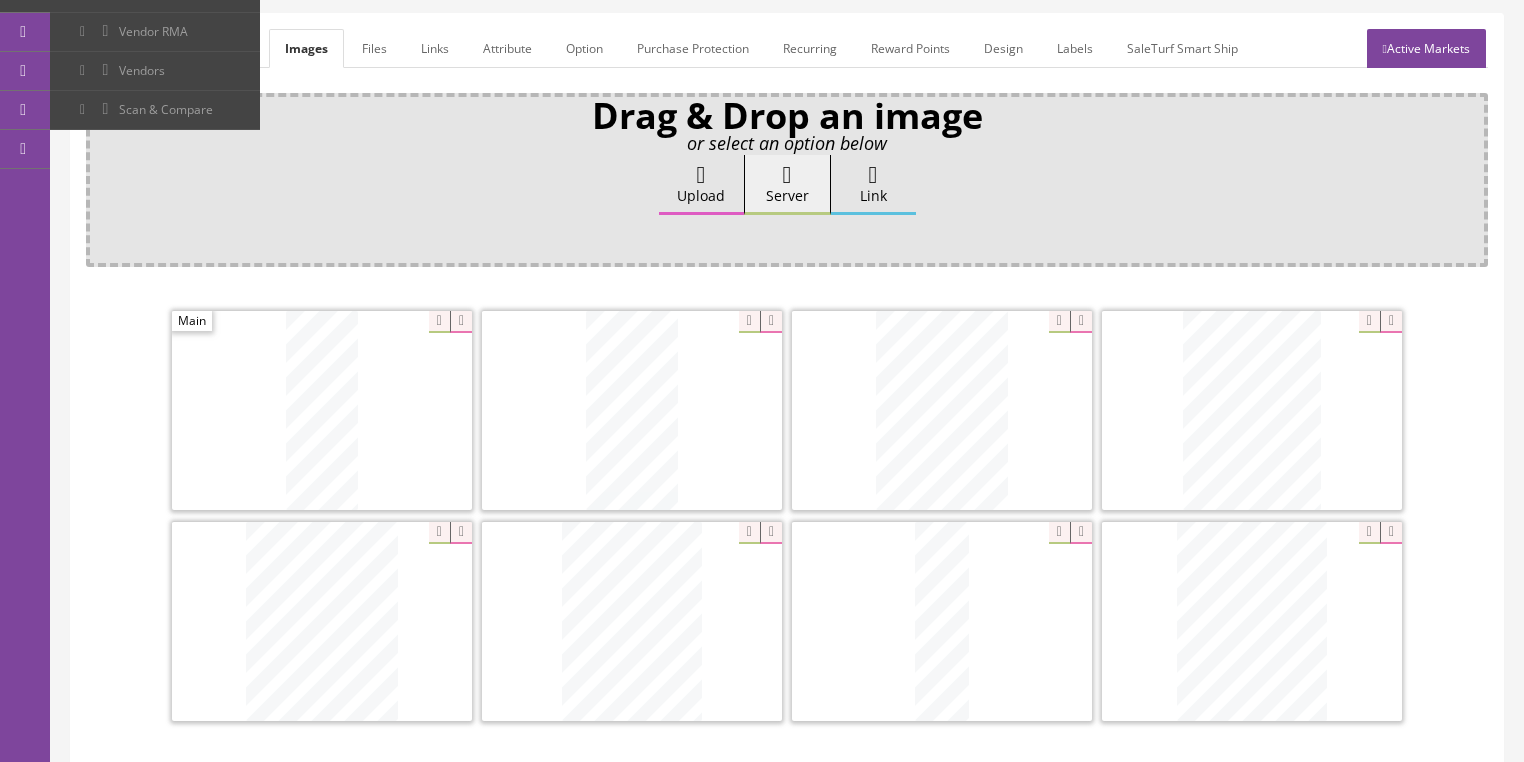 scroll, scrollTop: 238, scrollLeft: 0, axis: vertical 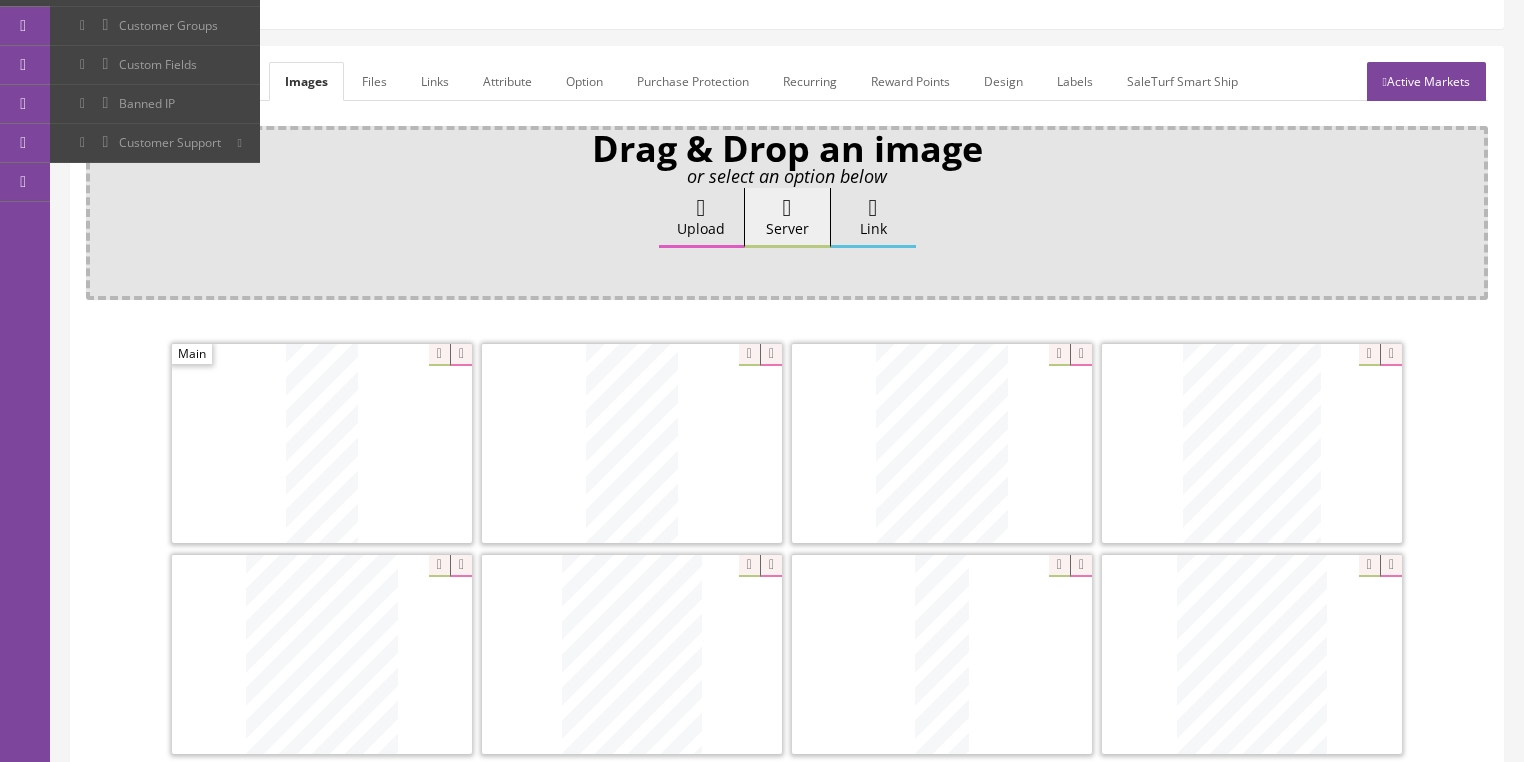 click on "General" at bounding box center [124, 81] 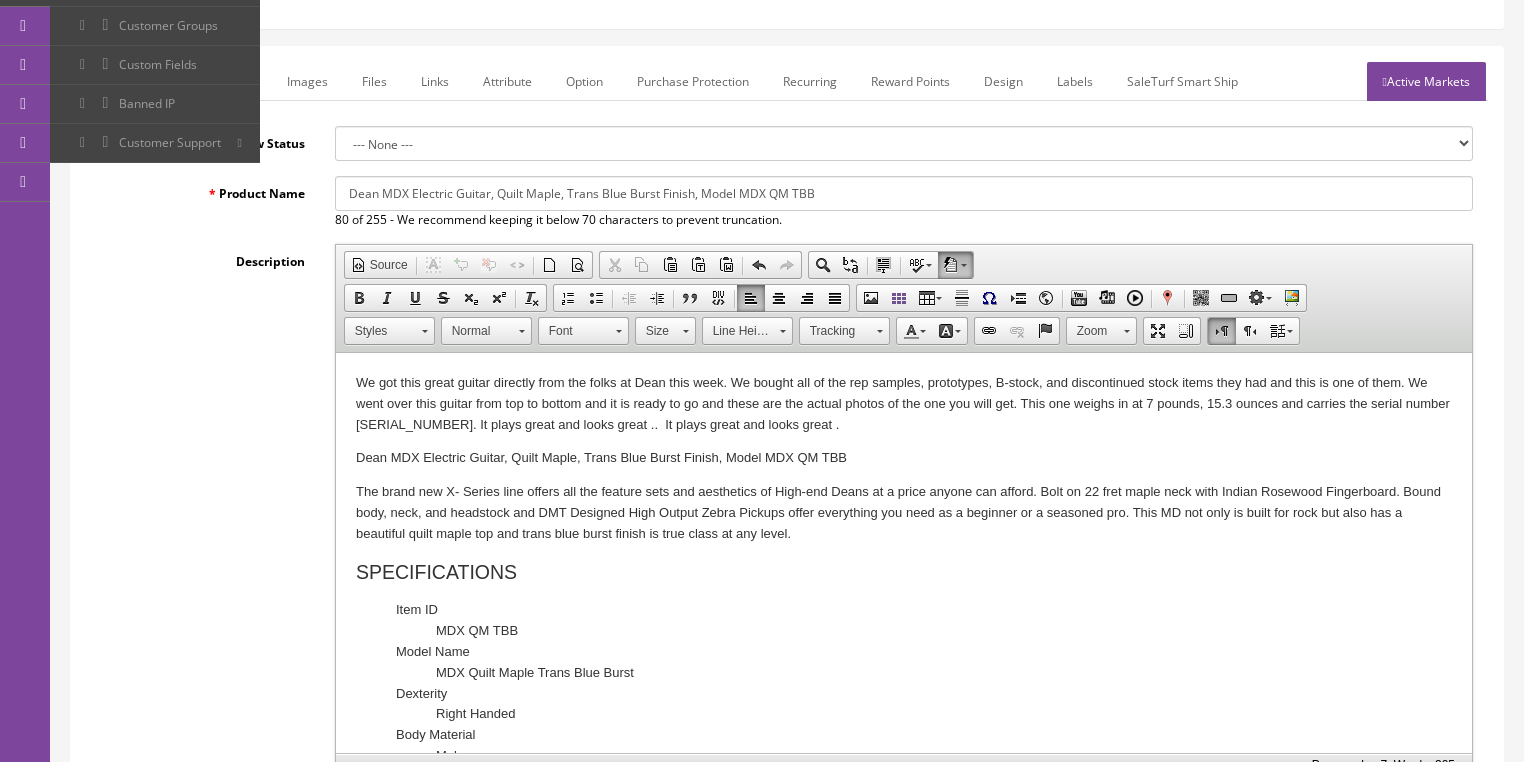 click on "We got this great guitar directly from the folks at Dean this week. We bought all of the rep samples, prototypes, B-stock, and discontinued stock items they had and this is one of them. We went over this guitar from top to bottom and it is ready to go and these are the actual photos of the one you will get. This one weighs in at 7 pounds, 15.3 ounces and carries the serial number H22030057 .  It plays great and looks great ." at bounding box center (903, 404) 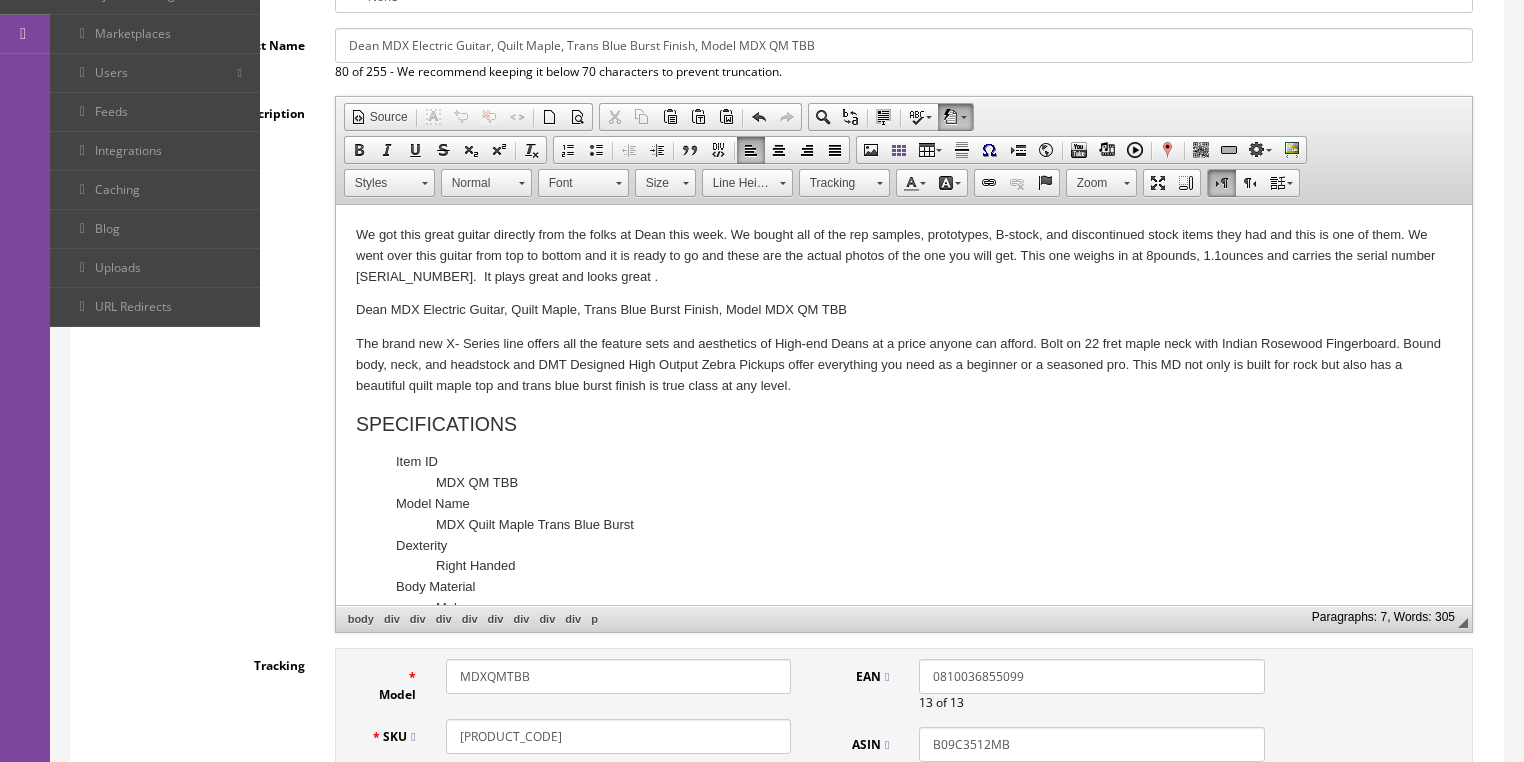 scroll, scrollTop: 558, scrollLeft: 0, axis: vertical 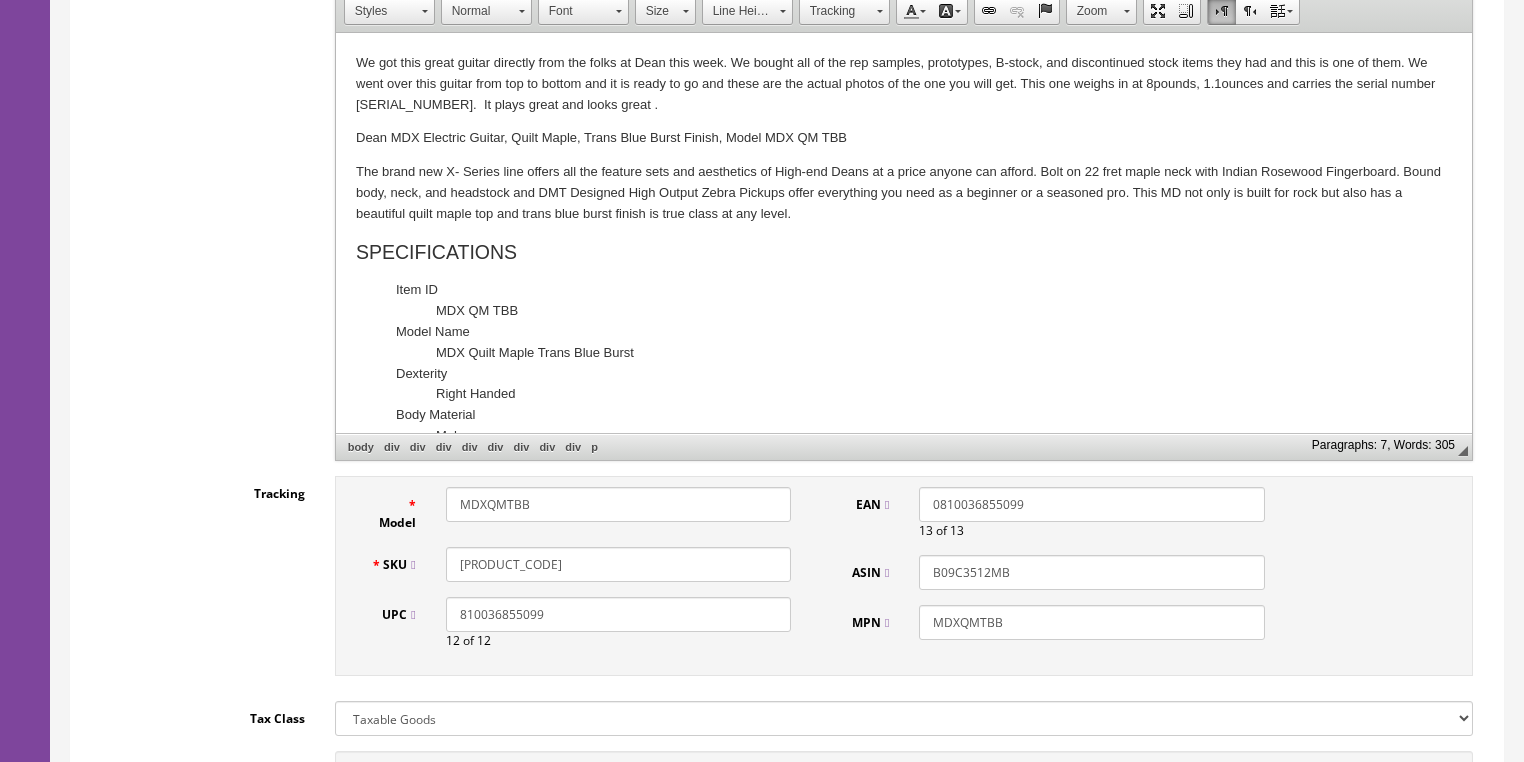 drag, startPoint x: 562, startPoint y: 564, endPoint x: 722, endPoint y: 561, distance: 160.02812 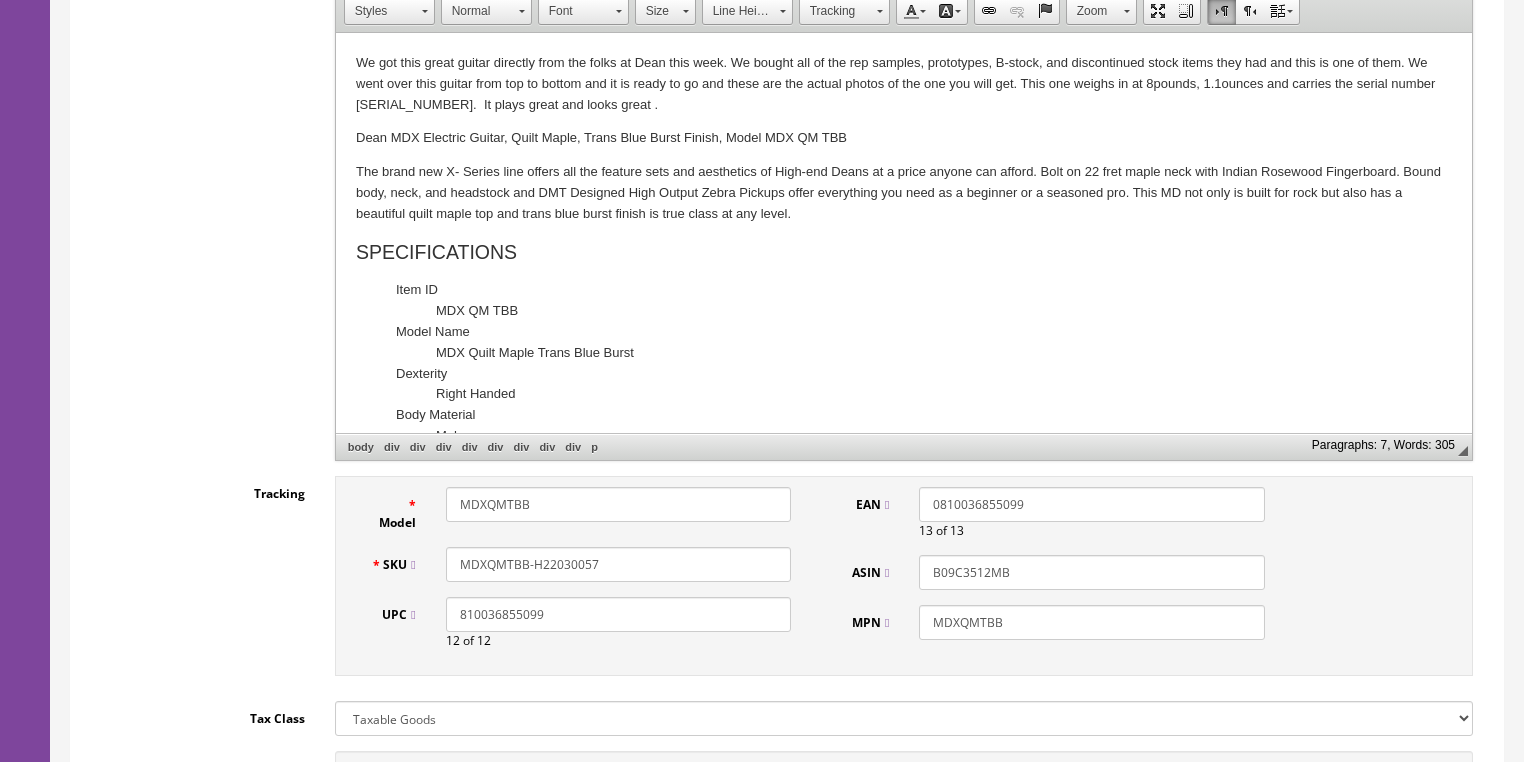 drag, startPoint x: 677, startPoint y: 564, endPoint x: 449, endPoint y: 568, distance: 228.03508 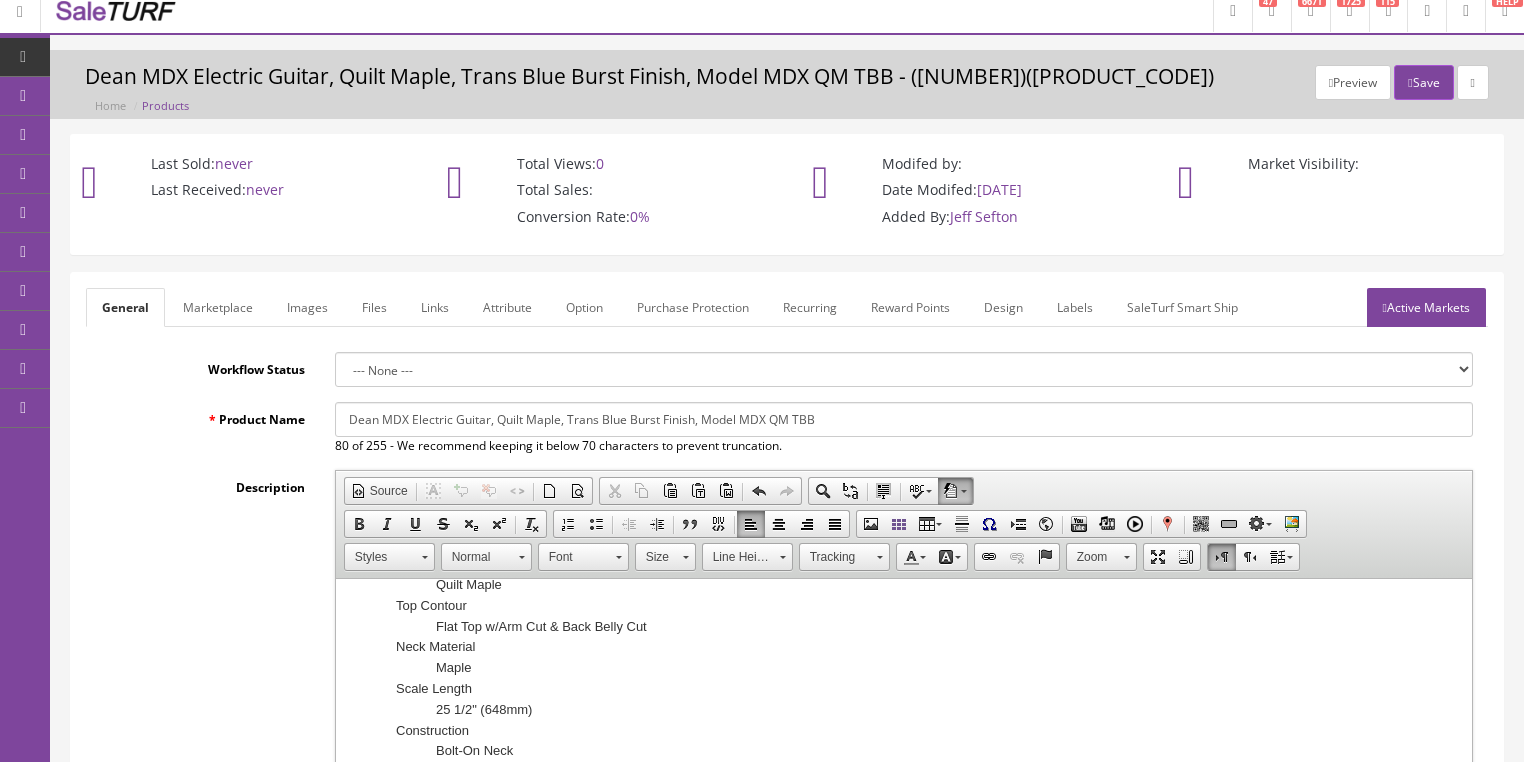 scroll, scrollTop: 0, scrollLeft: 0, axis: both 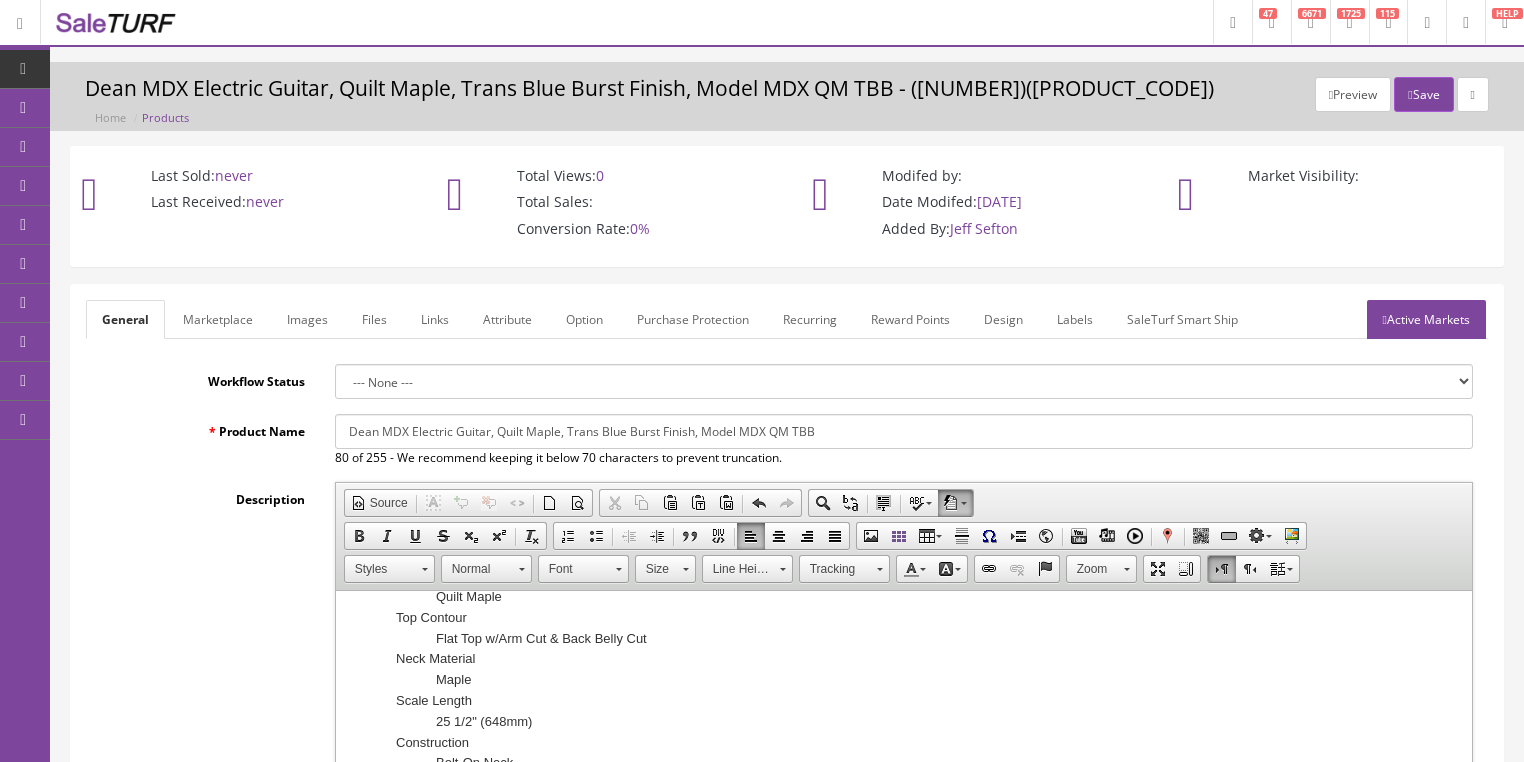 type on "MDXQMTBB-H22030057" 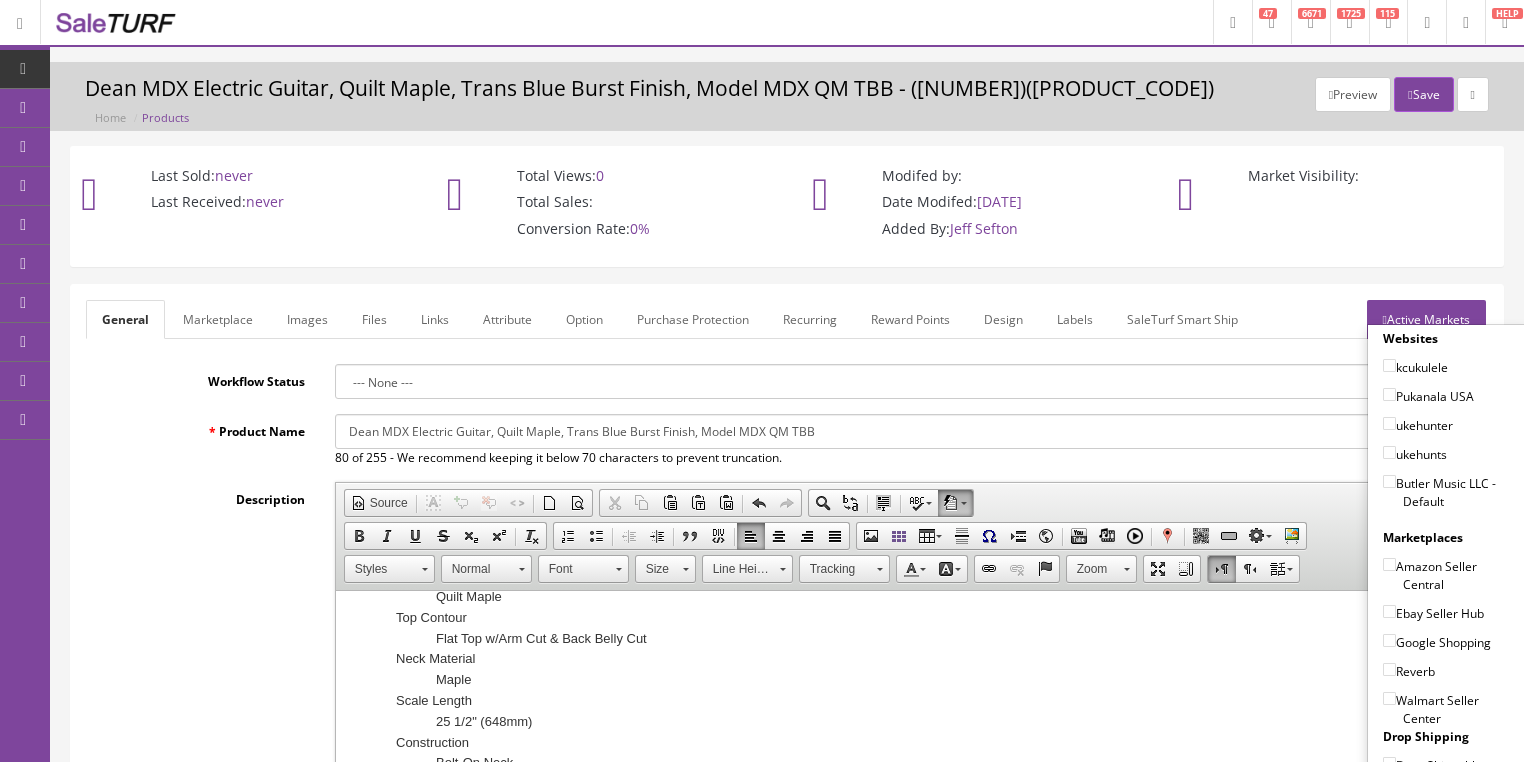 click on "Butler Music LLC - Default" at bounding box center [1389, 481] 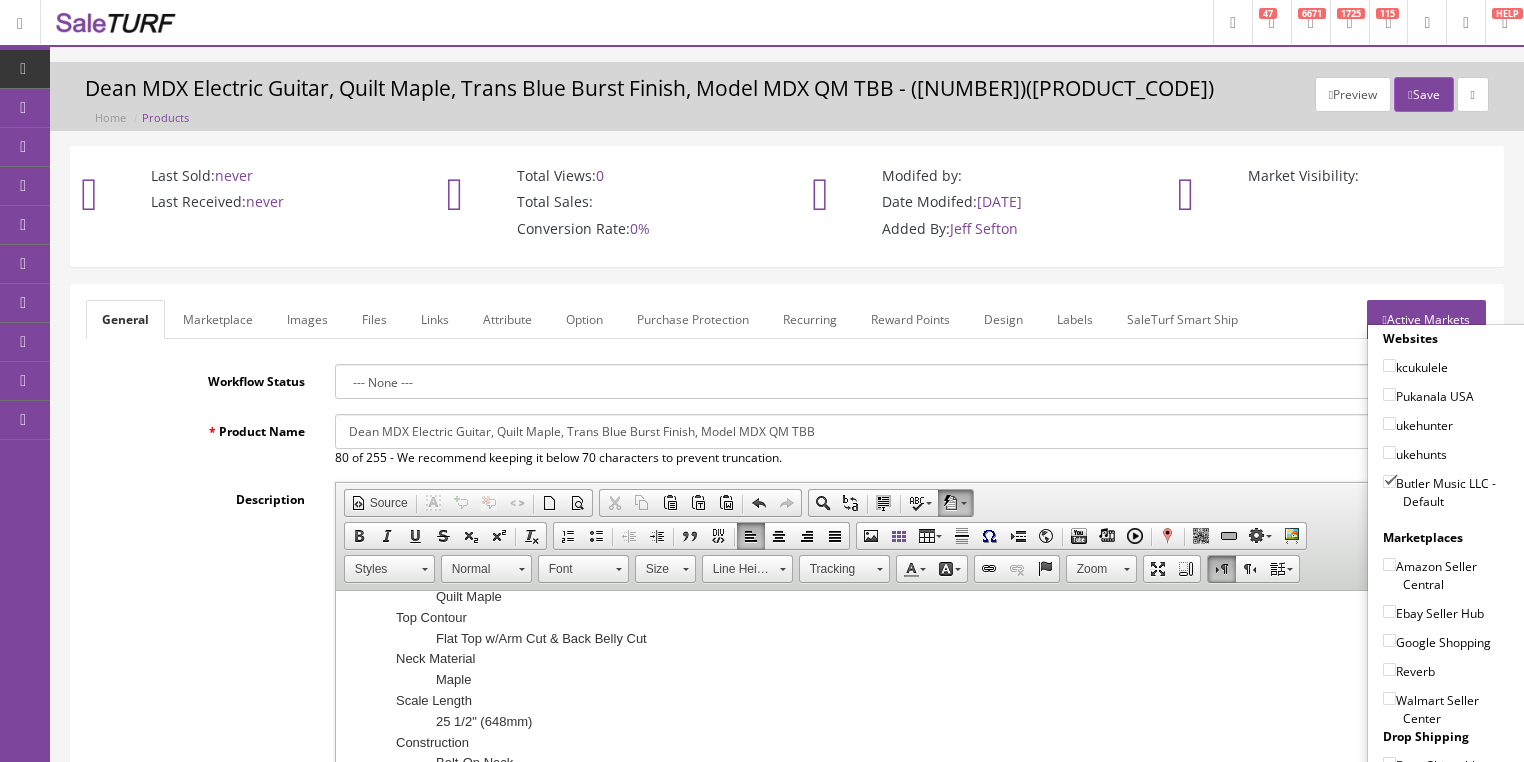 click on "Amazon Seller Central" at bounding box center [1389, 564] 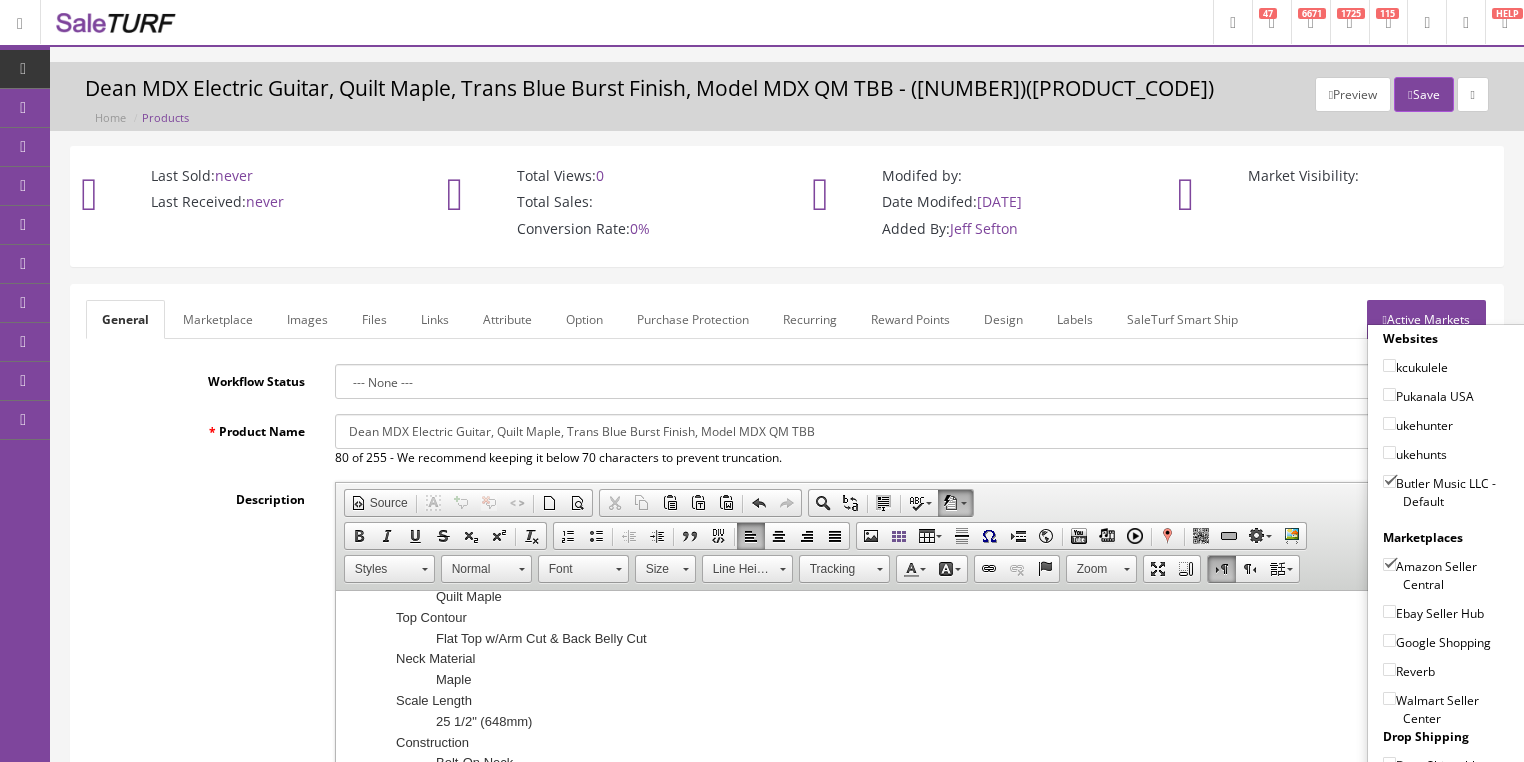 click on "Ebay Seller Hub" at bounding box center [1433, 613] 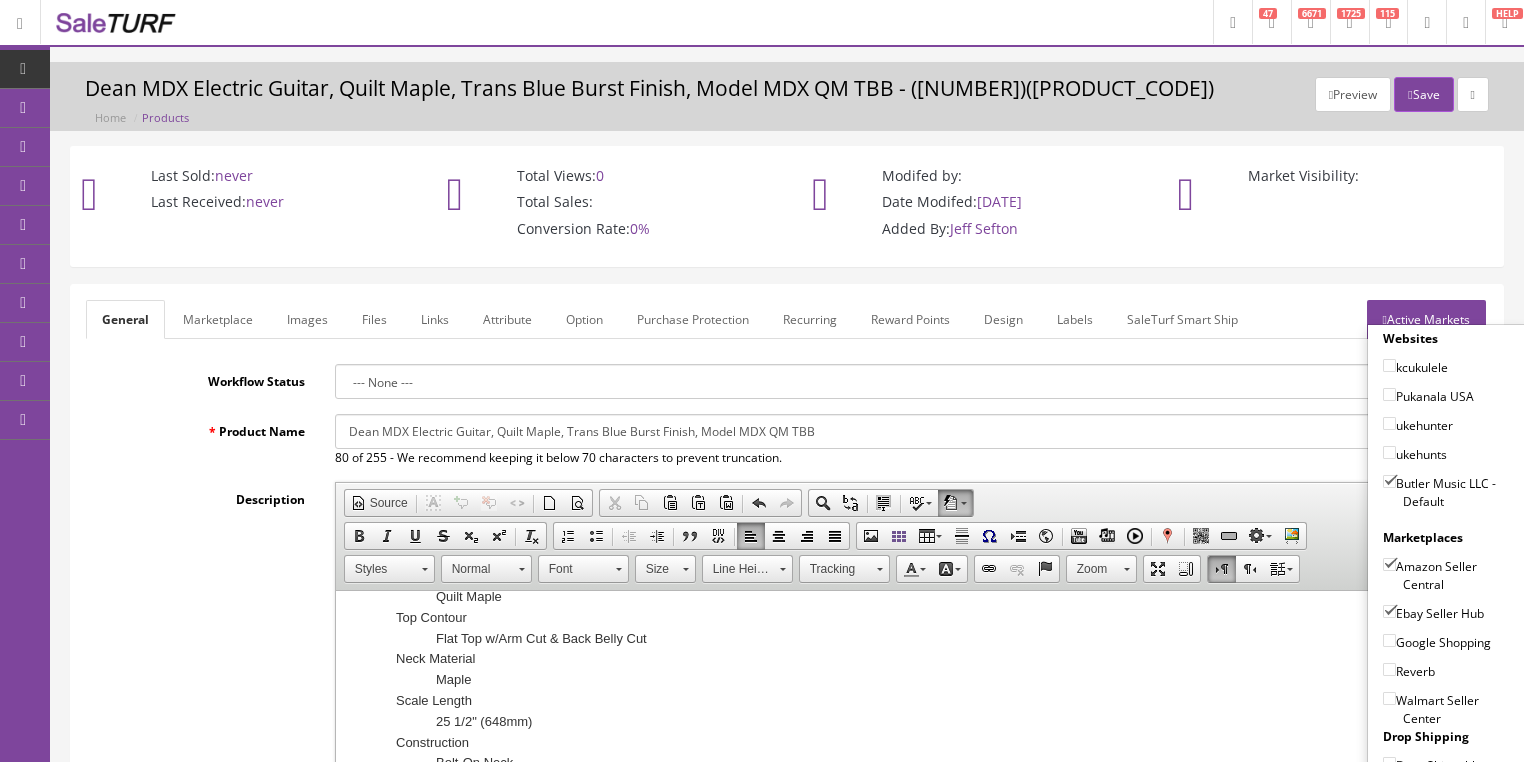 drag, startPoint x: 1378, startPoint y: 628, endPoint x: 1378, endPoint y: 640, distance: 12 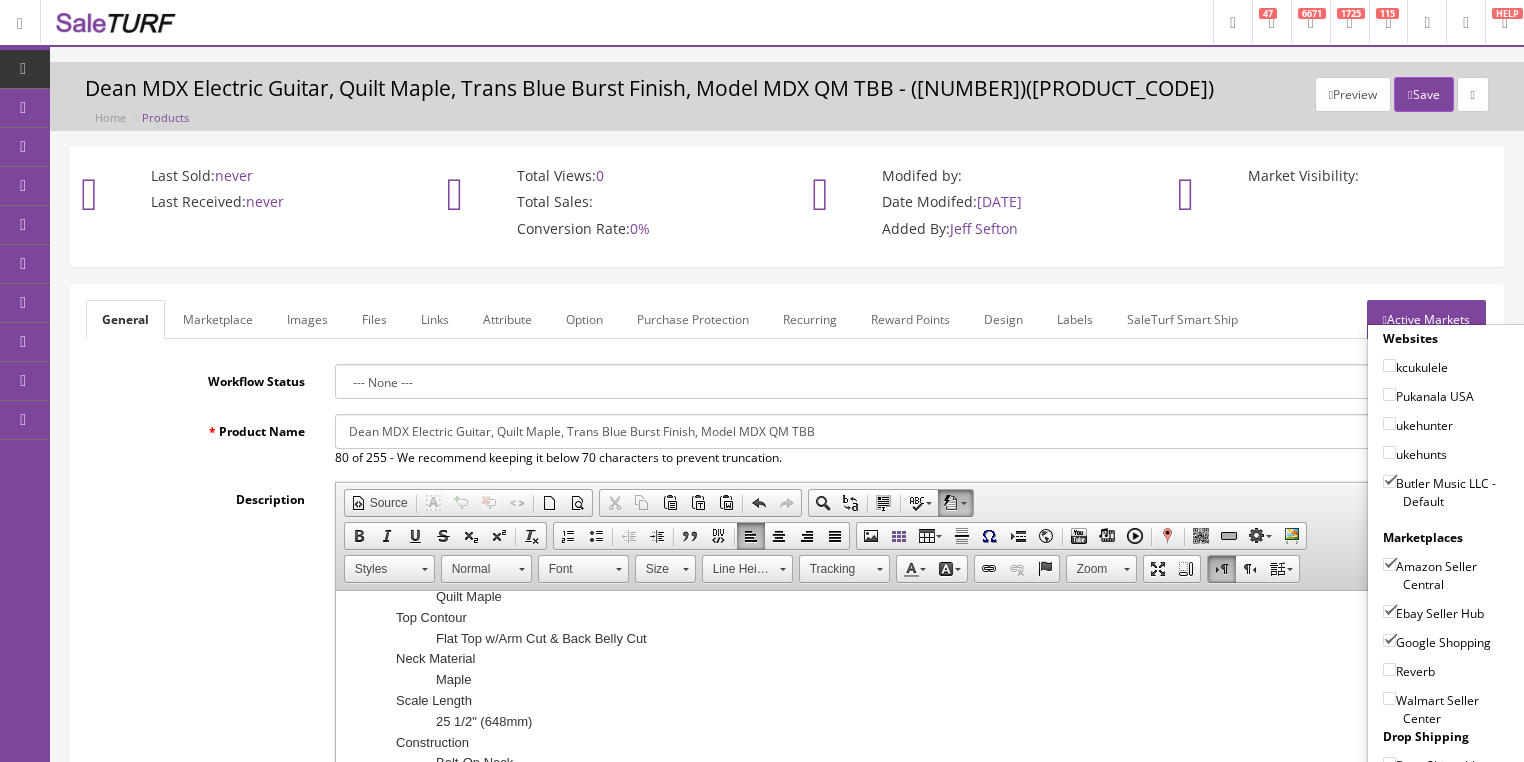 click on "Reverb" at bounding box center [1389, 669] 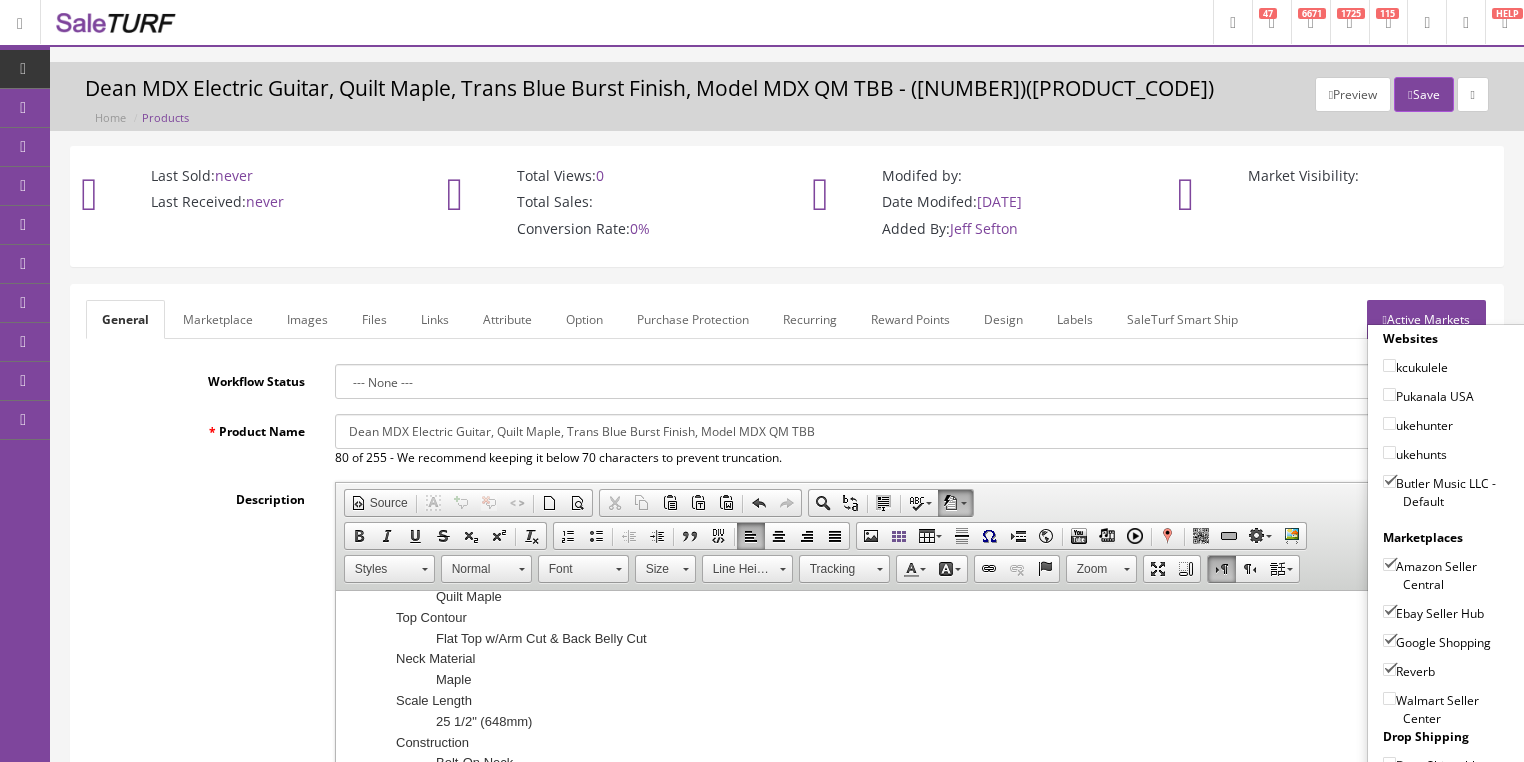 click on "Active Markets" at bounding box center (1426, 319) 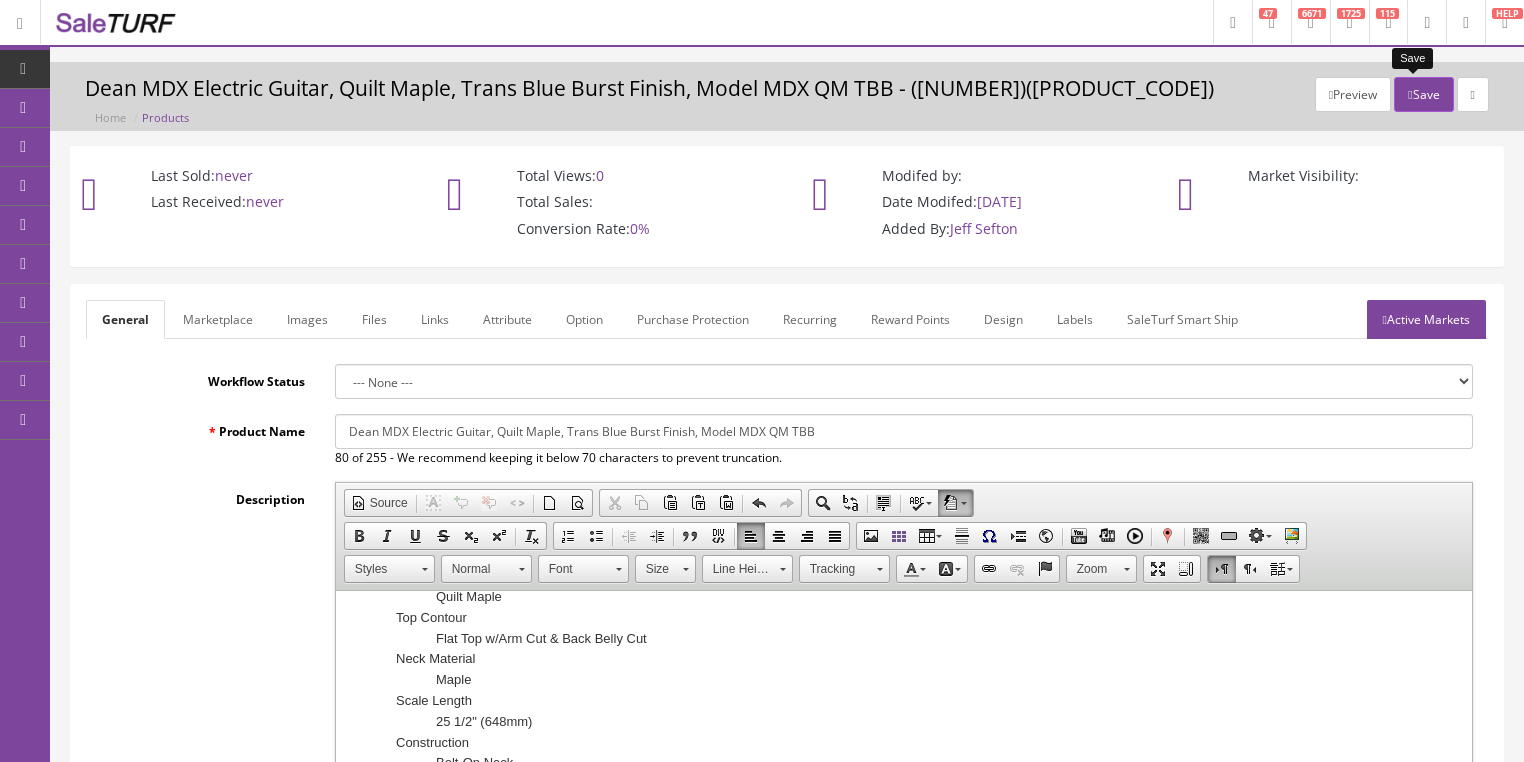 click on "Save" at bounding box center [1423, 94] 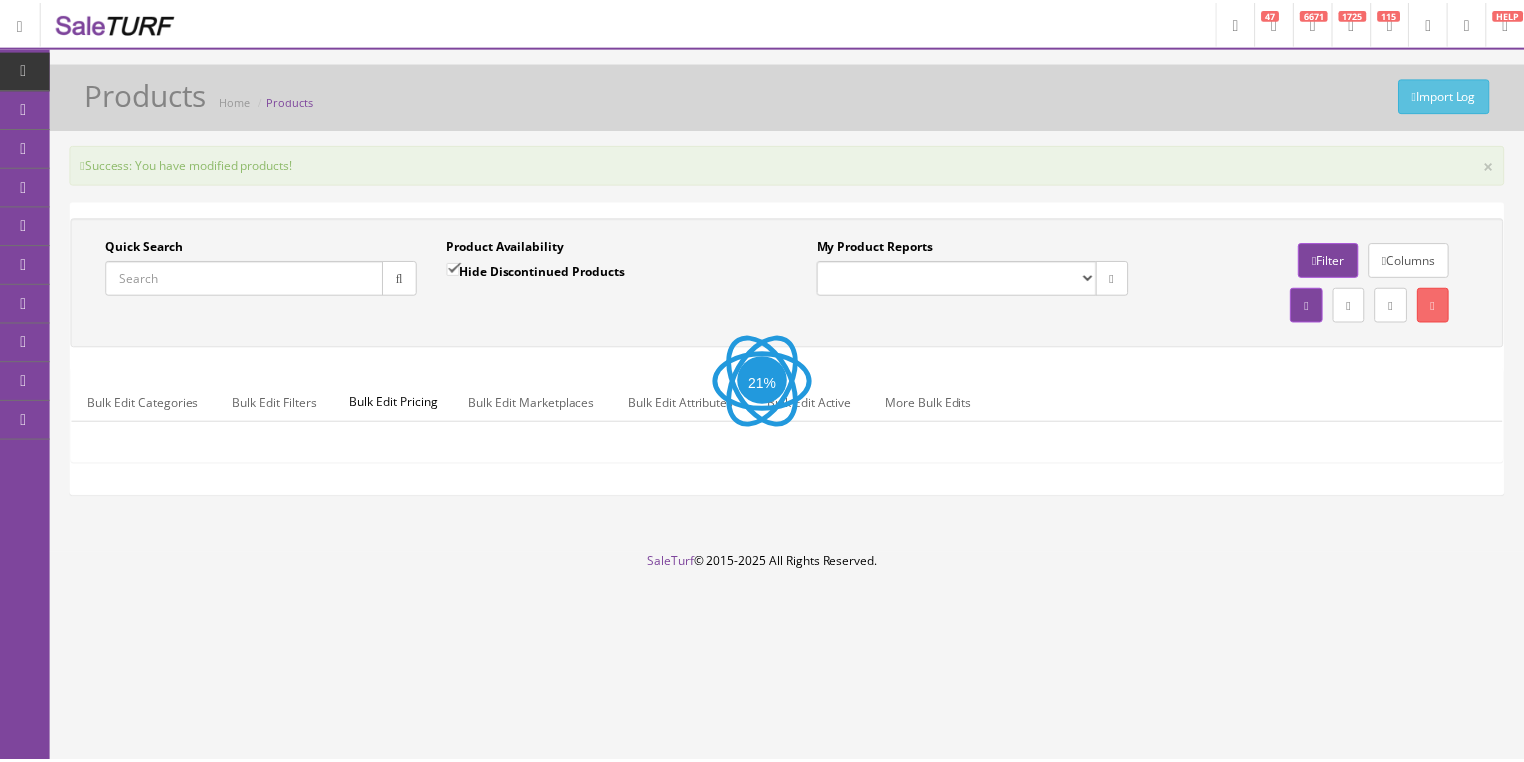 scroll, scrollTop: 0, scrollLeft: 0, axis: both 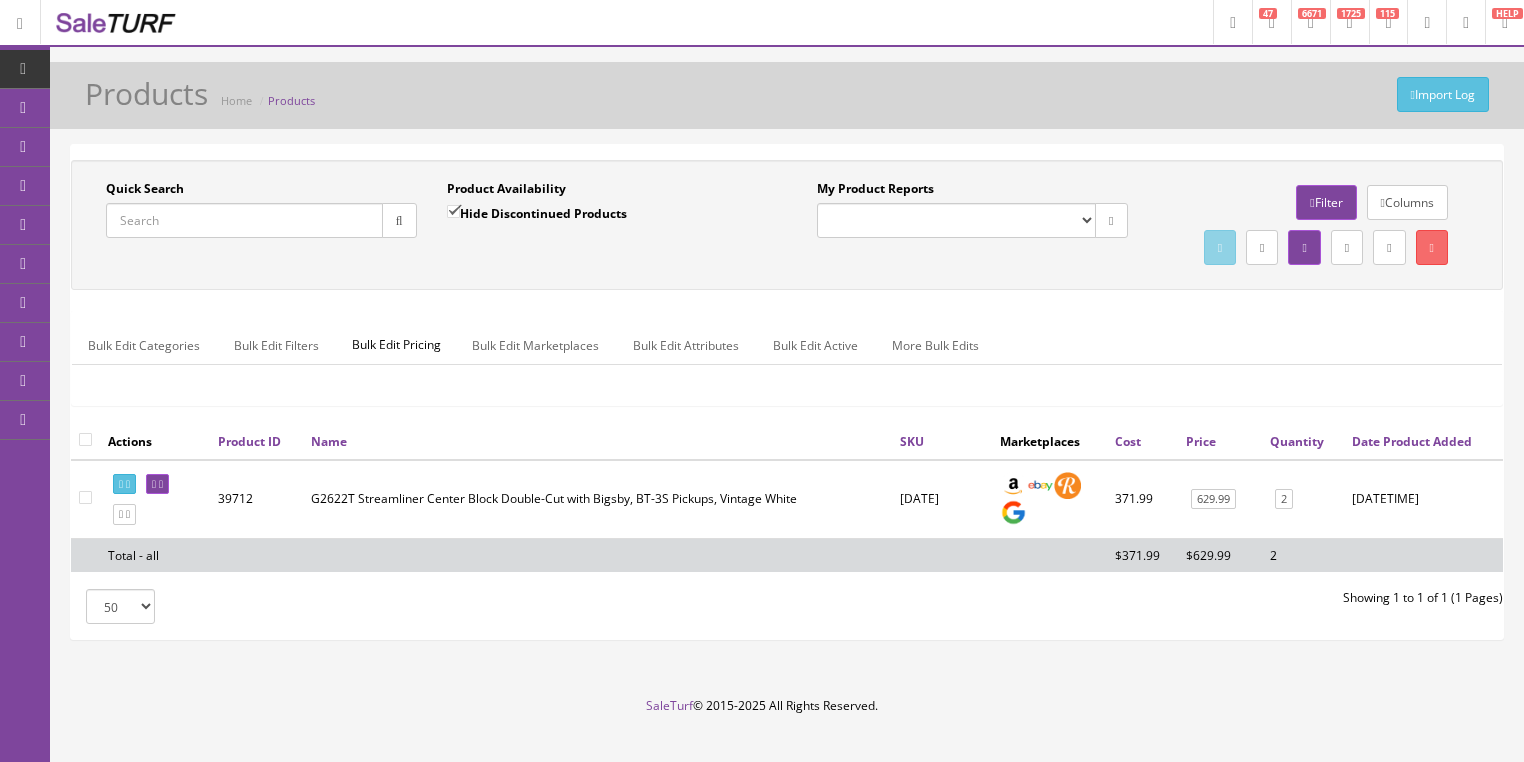 click on "Quick Search" at bounding box center [244, 220] 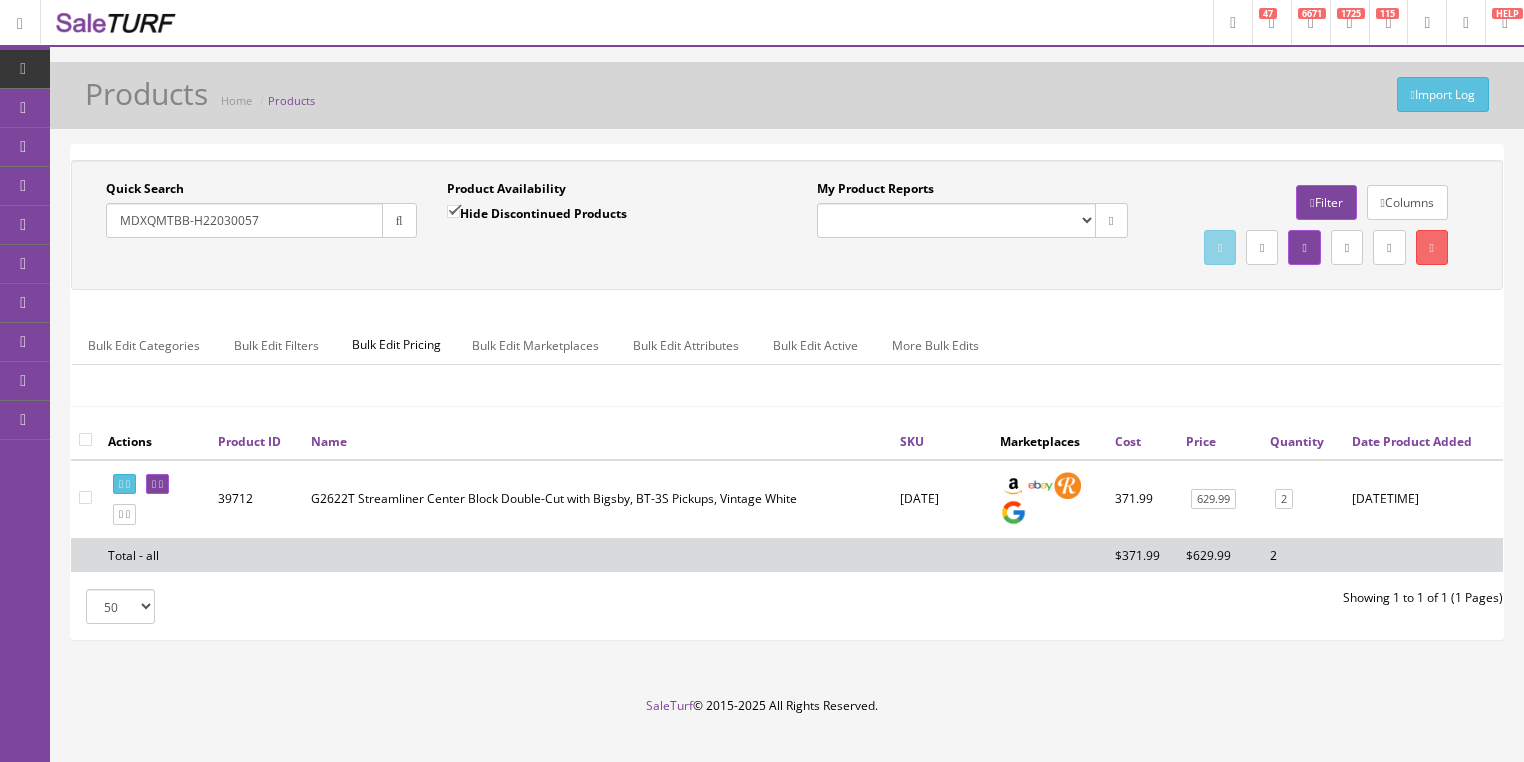 click at bounding box center [399, 220] 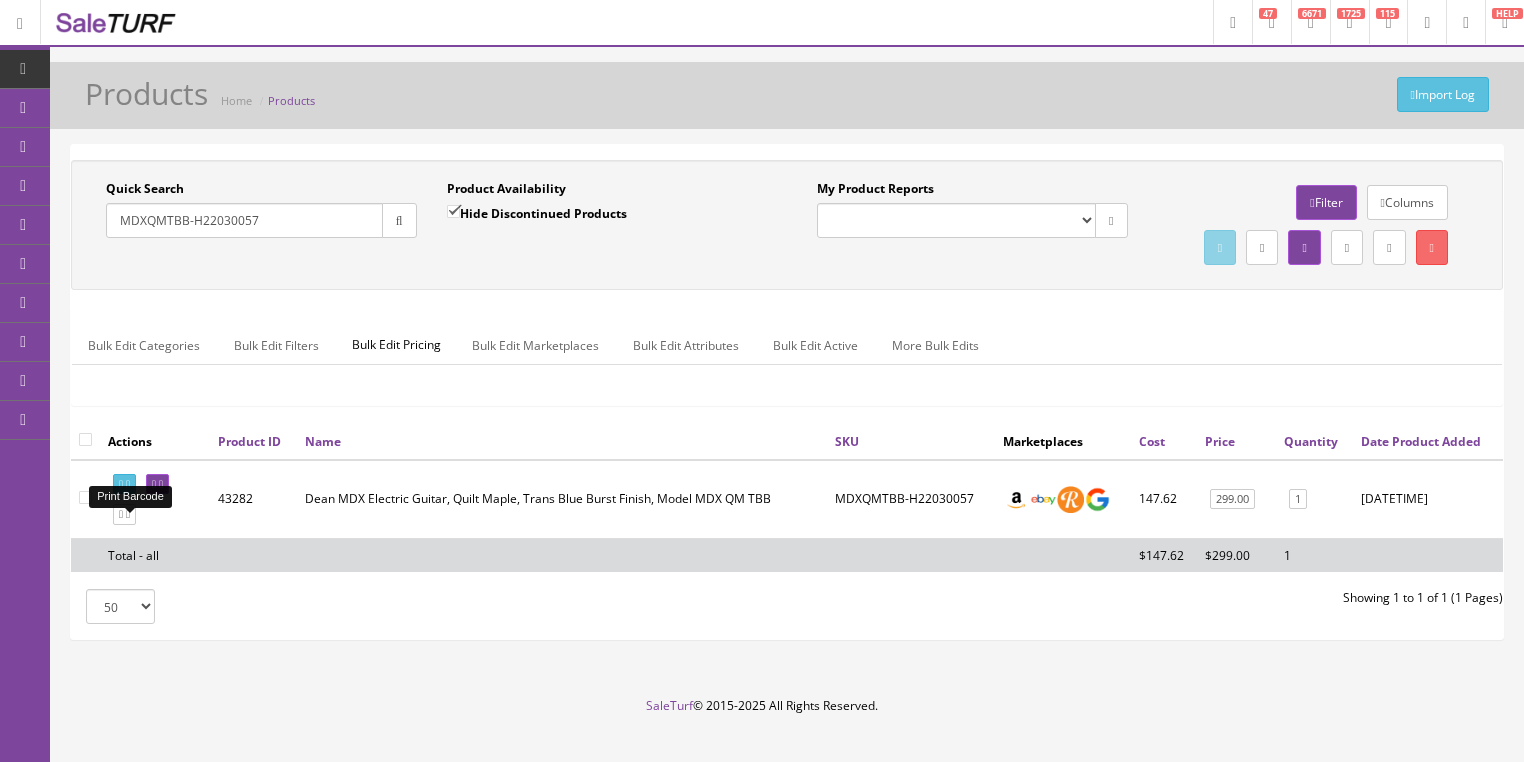 click at bounding box center [128, 484] 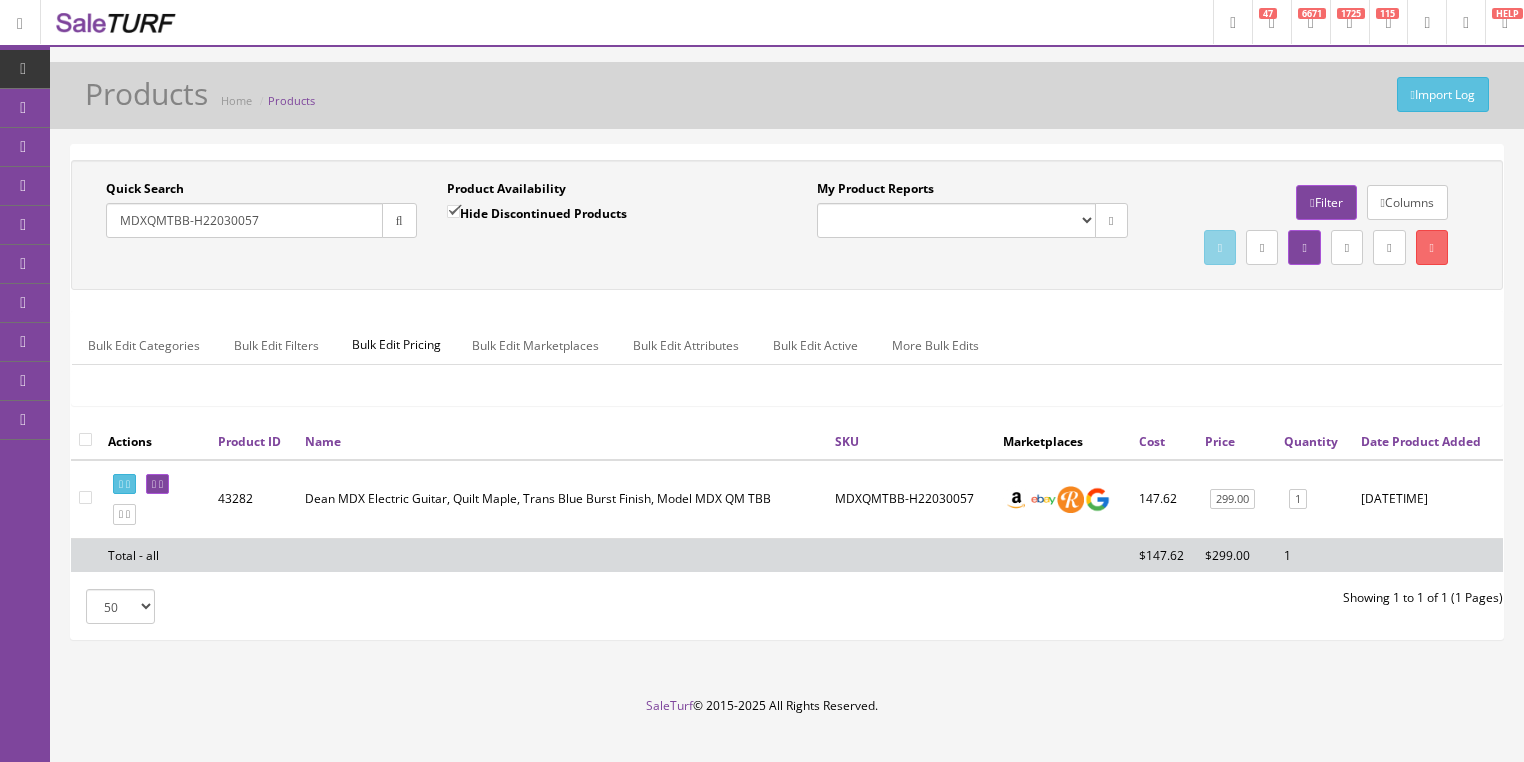 drag, startPoint x: 257, startPoint y: 224, endPoint x: 111, endPoint y: 264, distance: 151.38031 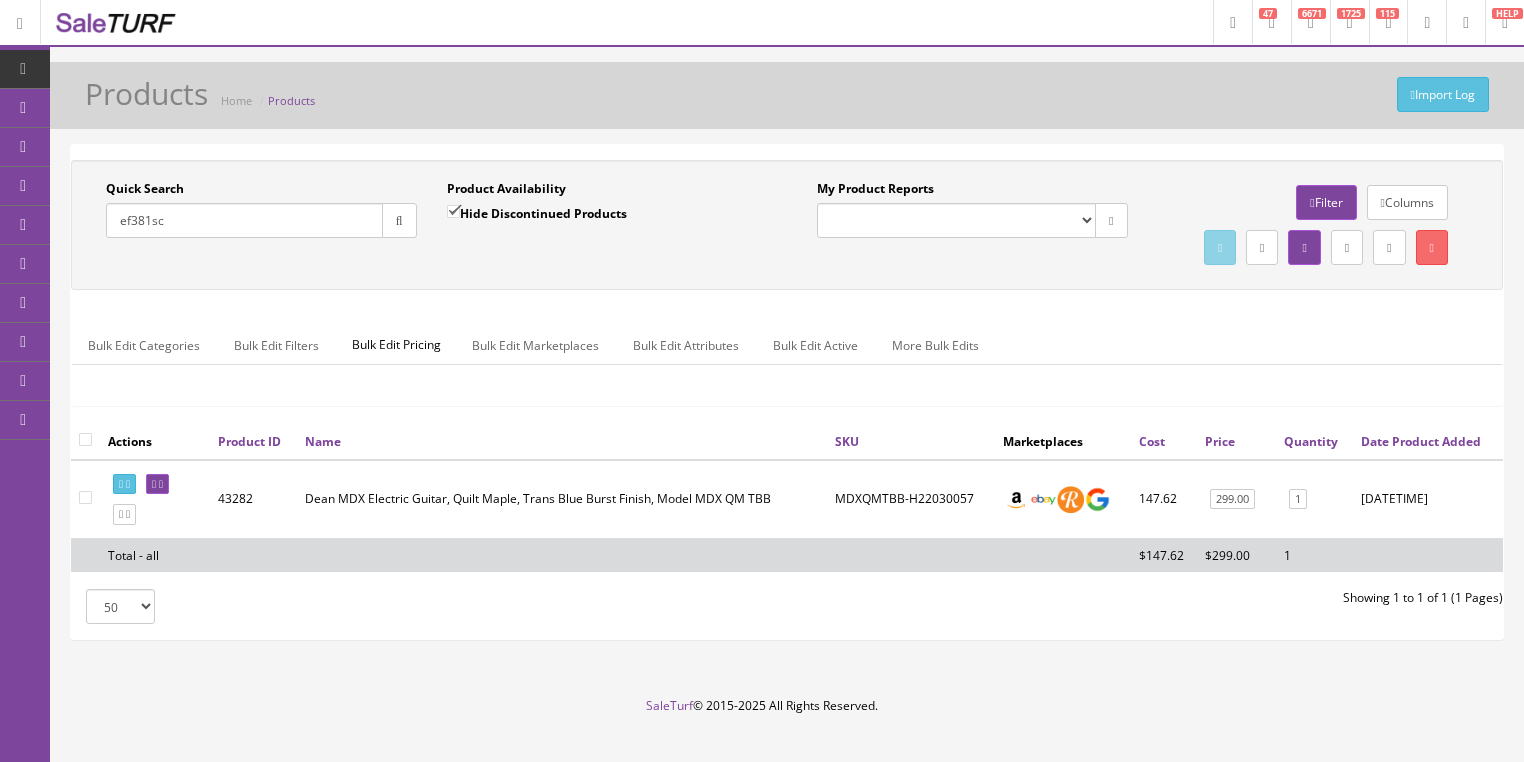 type on "ef381sc" 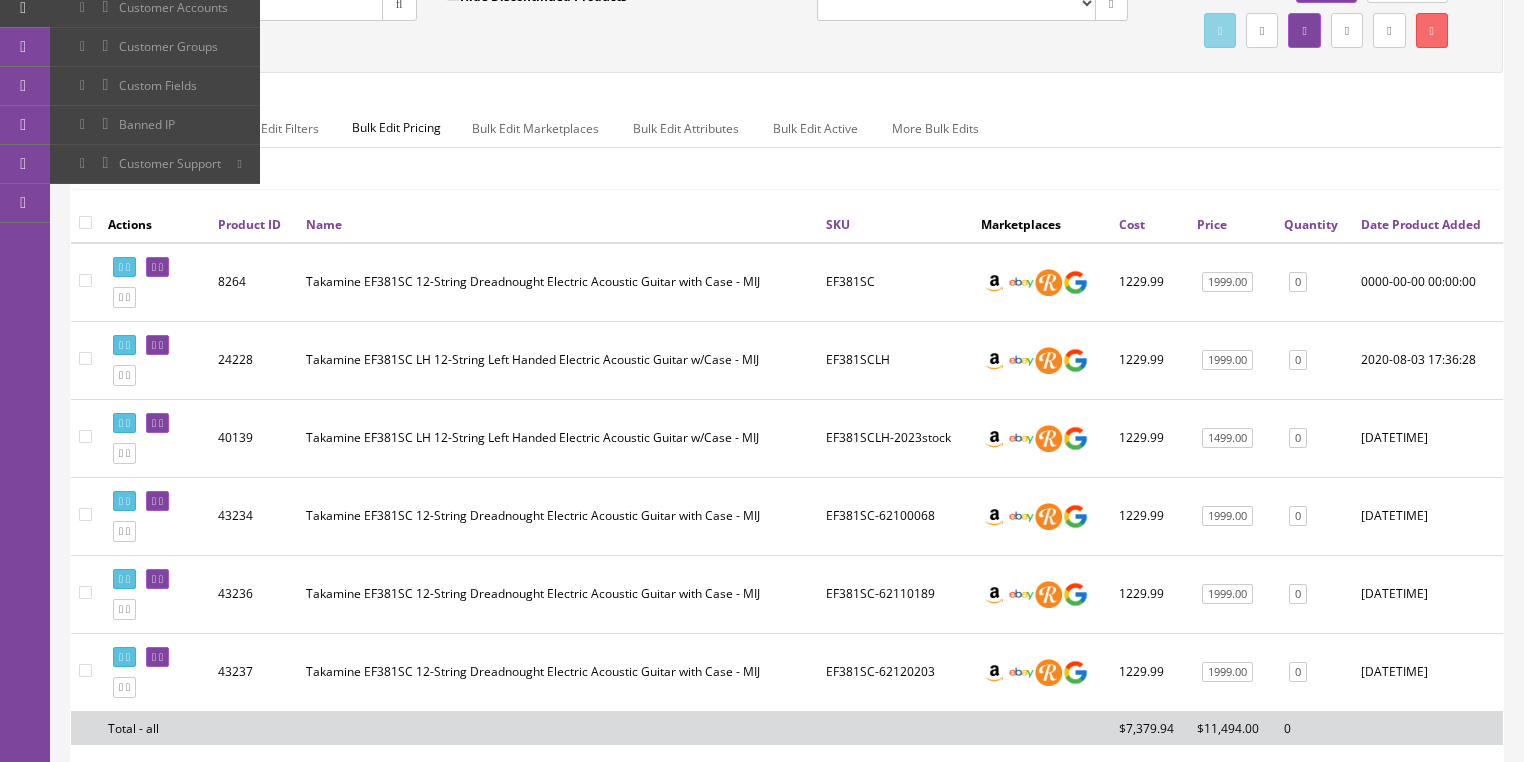 scroll, scrollTop: 240, scrollLeft: 0, axis: vertical 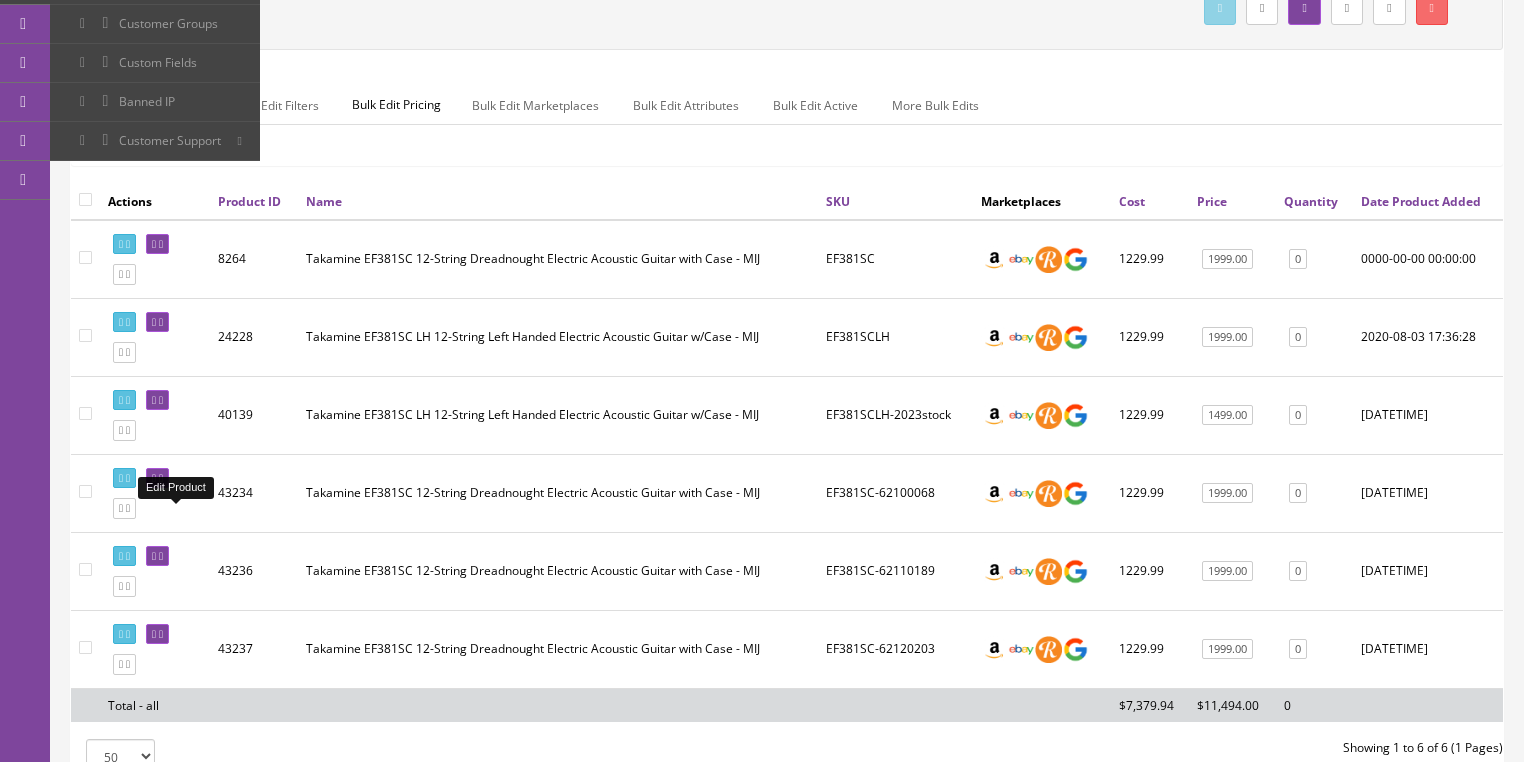 click at bounding box center [157, 478] 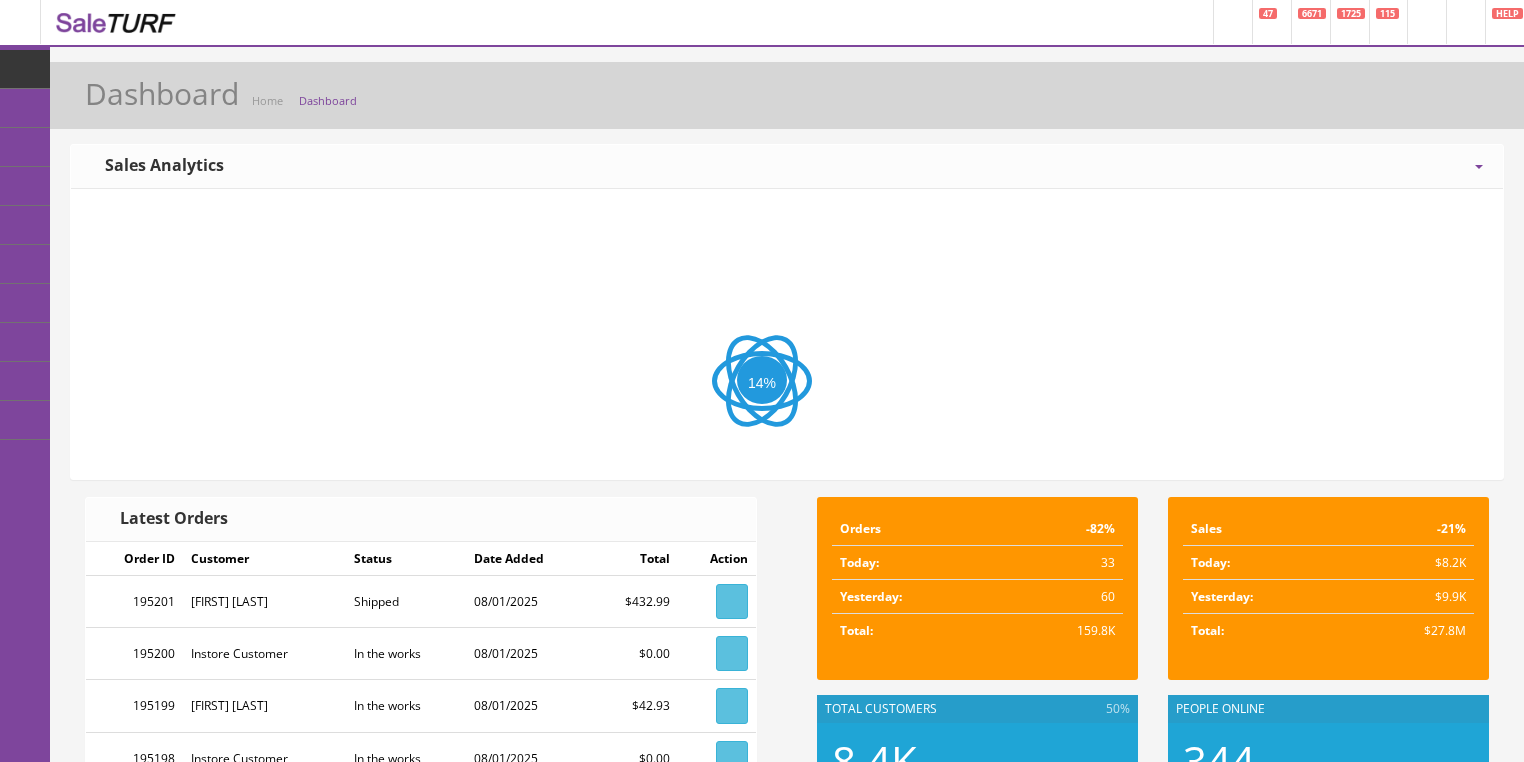 scroll, scrollTop: 0, scrollLeft: 0, axis: both 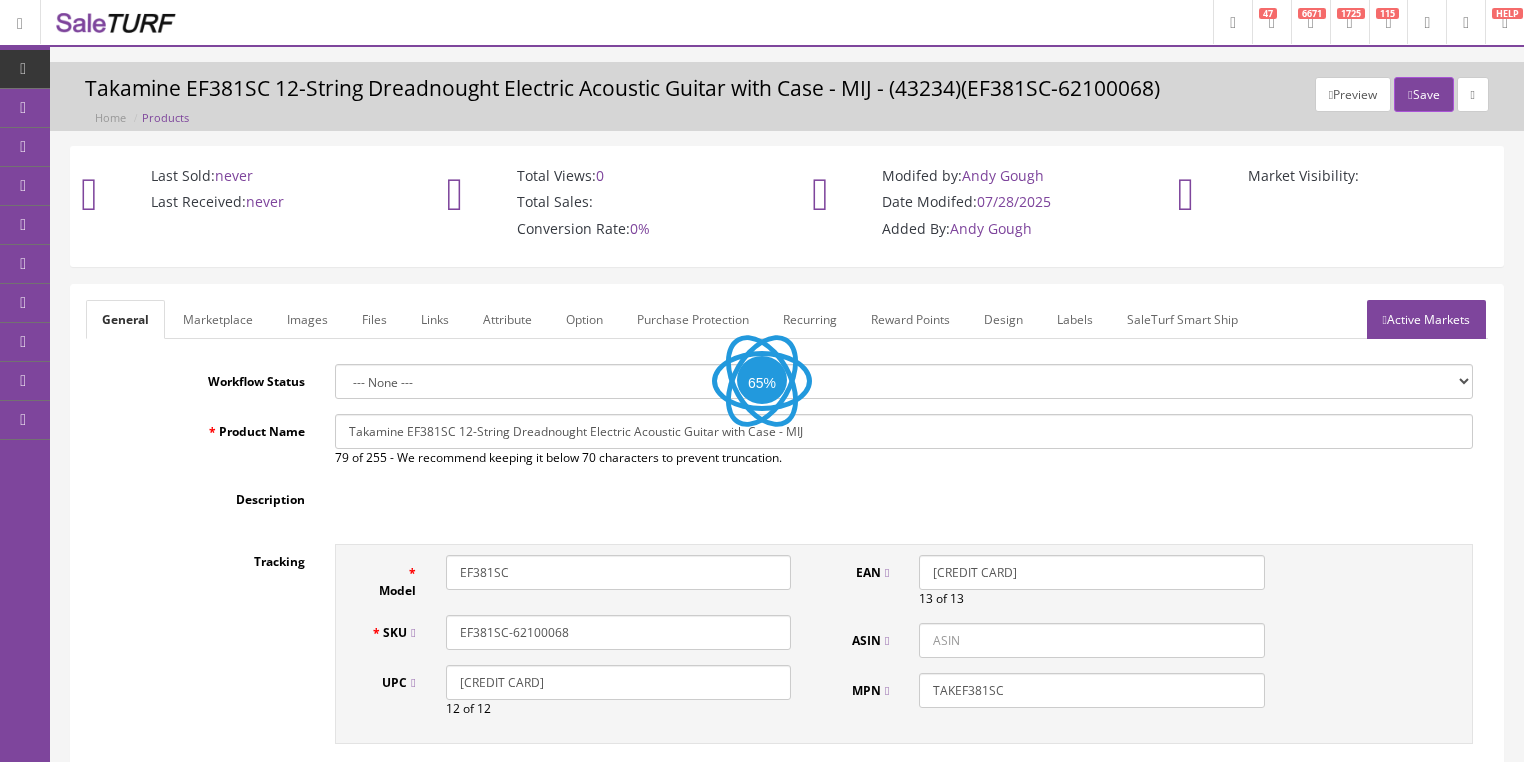 click on "Images" at bounding box center (307, 319) 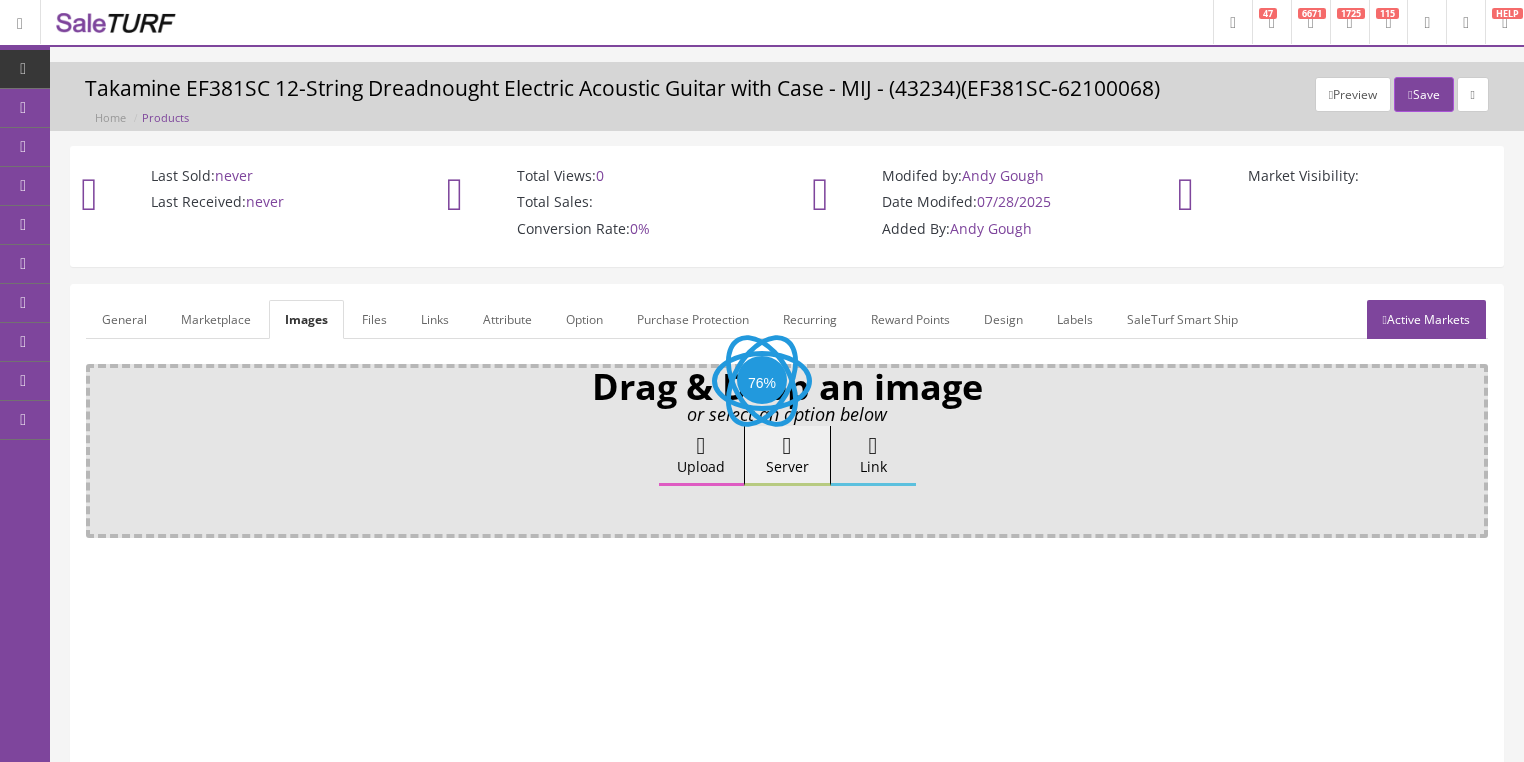 scroll, scrollTop: 0, scrollLeft: 0, axis: both 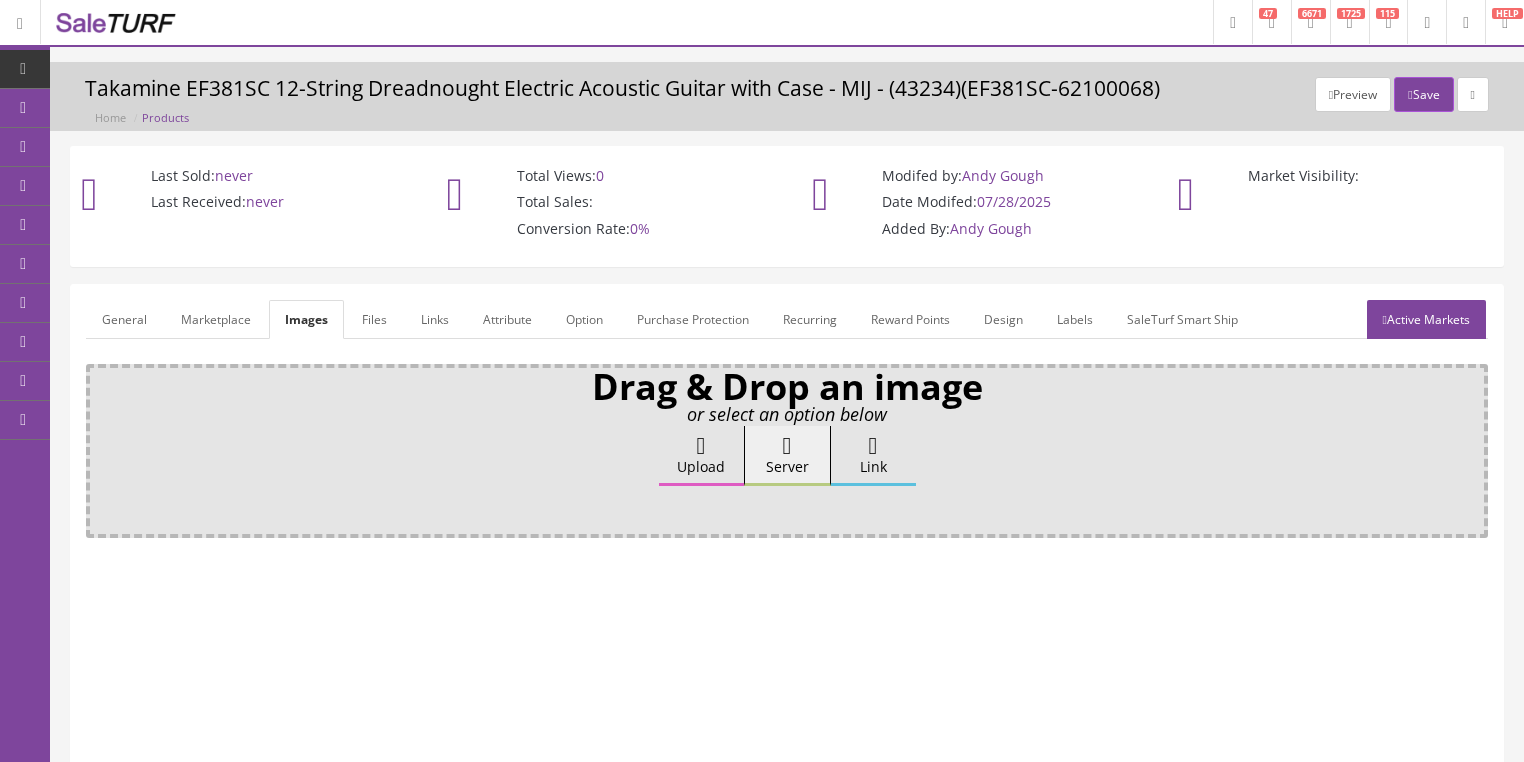 click on "Upload" at bounding box center (701, 456) 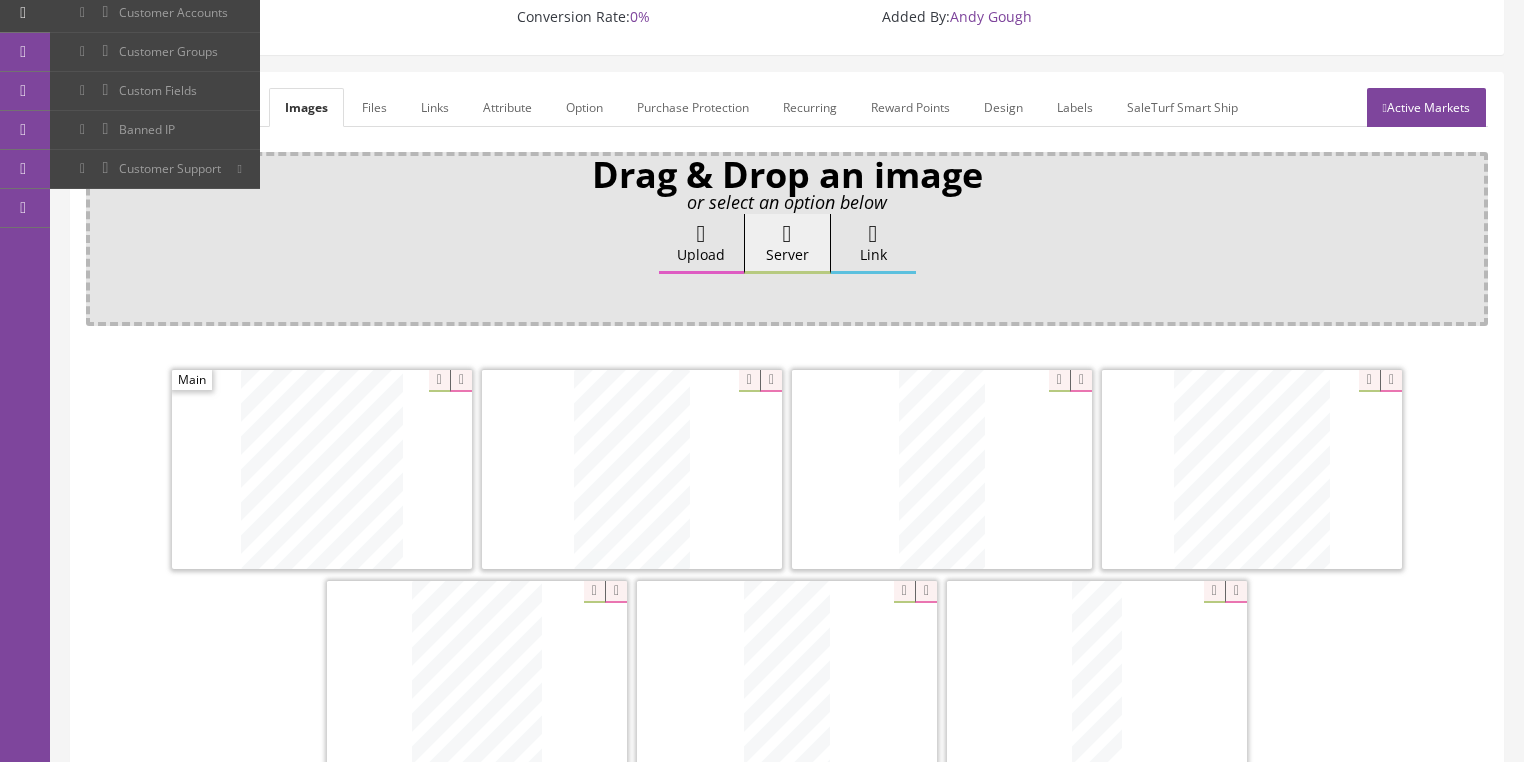 scroll, scrollTop: 478, scrollLeft: 0, axis: vertical 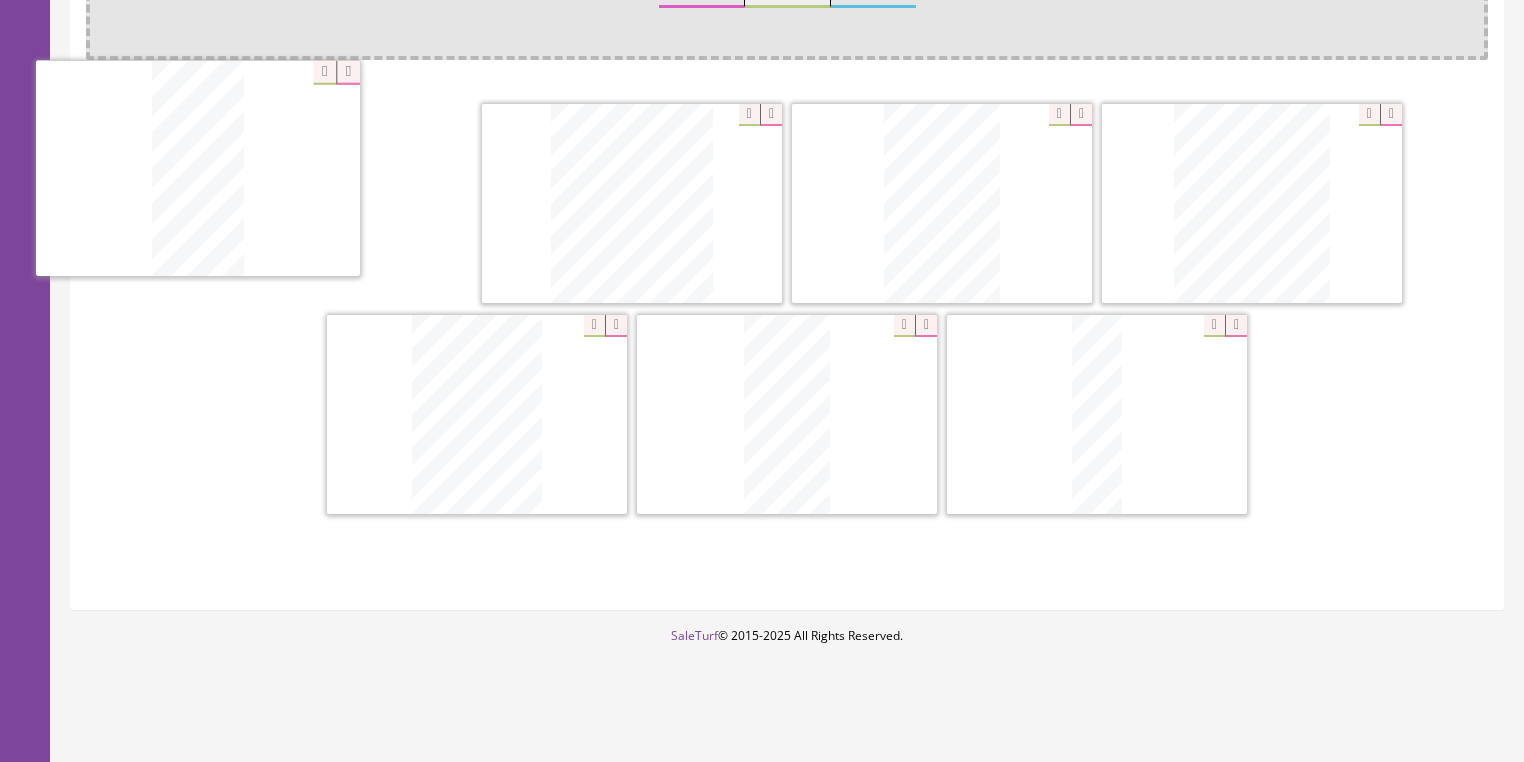 drag, startPoint x: 940, startPoint y: 245, endPoint x: 227, endPoint y: 244, distance: 713.0007 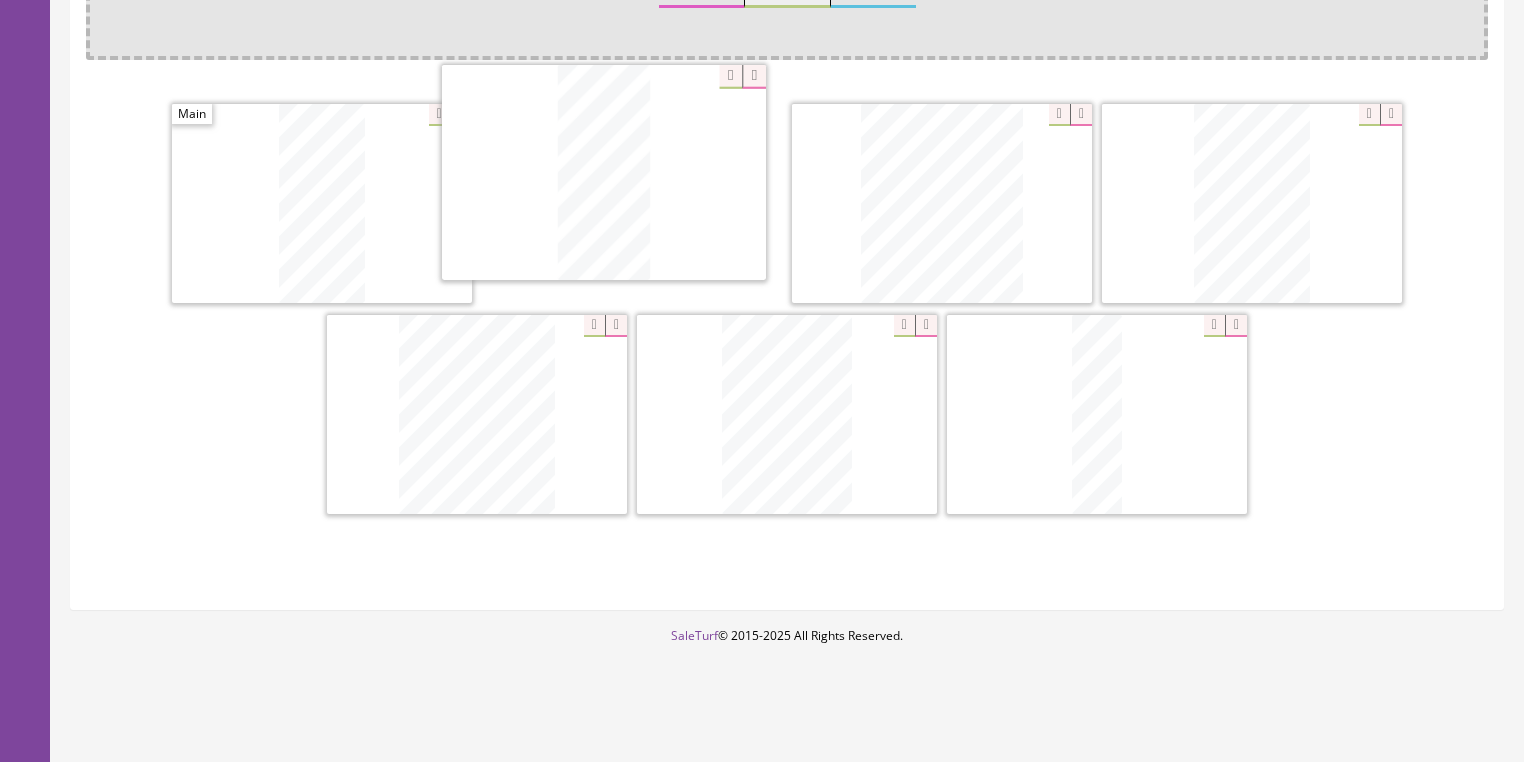 drag, startPoint x: 788, startPoint y: 415, endPoint x: 614, endPoint y: 215, distance: 265.09622 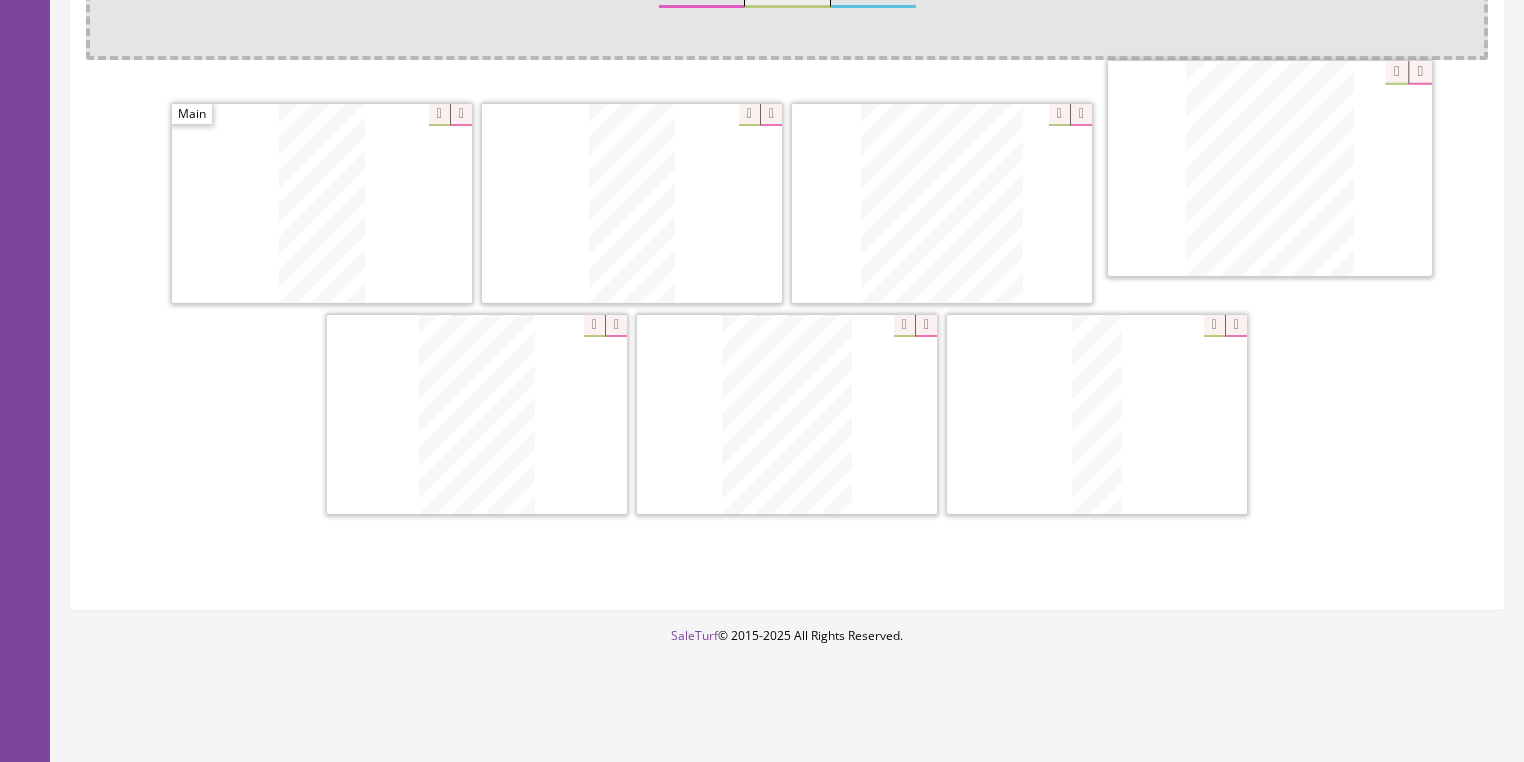 drag, startPoint x: 520, startPoint y: 399, endPoint x: 1314, endPoint y: 158, distance: 829.7692 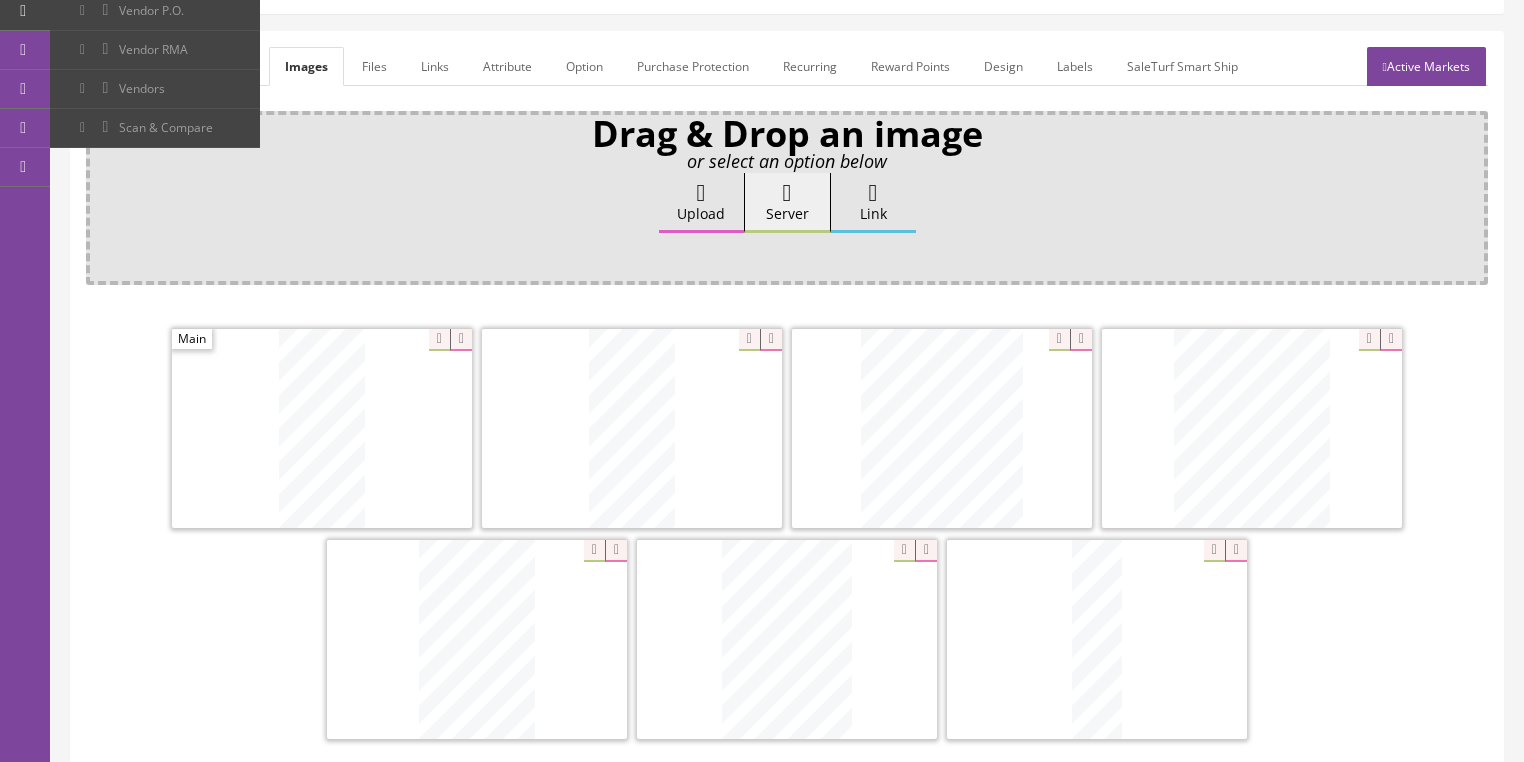 scroll, scrollTop: 238, scrollLeft: 0, axis: vertical 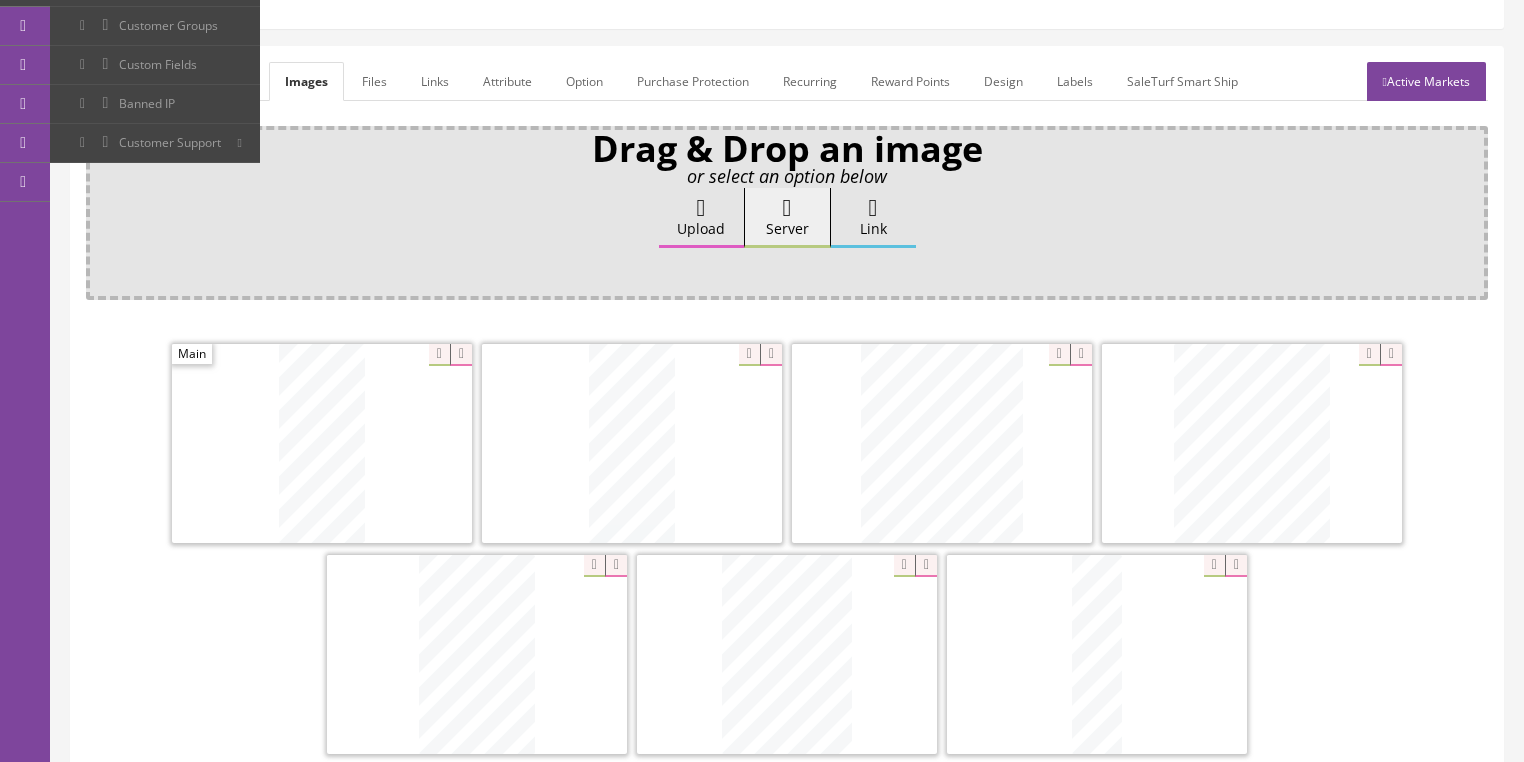 click on "Active Markets" at bounding box center [1426, 81] 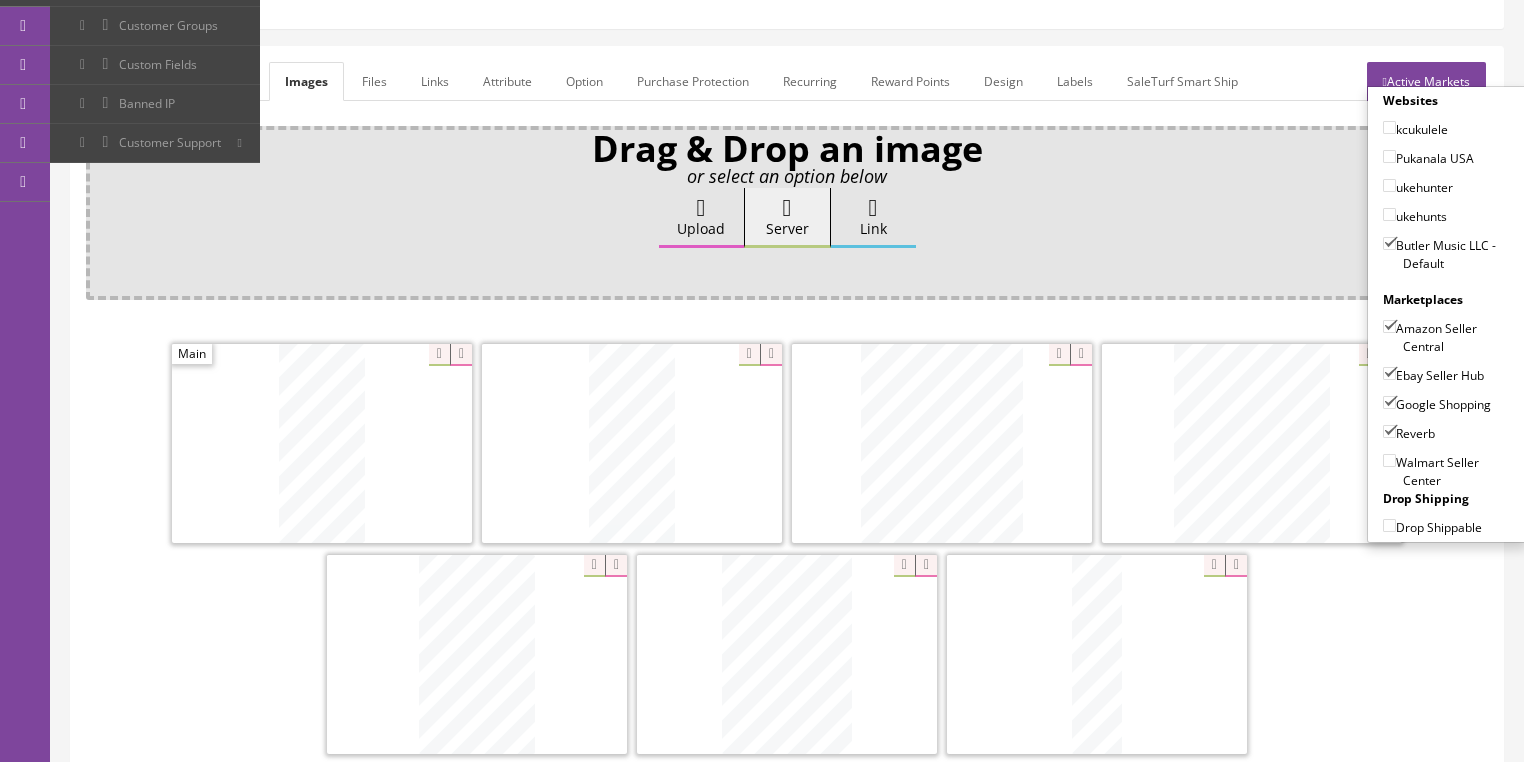 click on "Active Markets" at bounding box center [1426, 81] 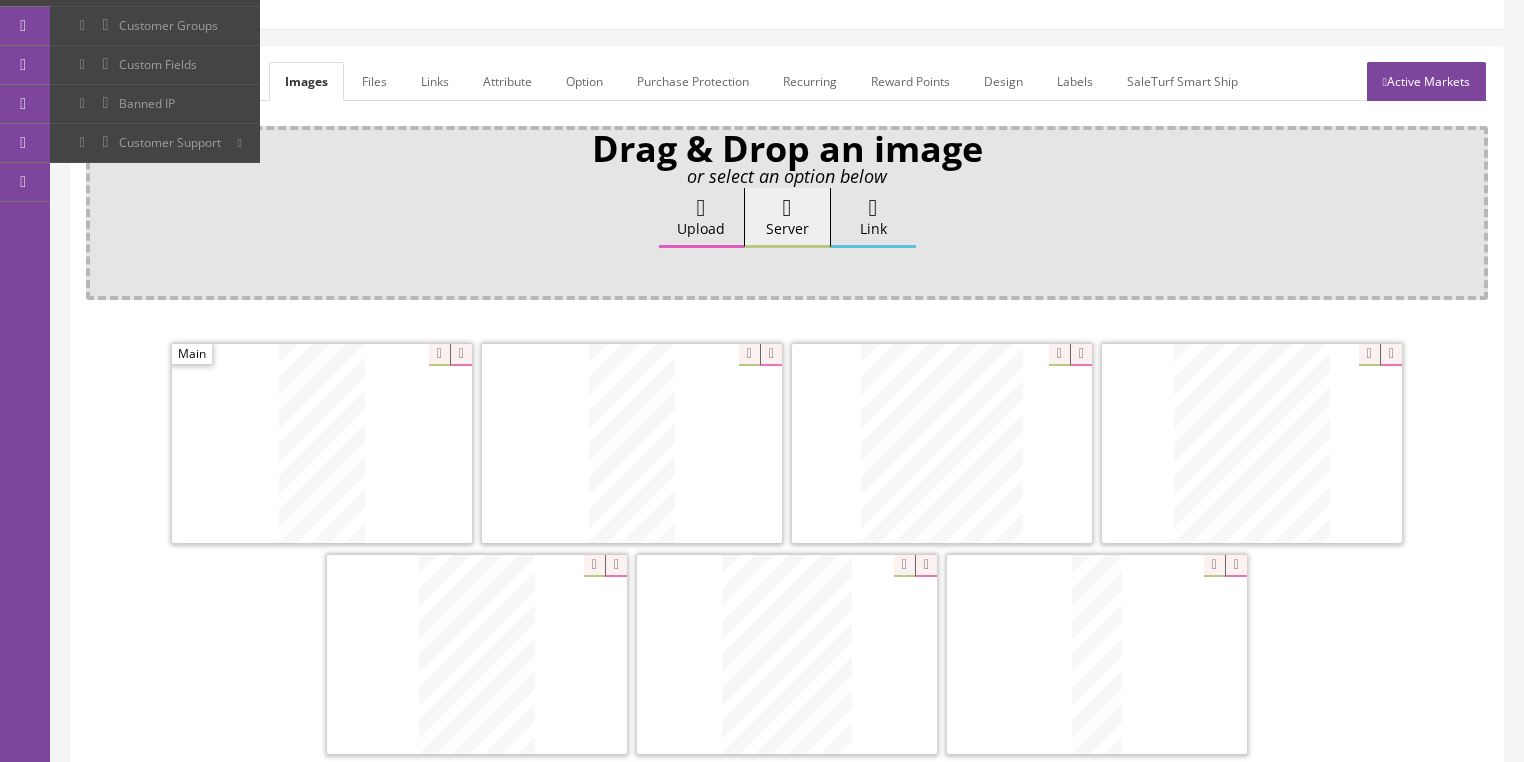 click on "General" at bounding box center [124, 81] 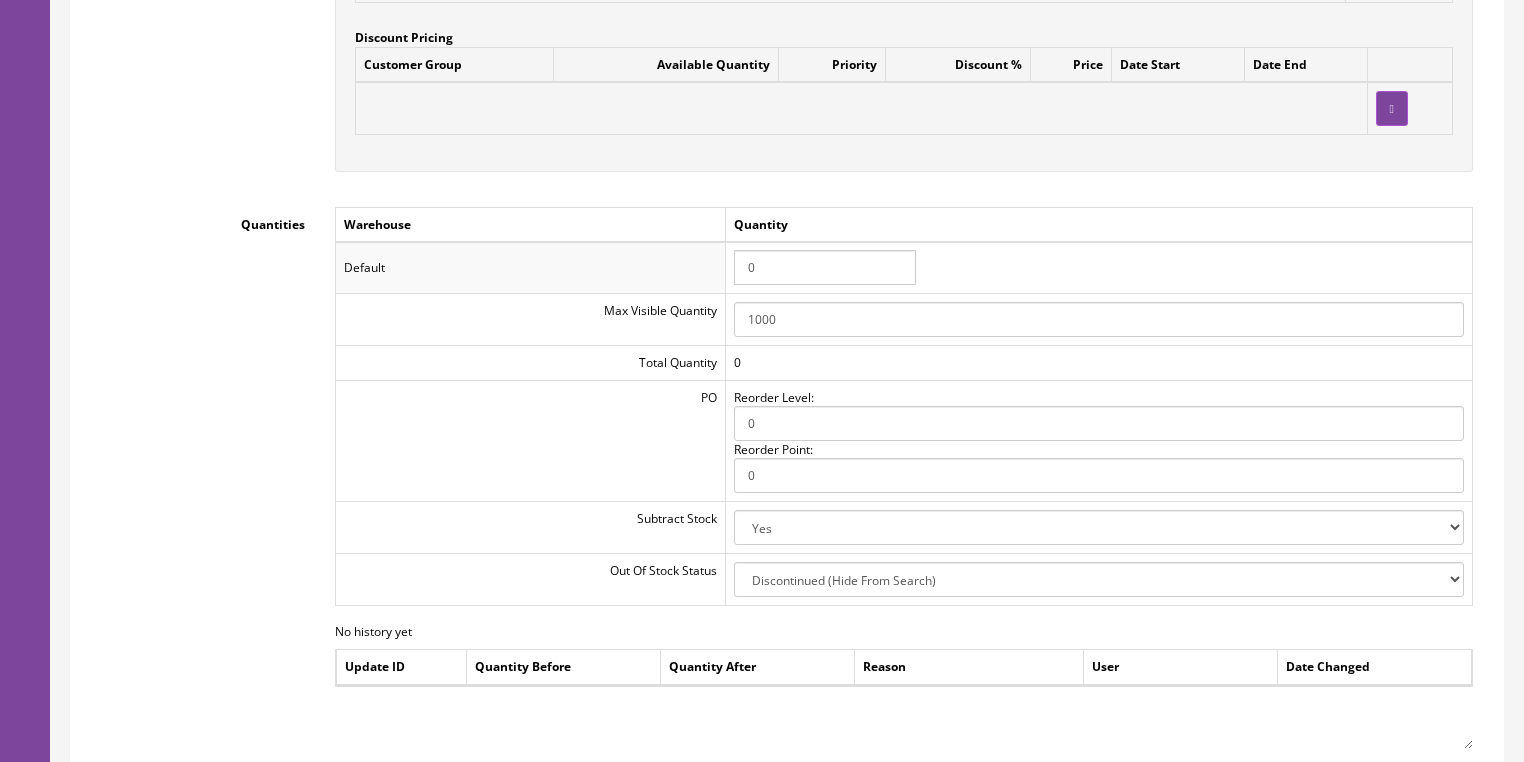 scroll, scrollTop: 2078, scrollLeft: 0, axis: vertical 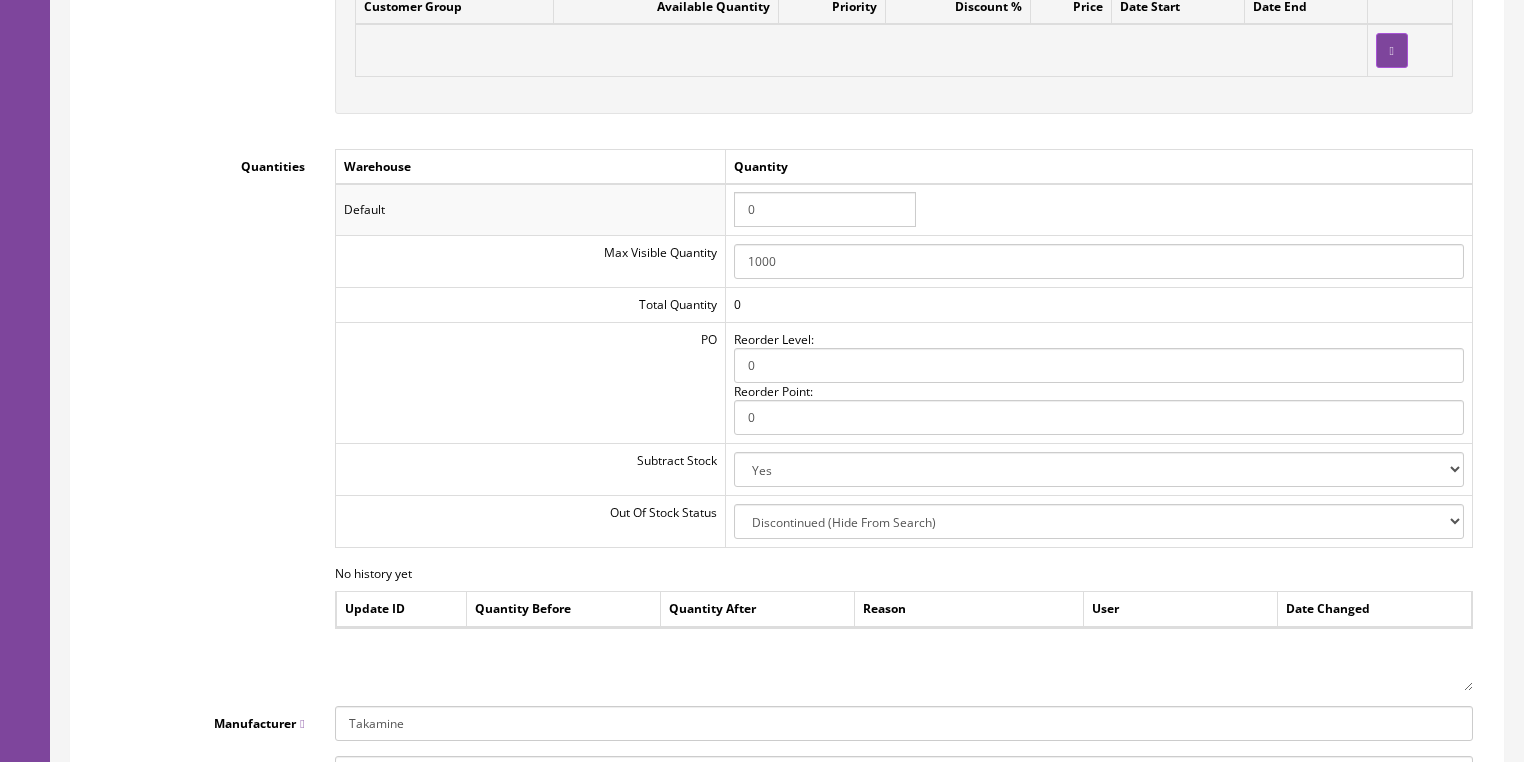 drag, startPoint x: 796, startPoint y: 212, endPoint x: 661, endPoint y: 225, distance: 135.62448 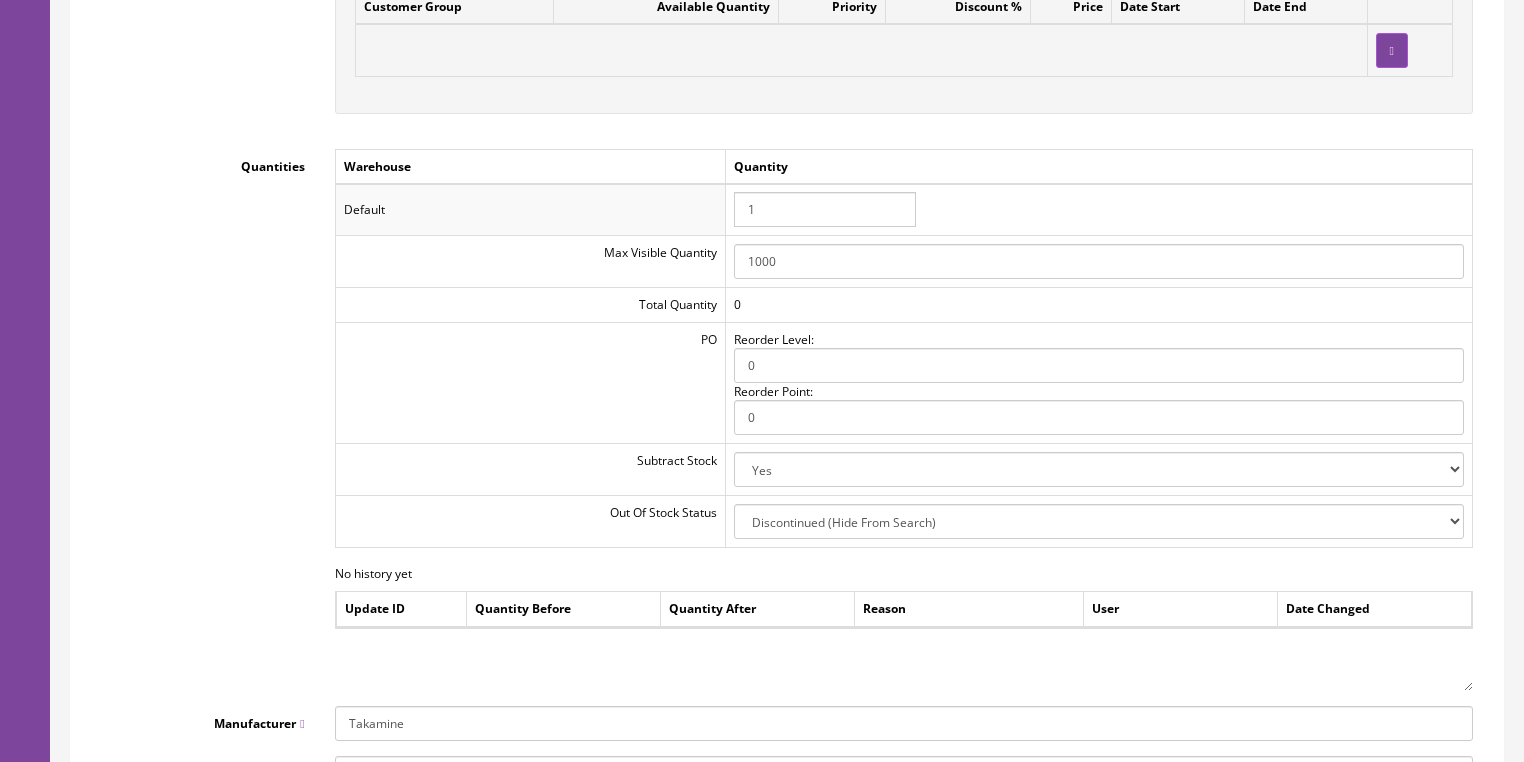 type on "1" 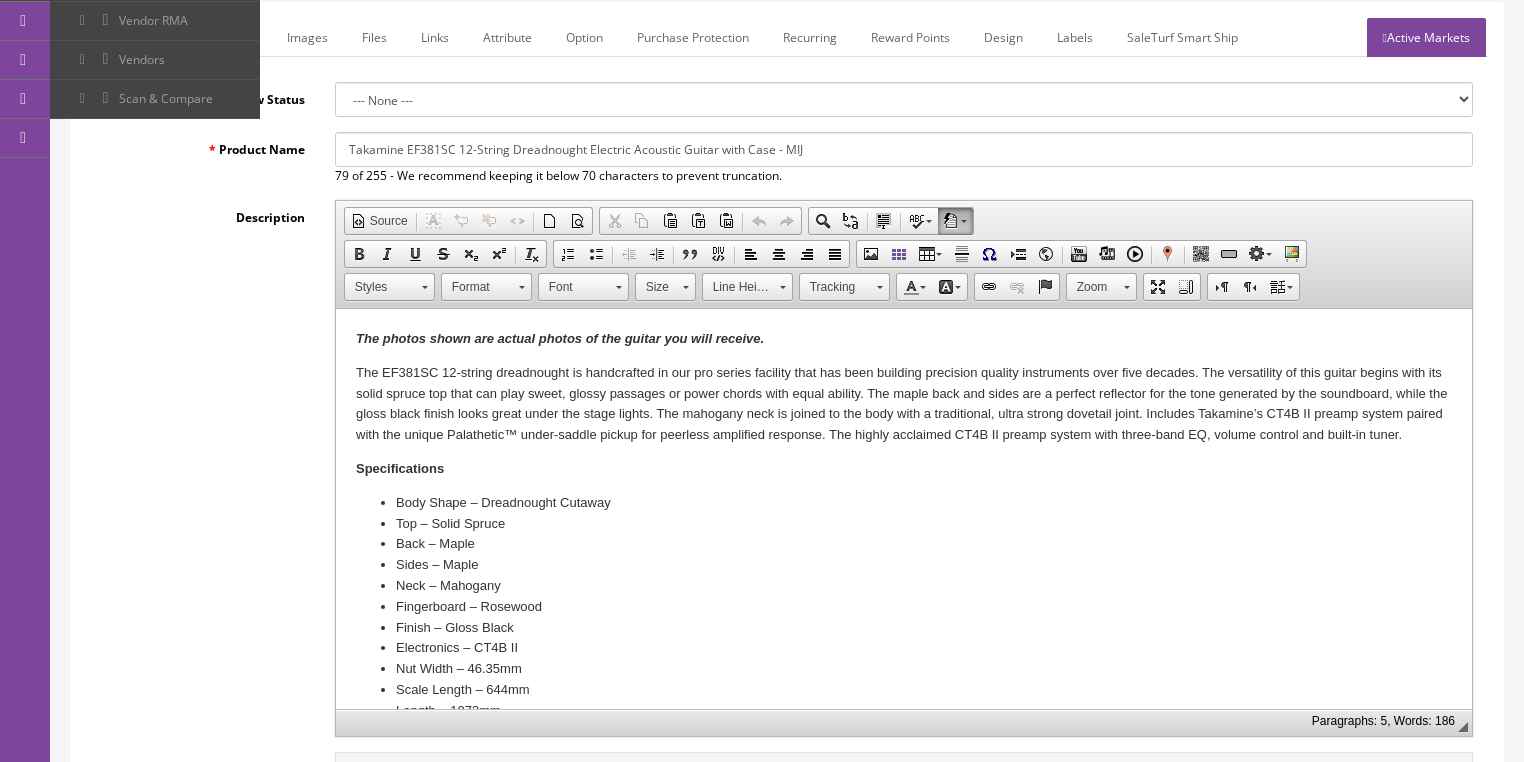 scroll, scrollTop: 158, scrollLeft: 0, axis: vertical 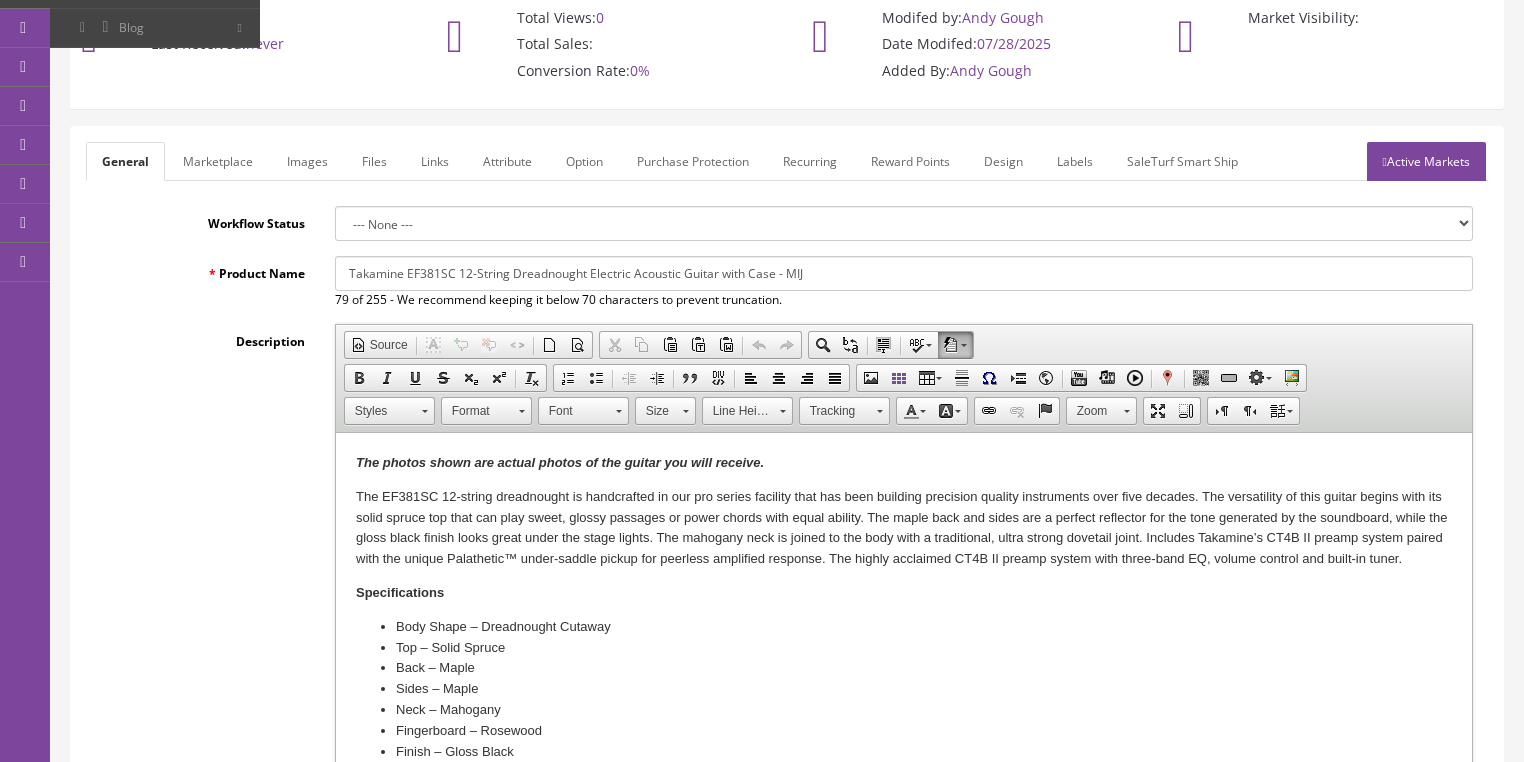 drag, startPoint x: 1402, startPoint y: 159, endPoint x: 1400, endPoint y: 104, distance: 55.03635 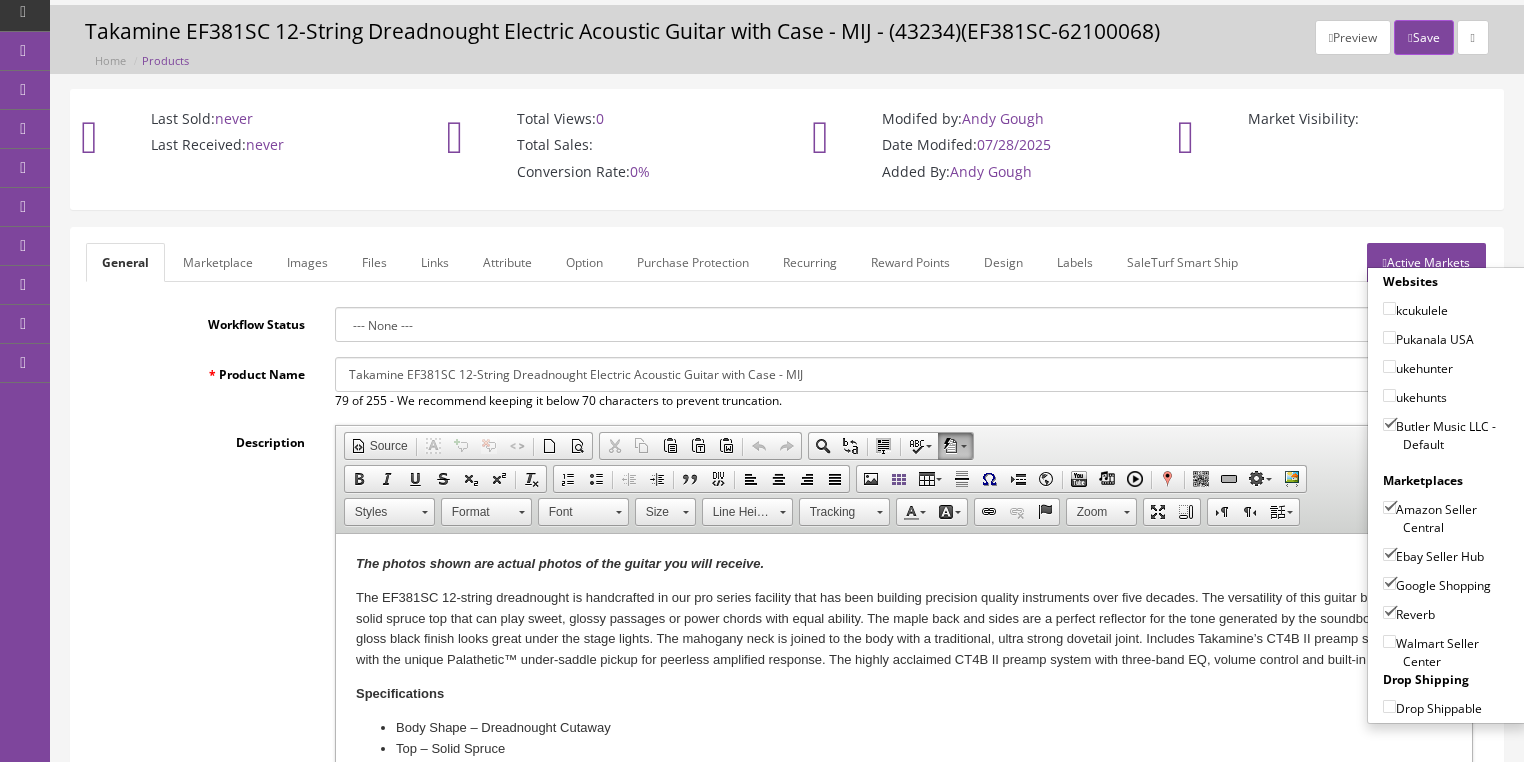 scroll, scrollTop: 0, scrollLeft: 0, axis: both 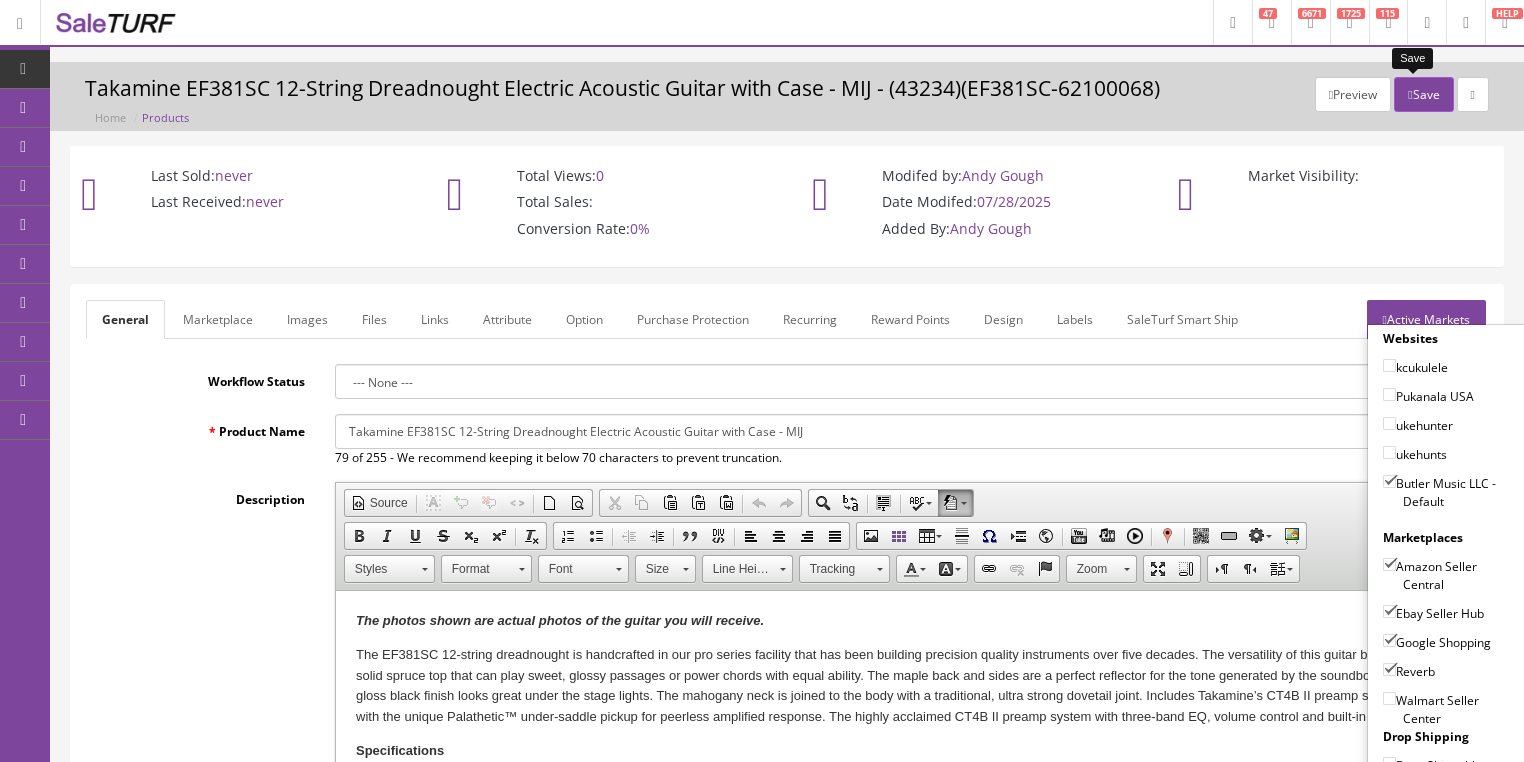 click on "Save" at bounding box center [1423, 94] 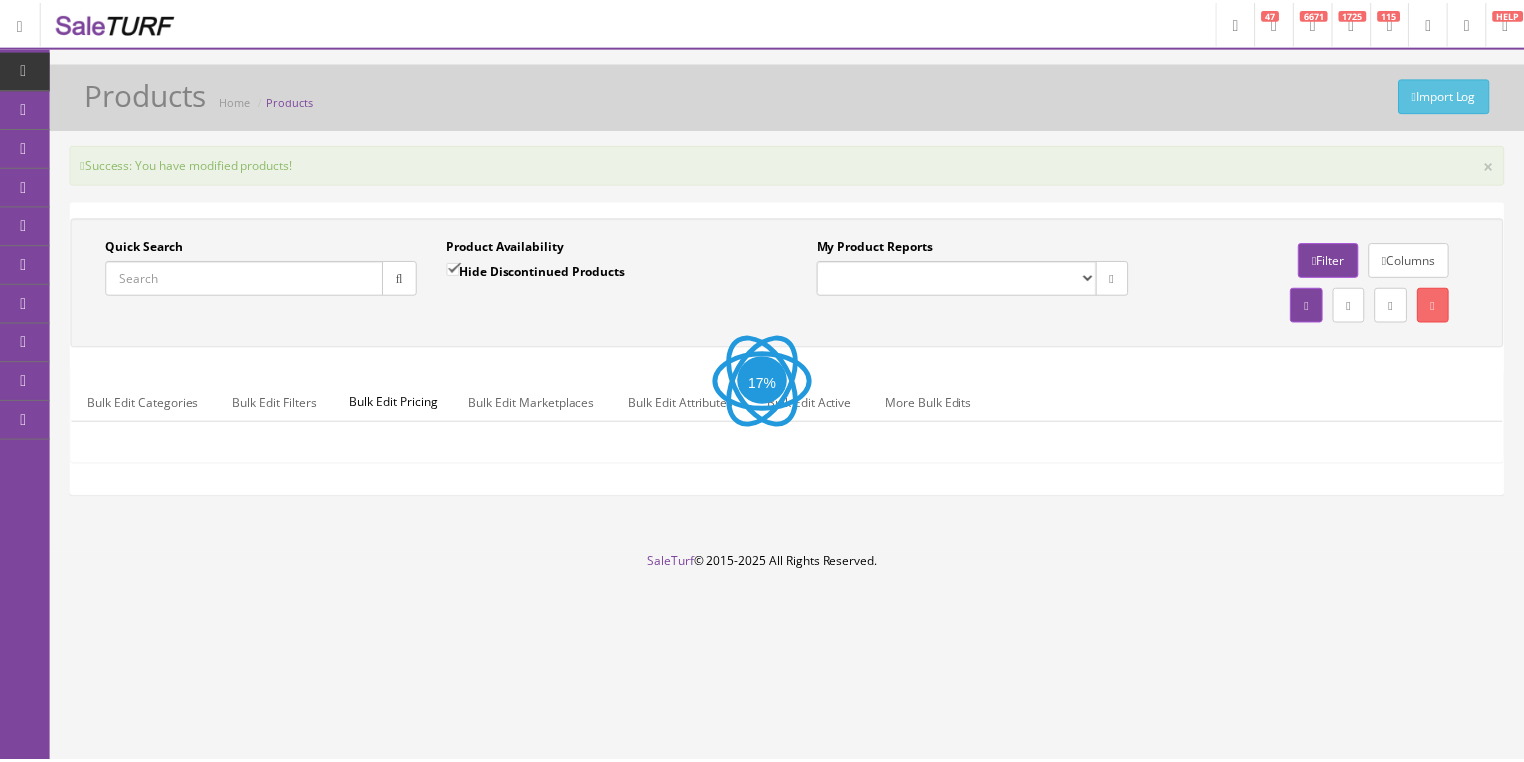 scroll, scrollTop: 0, scrollLeft: 0, axis: both 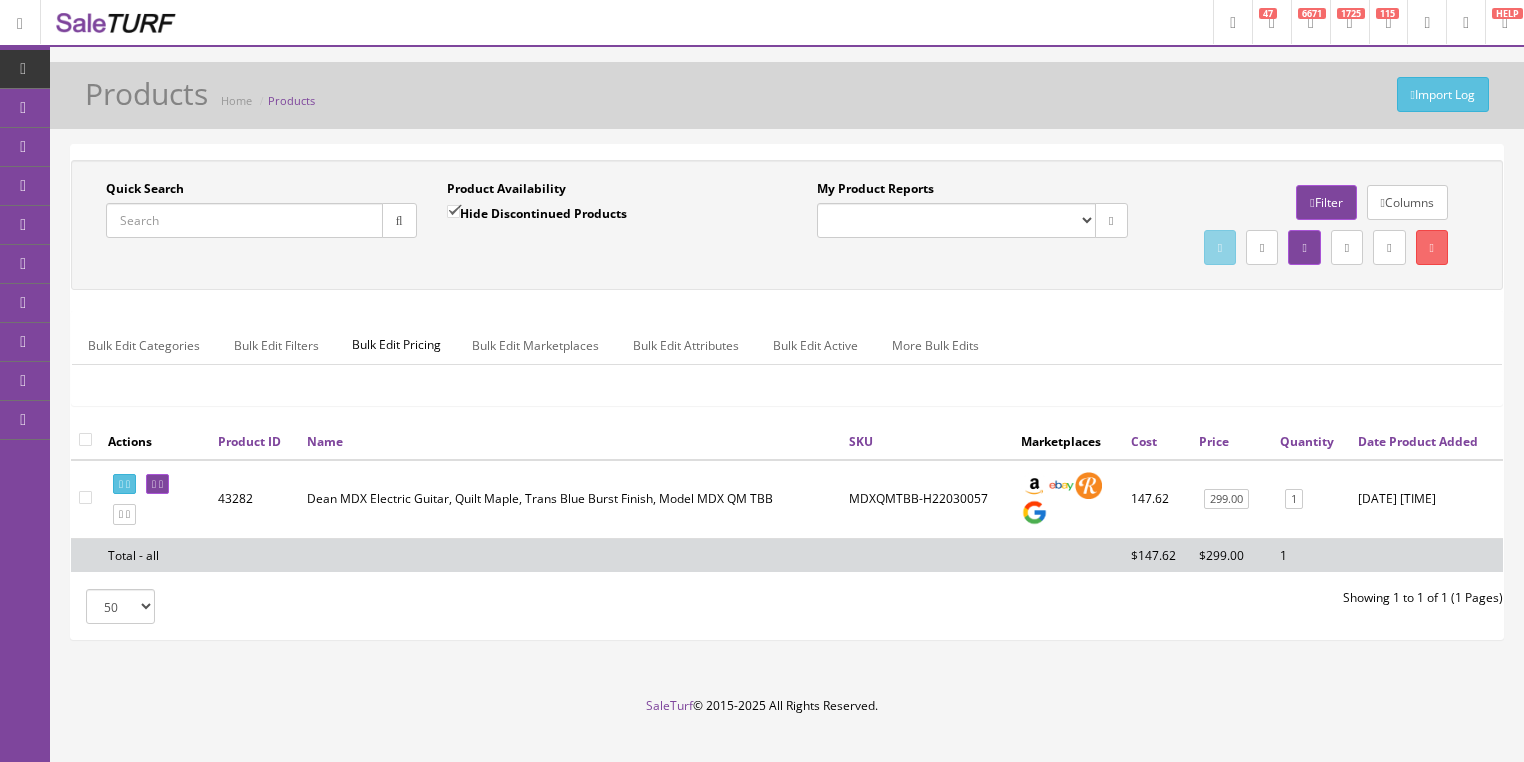 click on "Quick Search" at bounding box center (244, 220) 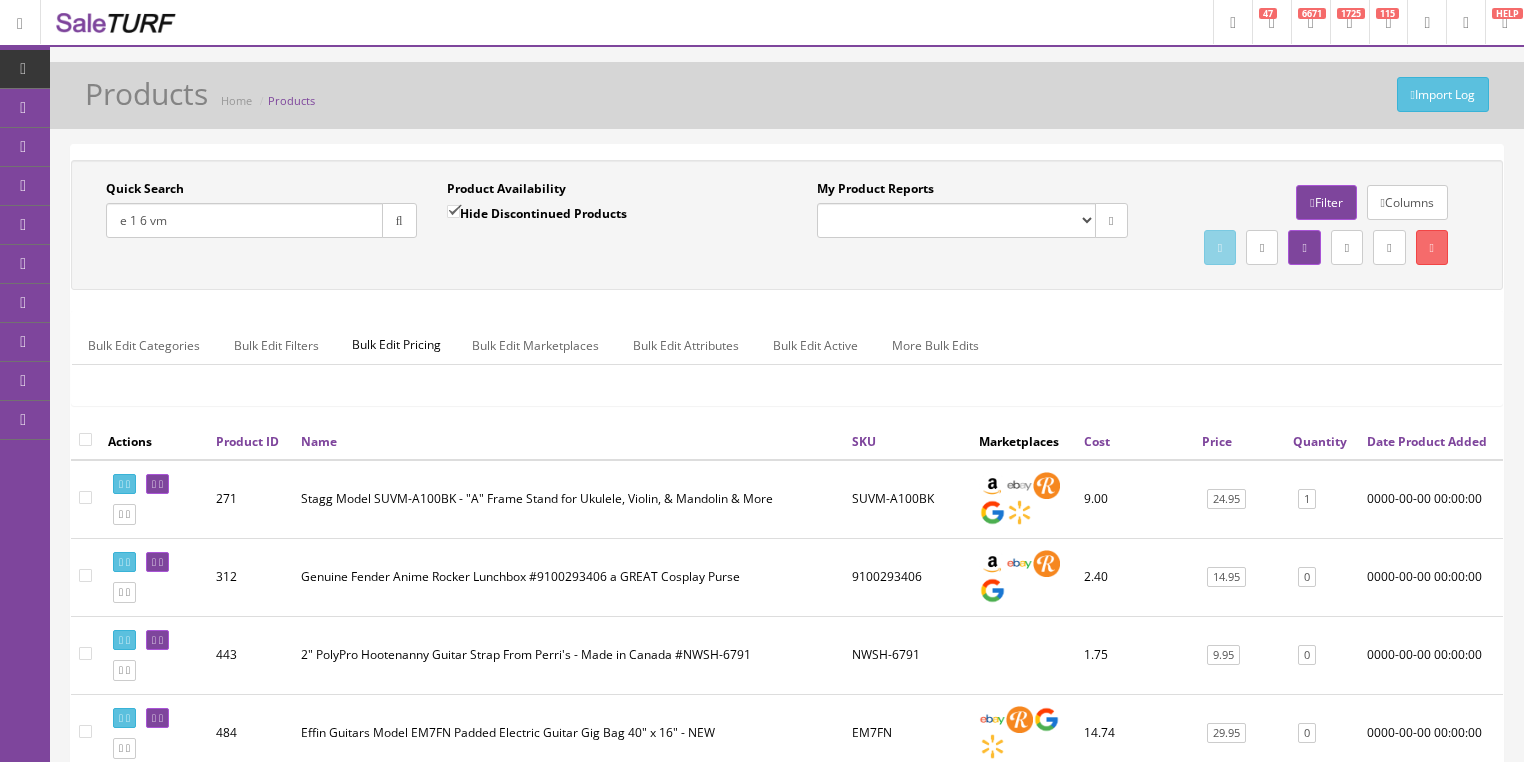 type on "e 1 6 vm" 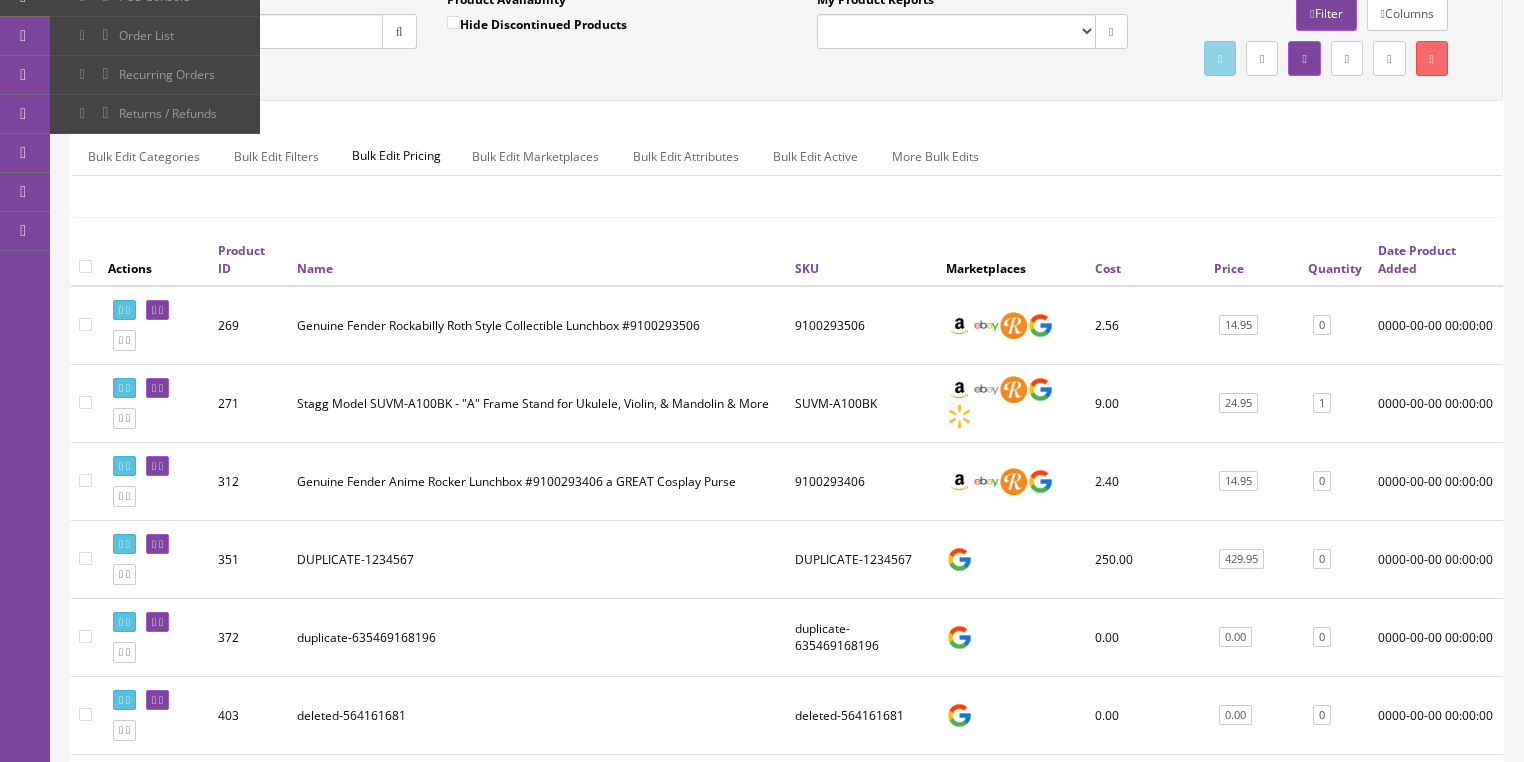scroll, scrollTop: 0, scrollLeft: 0, axis: both 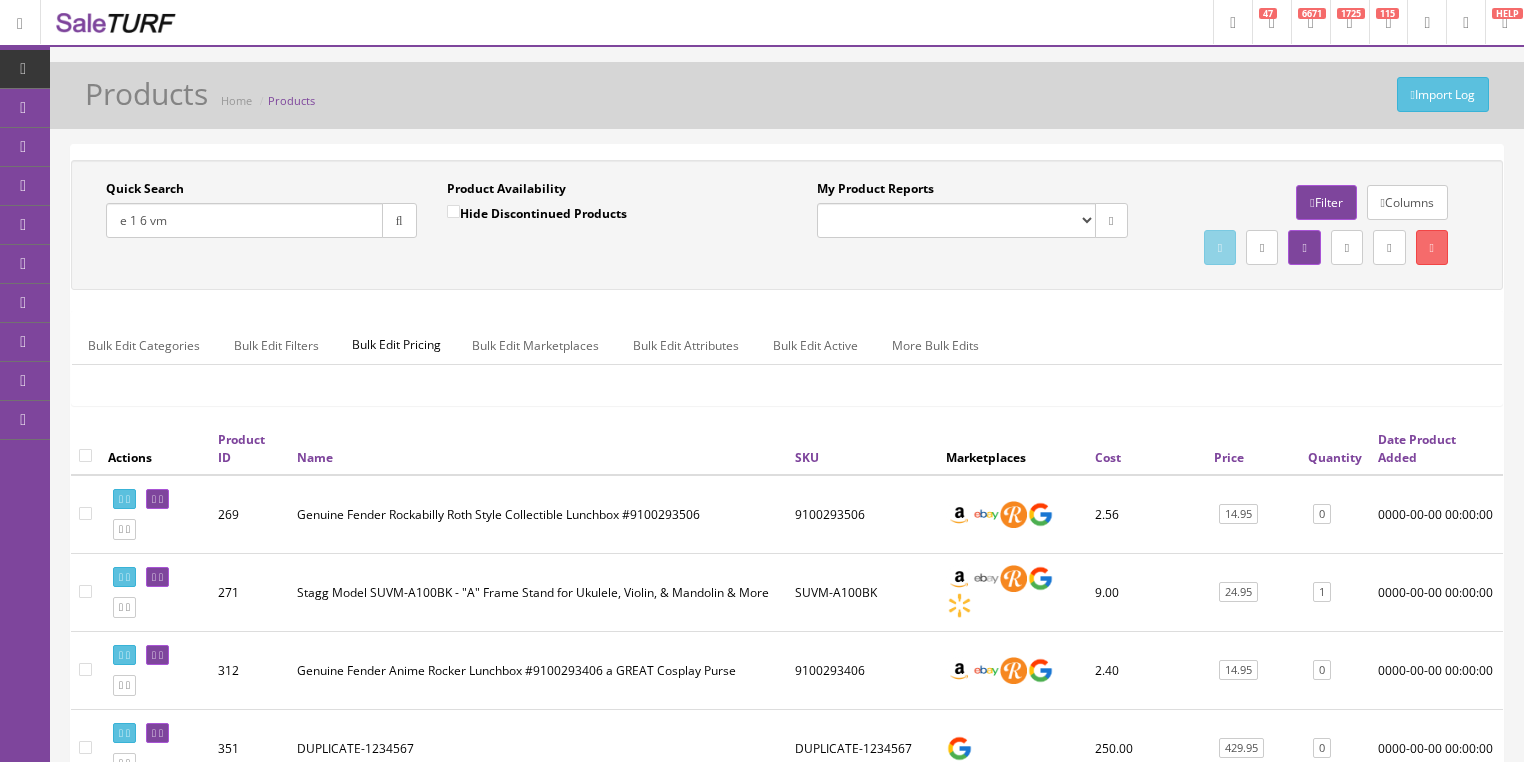 click on "e 1 6 vm" at bounding box center [244, 220] 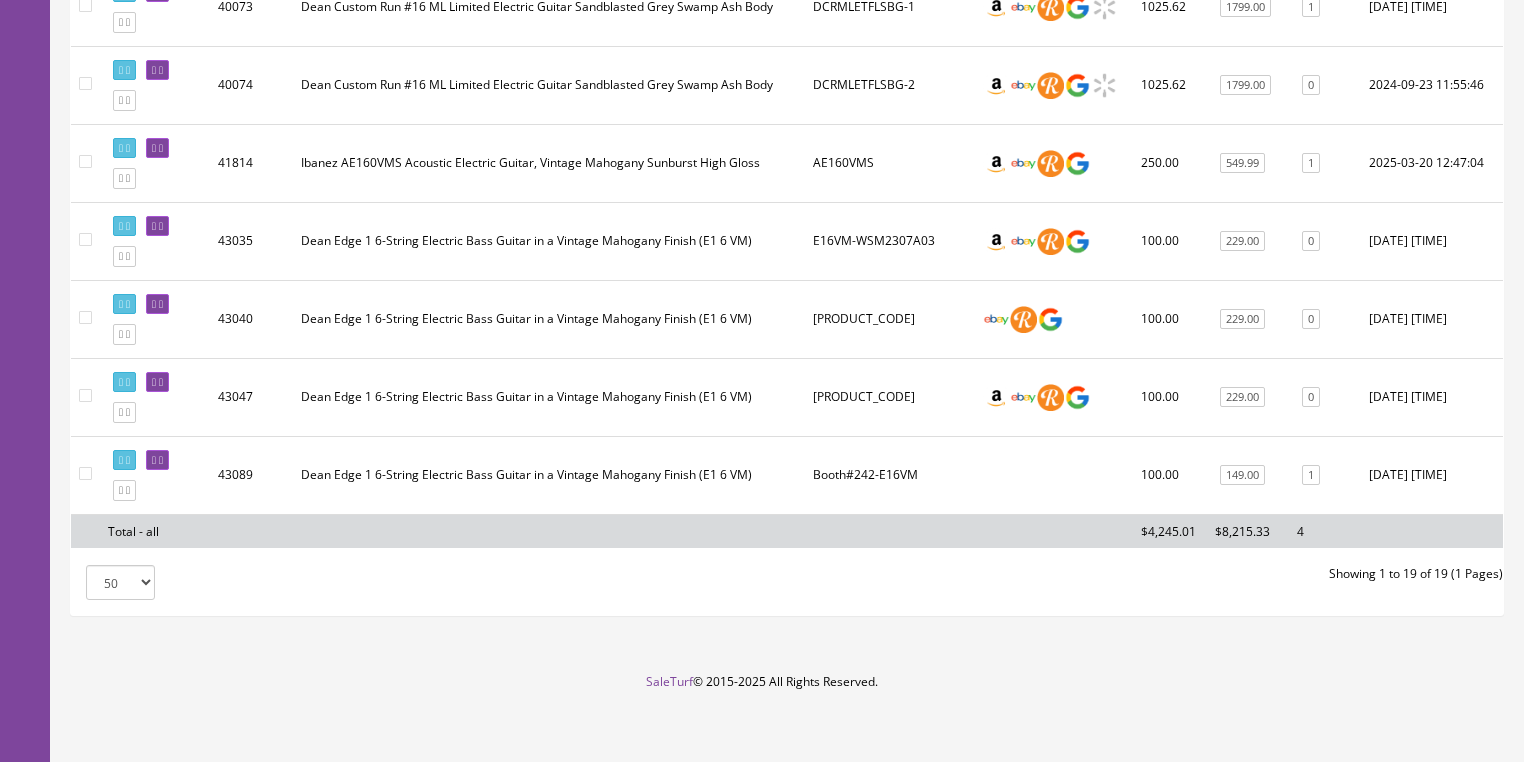 scroll, scrollTop: 1440, scrollLeft: 0, axis: vertical 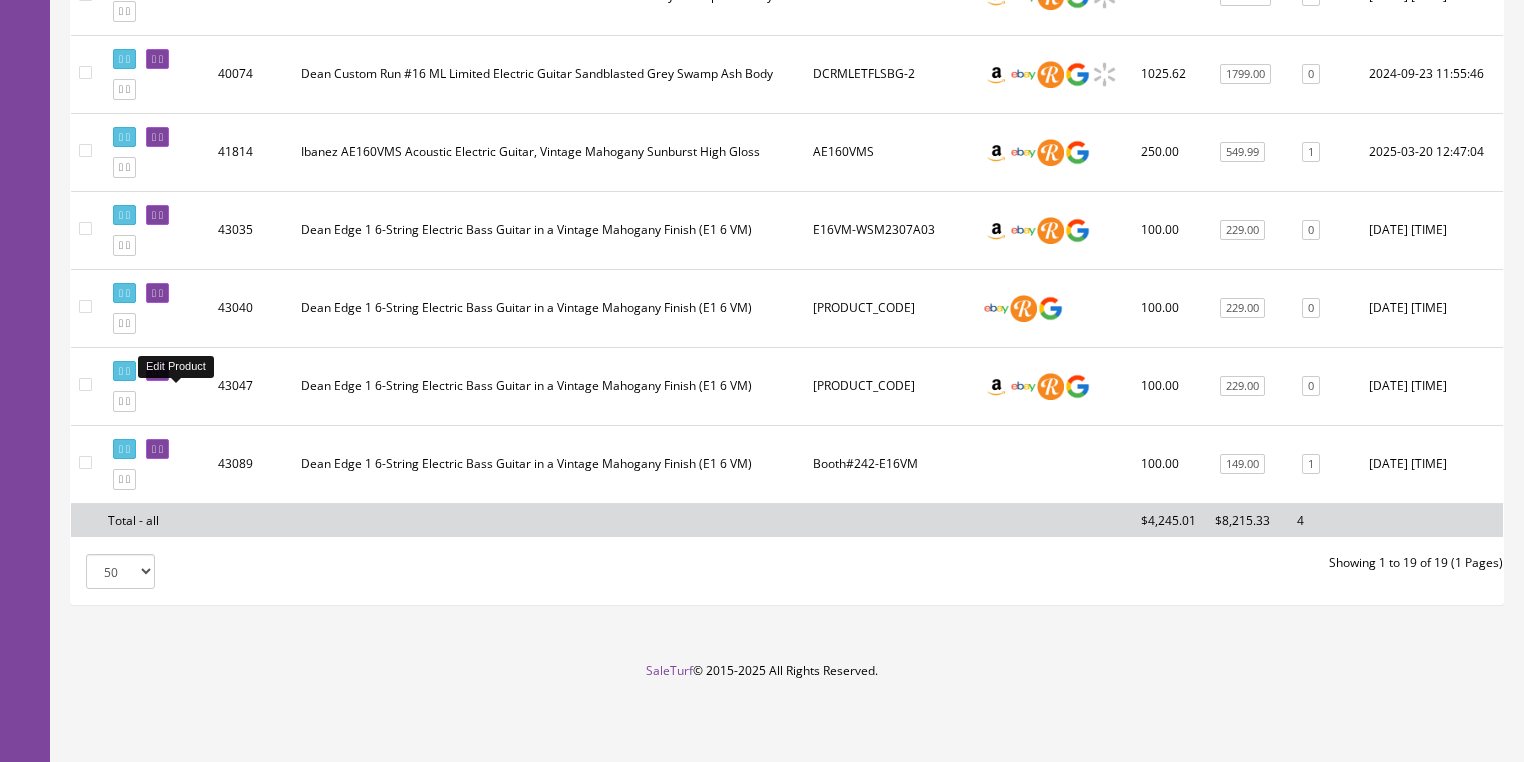 type on "dean e 1 6 vm" 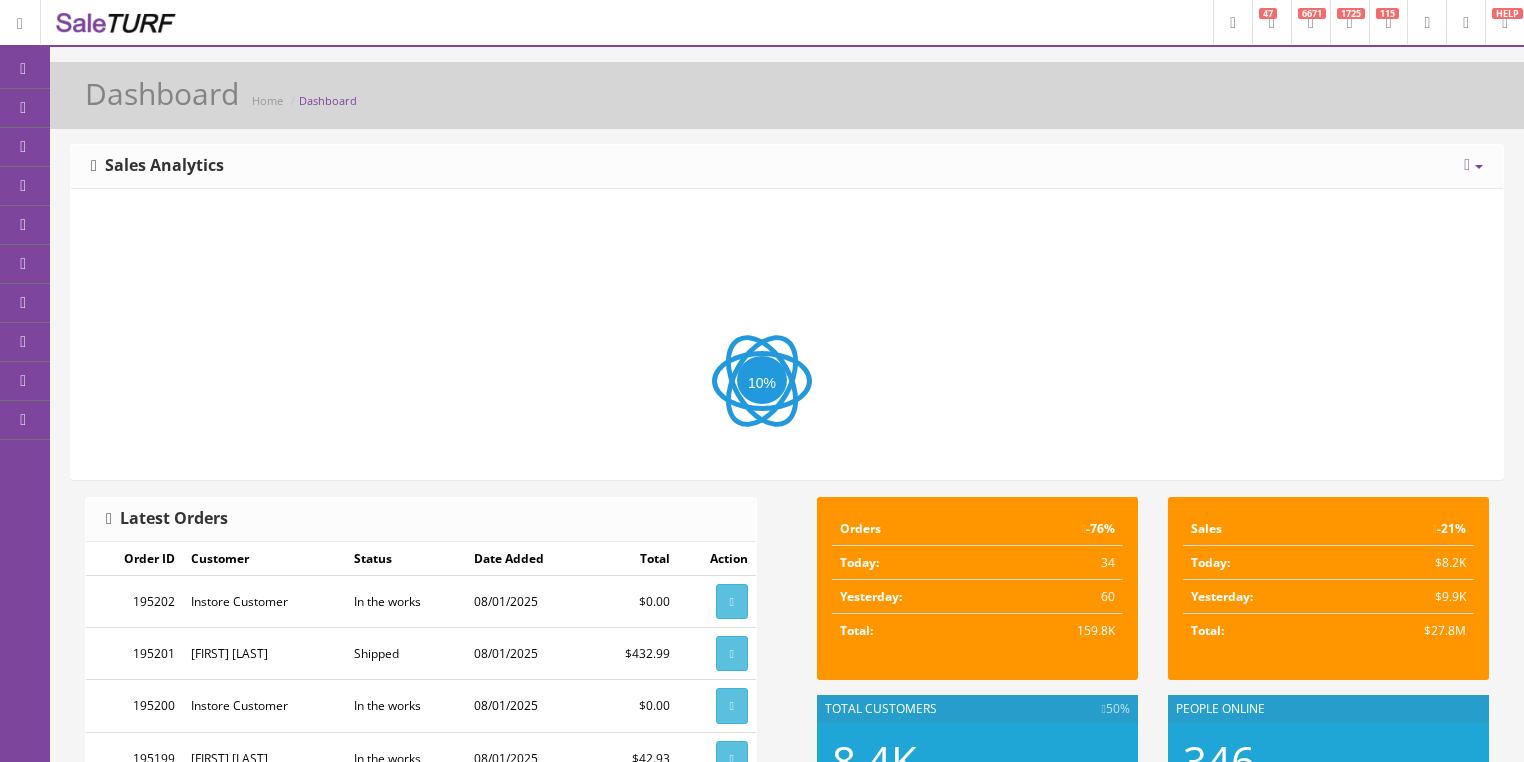 scroll, scrollTop: 0, scrollLeft: 0, axis: both 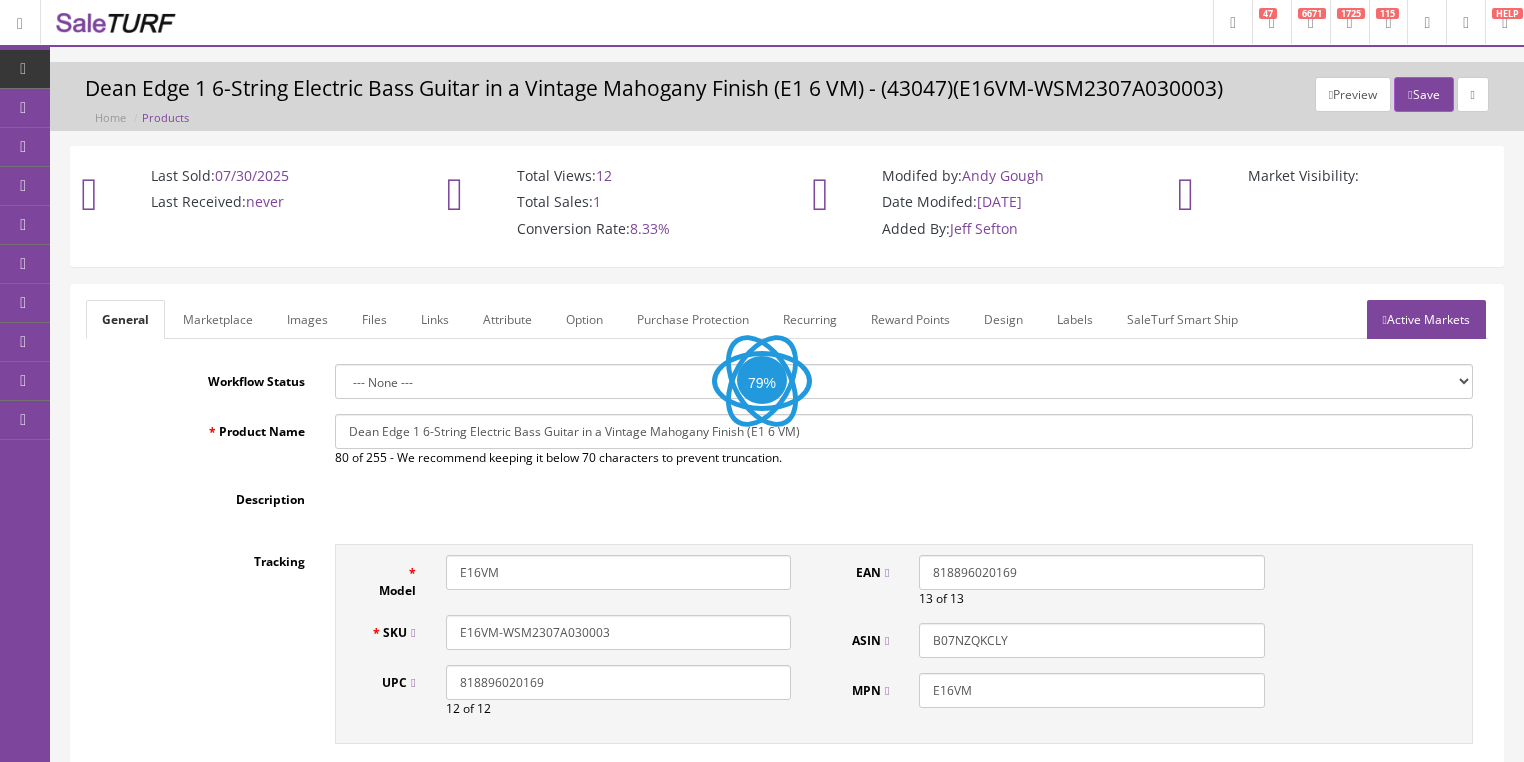 click on "Images" at bounding box center (307, 319) 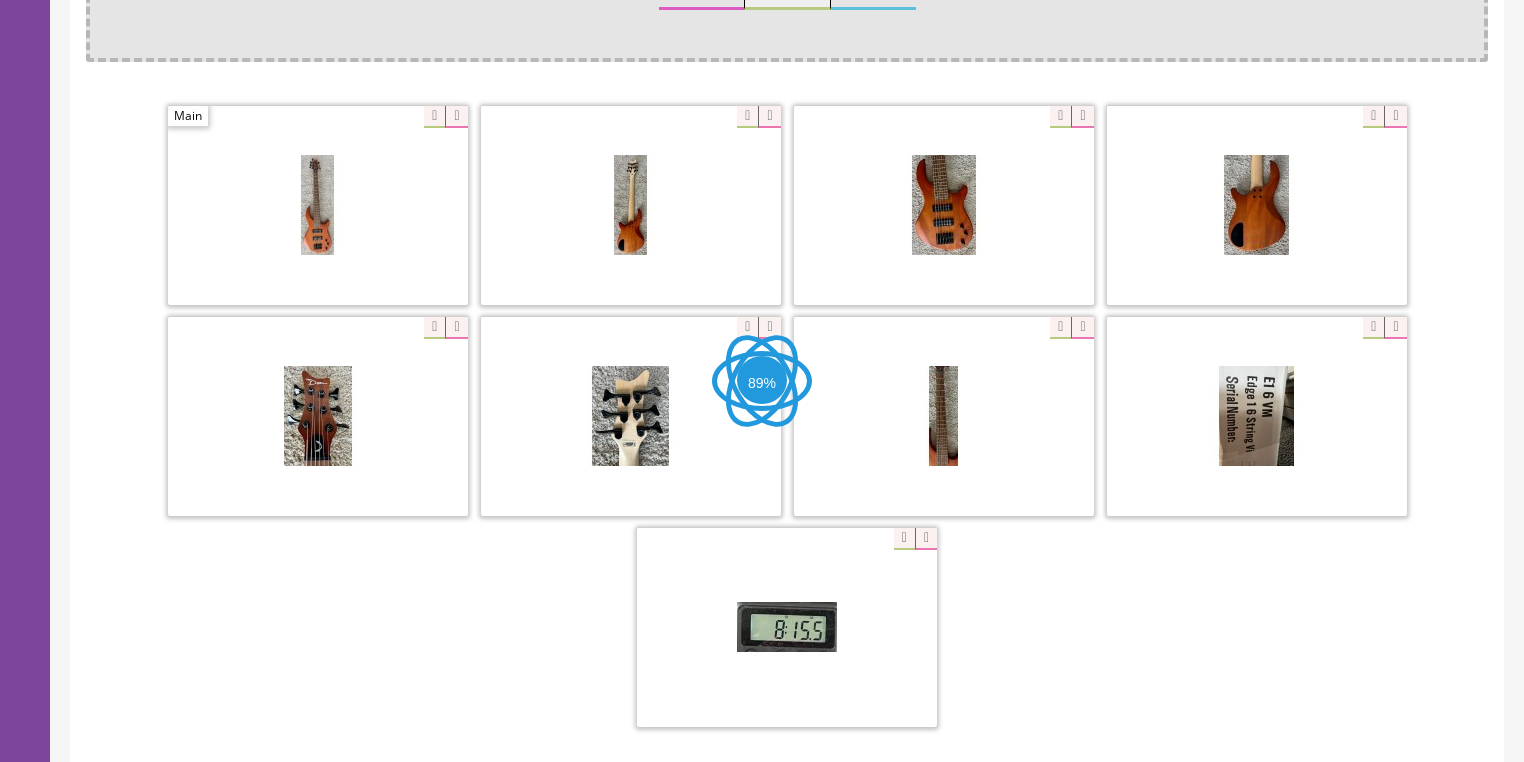 scroll, scrollTop: 480, scrollLeft: 0, axis: vertical 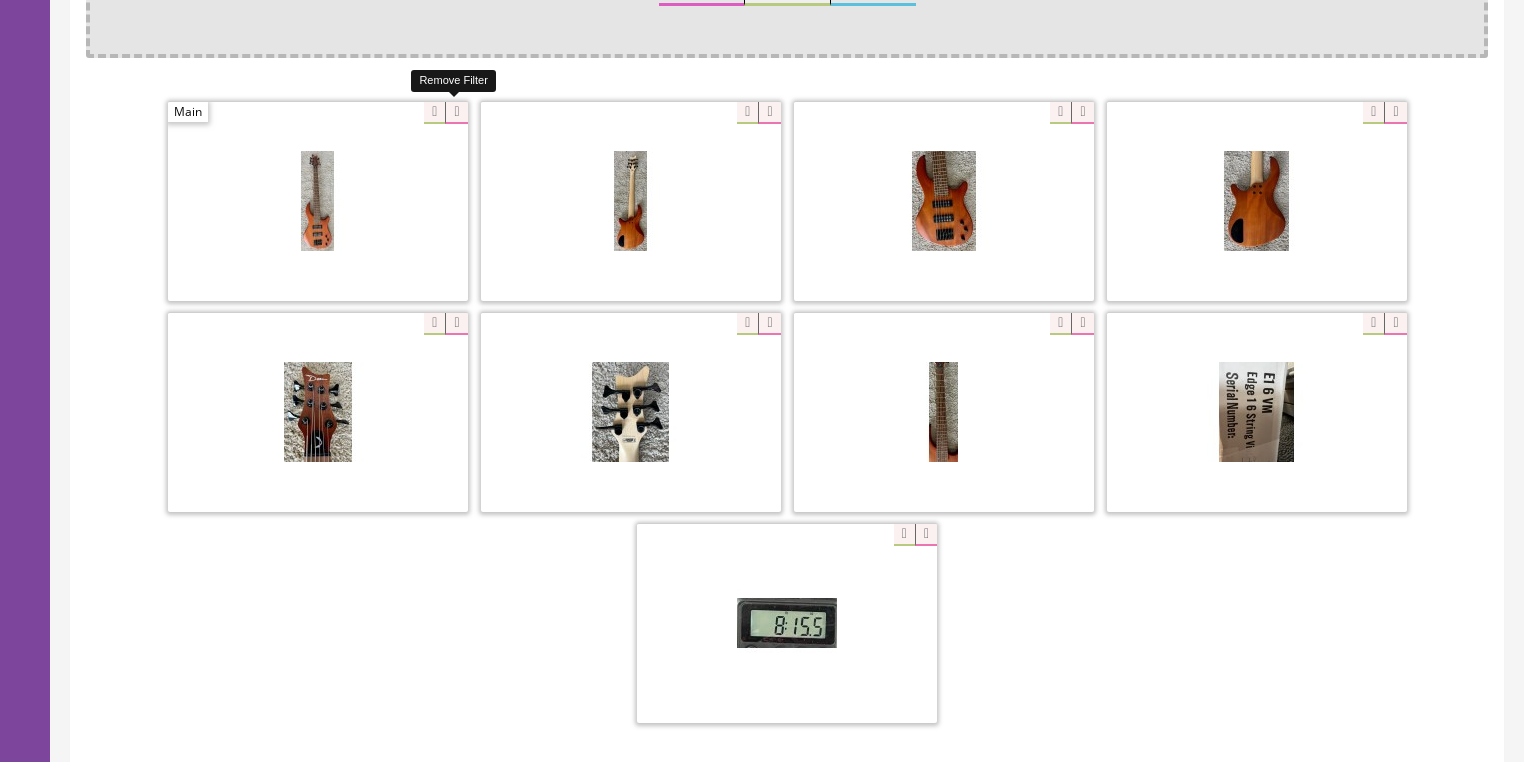 click at bounding box center [456, 113] 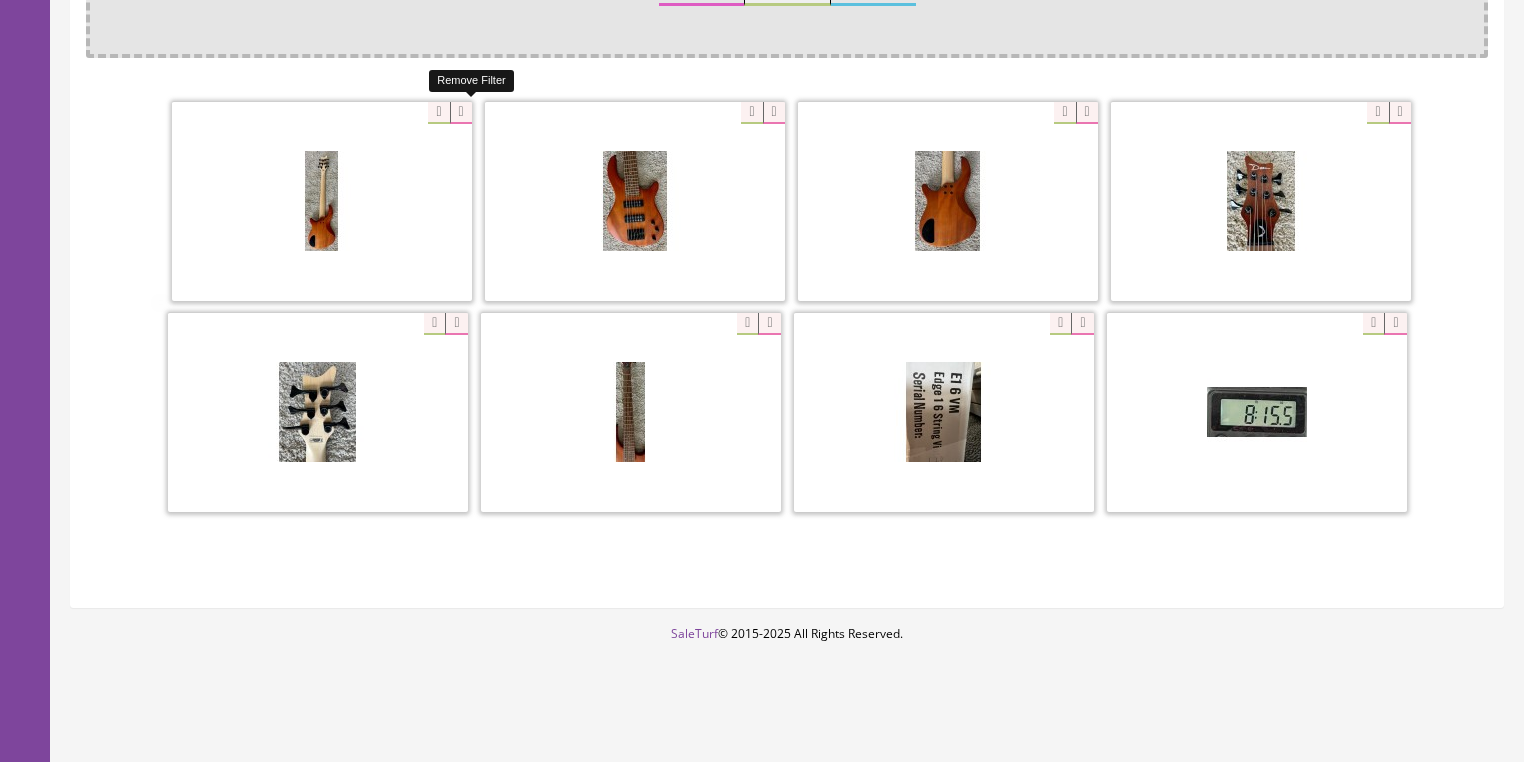 scroll, scrollTop: 478, scrollLeft: 0, axis: vertical 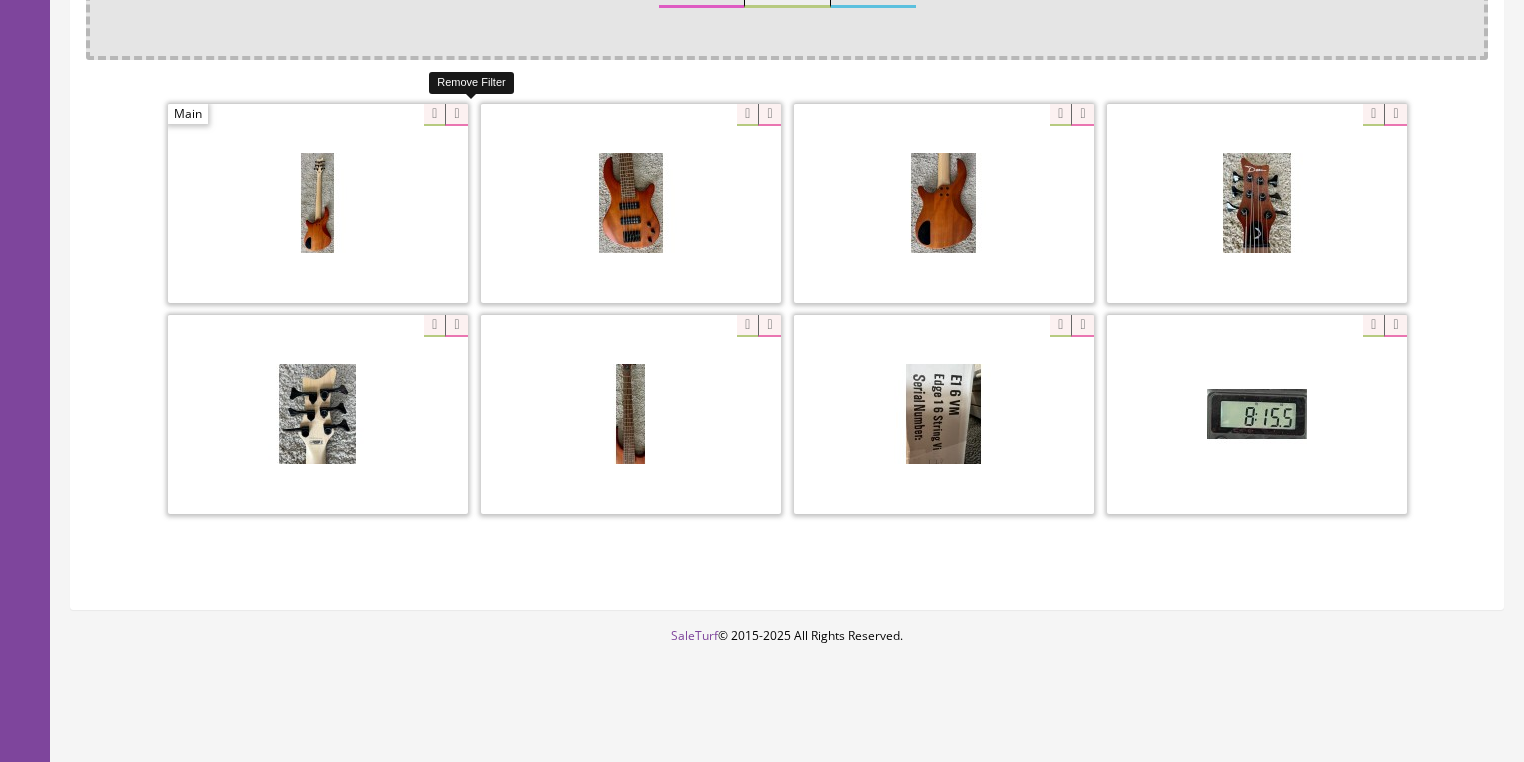 click at bounding box center (456, 115) 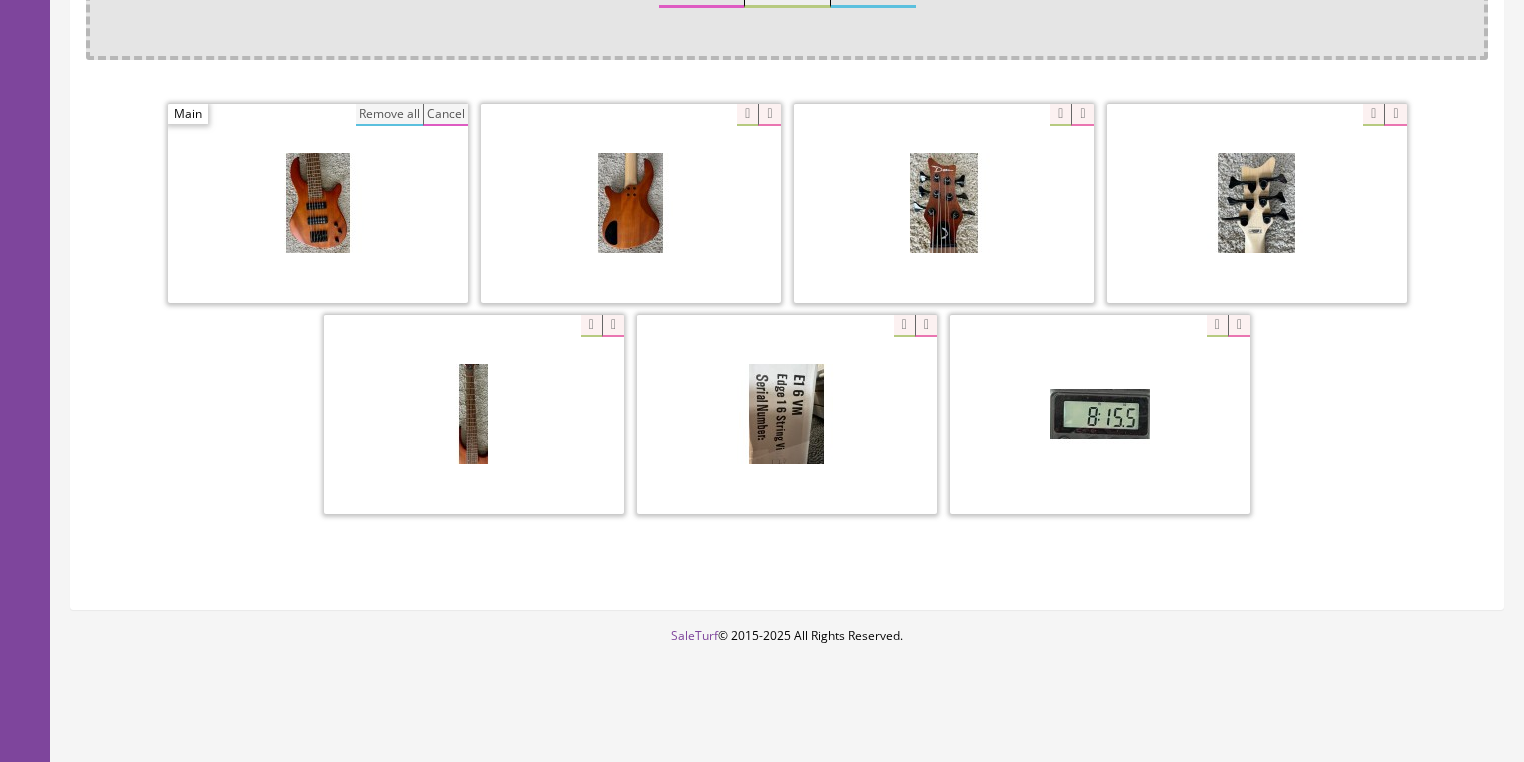 click on "Remove all" at bounding box center [389, 115] 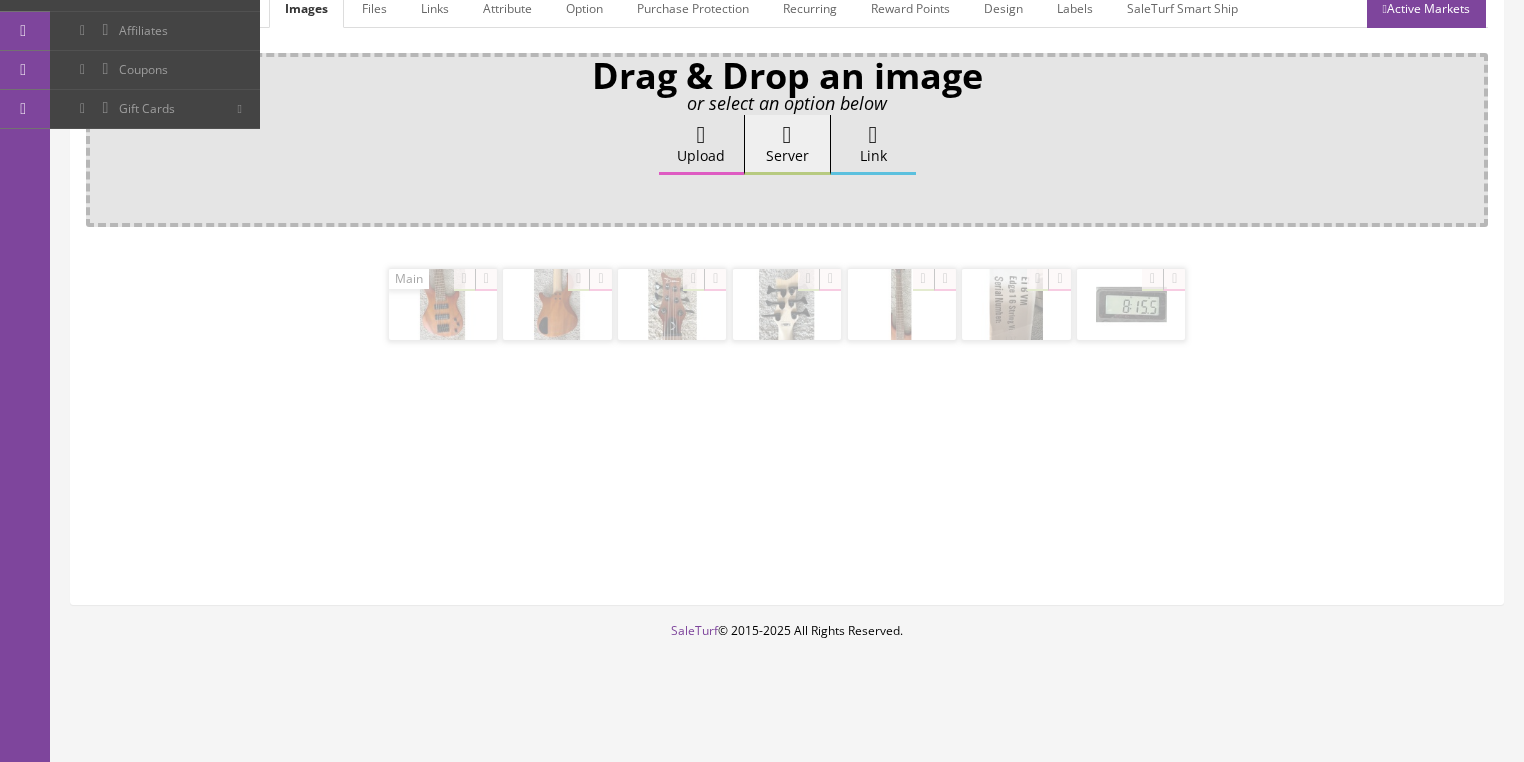 scroll, scrollTop: 308, scrollLeft: 0, axis: vertical 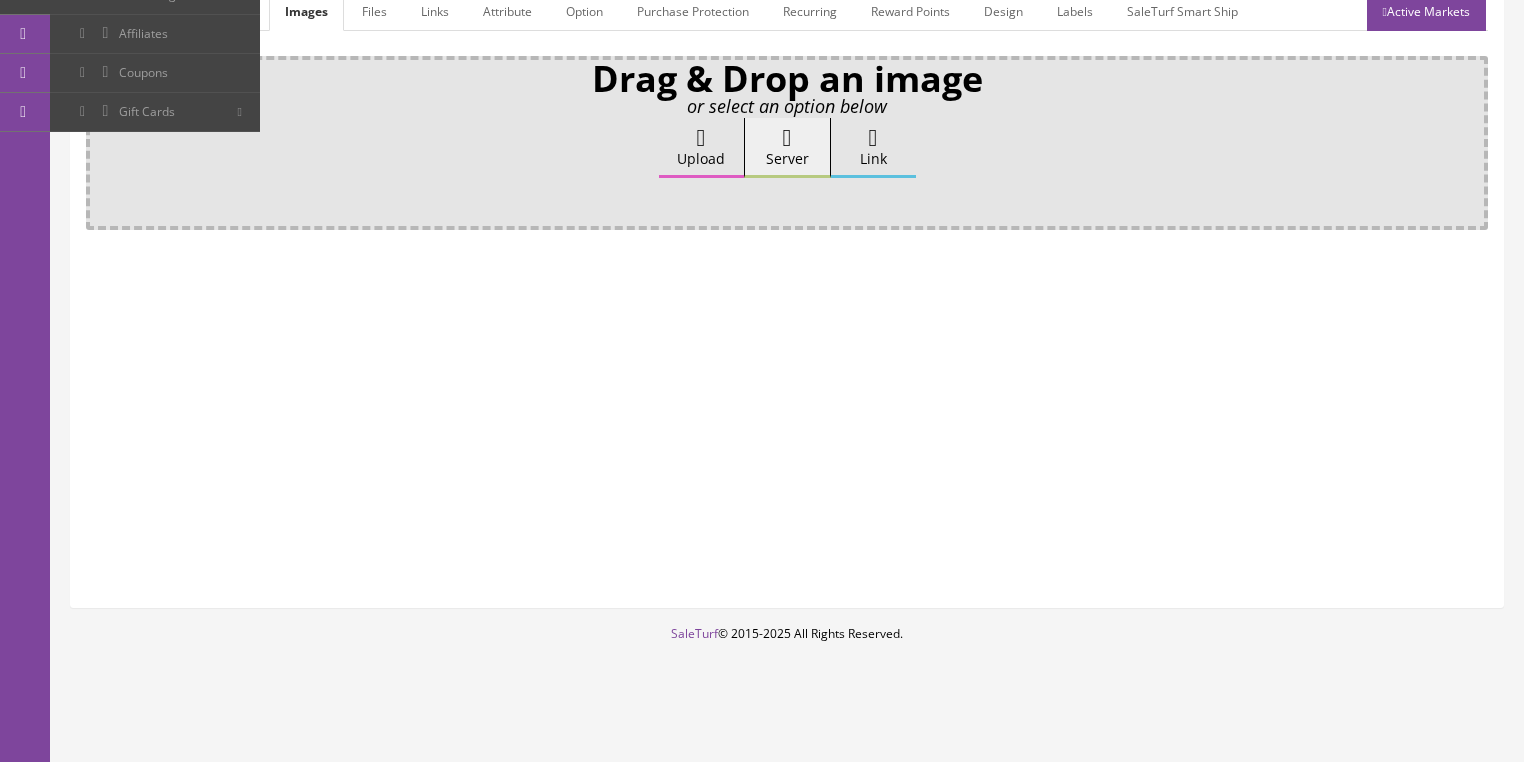 click on "Upload" at bounding box center [701, 148] 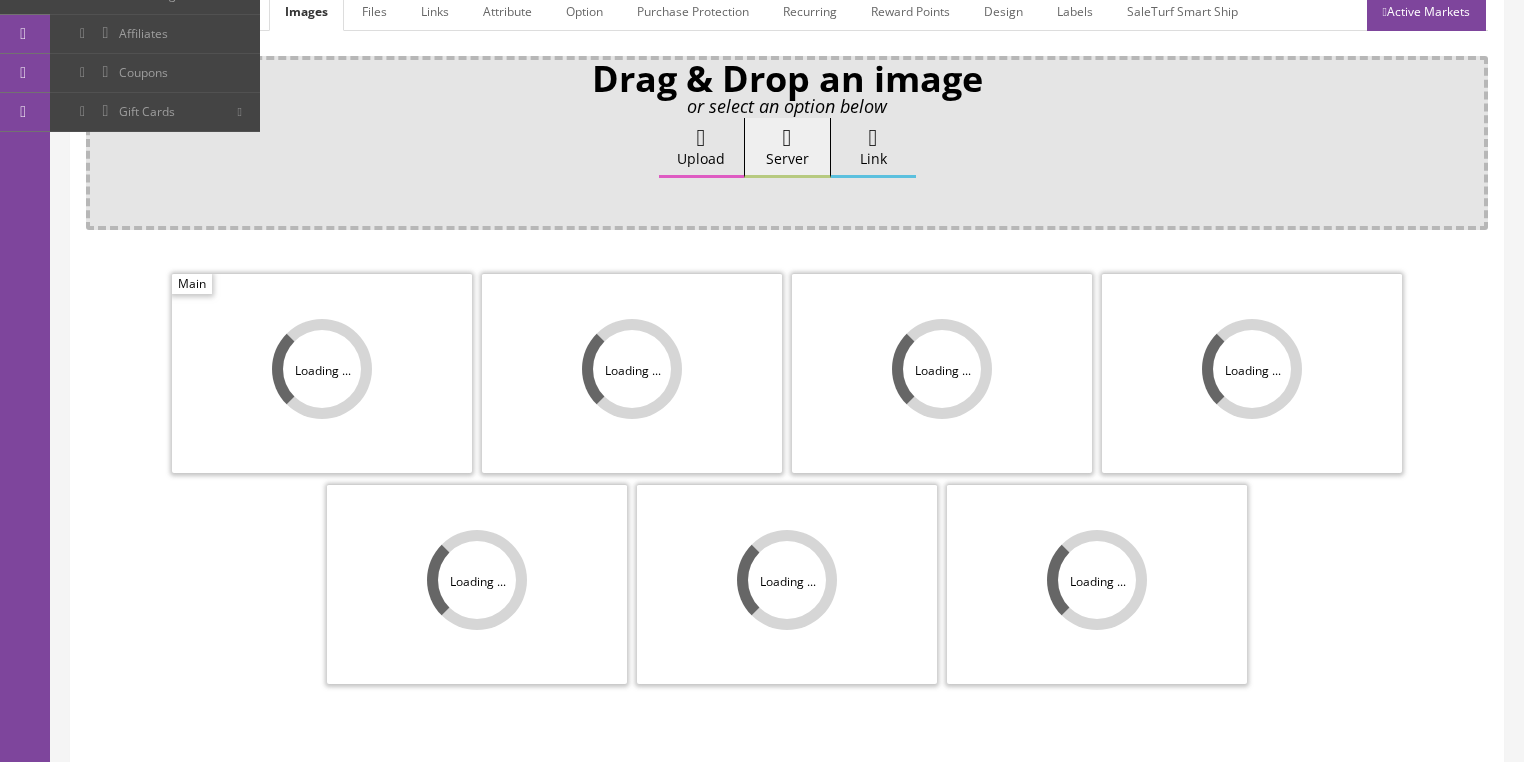 scroll, scrollTop: 478, scrollLeft: 0, axis: vertical 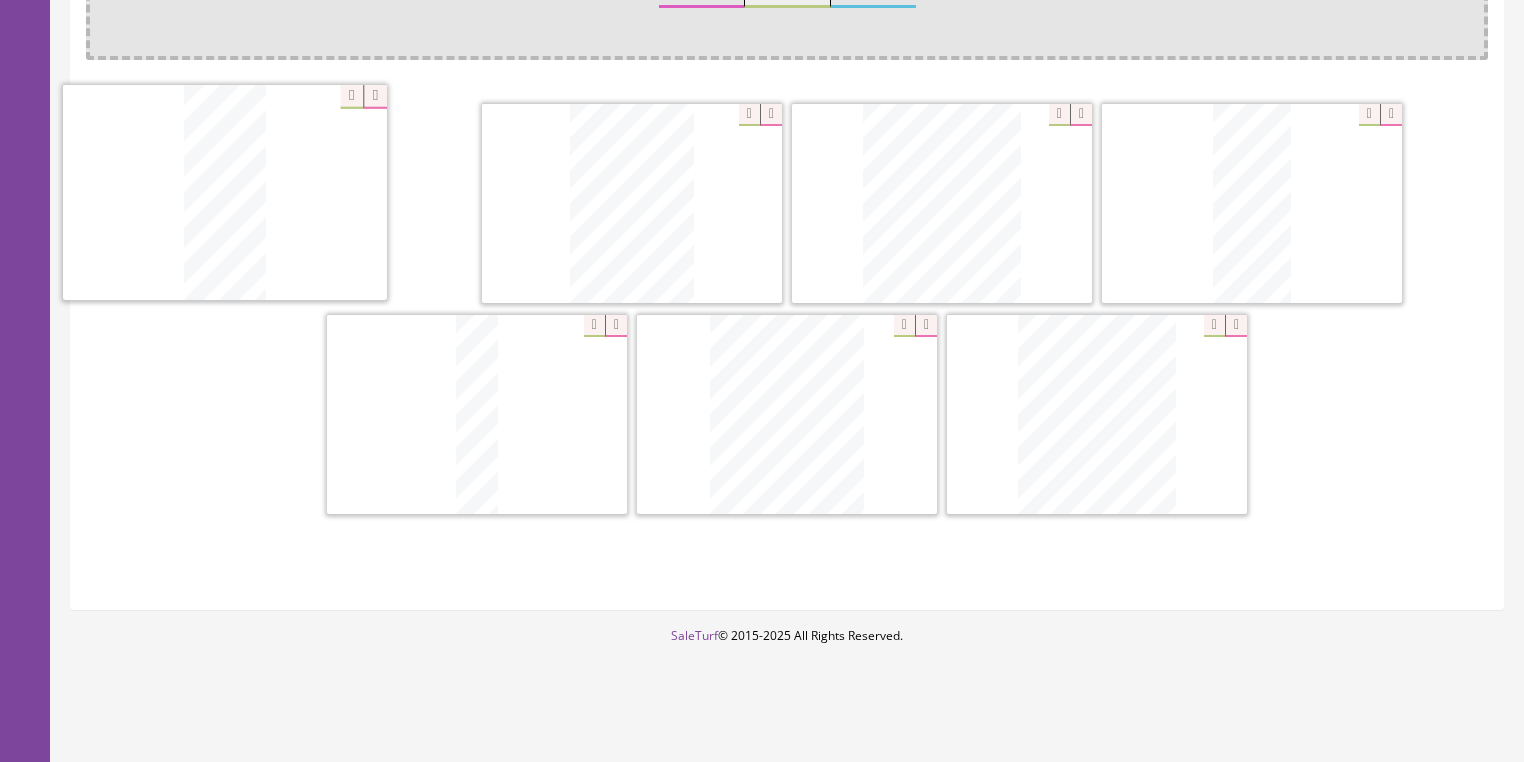 drag, startPoint x: 946, startPoint y: 227, endPoint x: 697, endPoint y: 247, distance: 249.80193 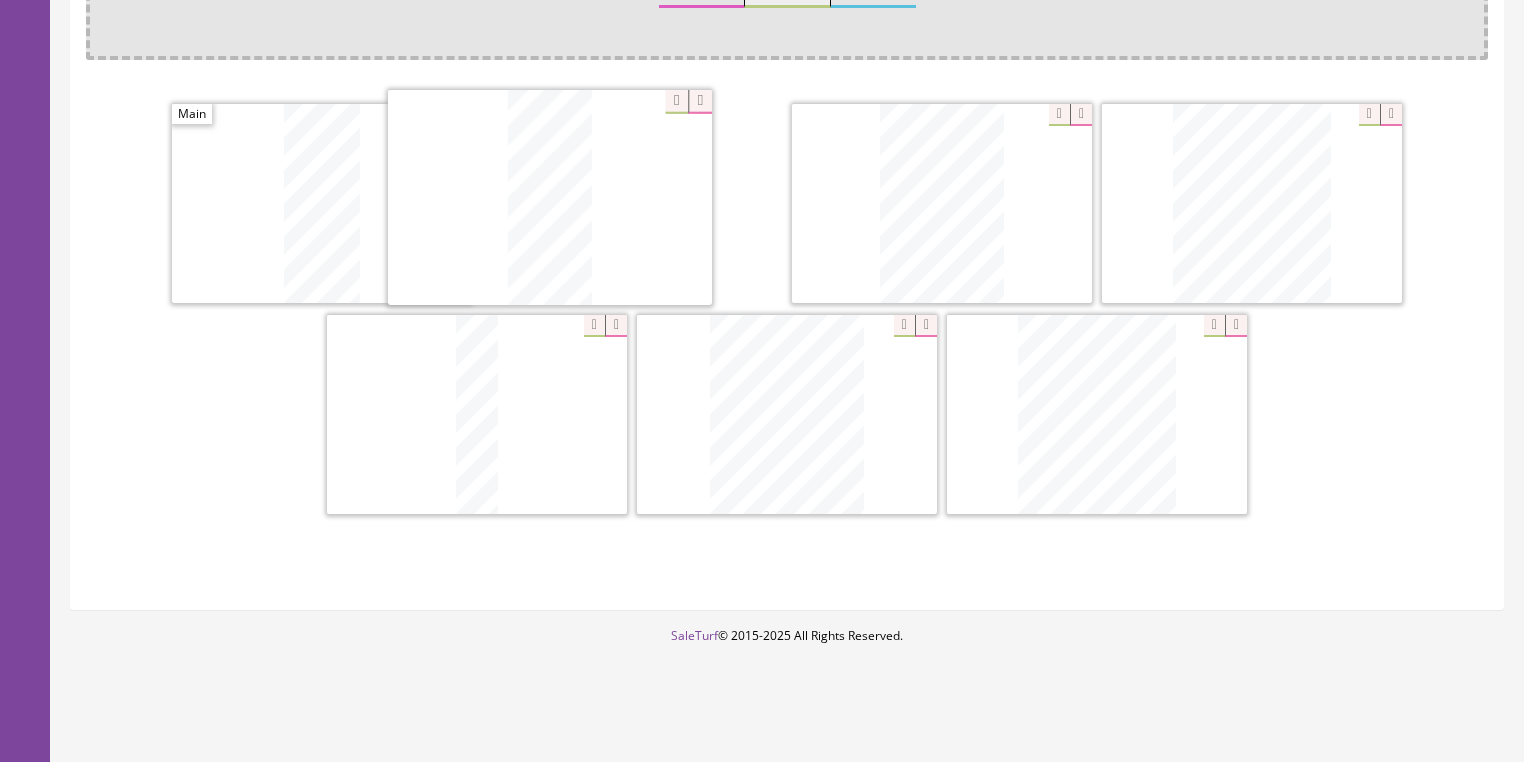 drag, startPoint x: 1209, startPoint y: 241, endPoint x: 549, endPoint y: 237, distance: 660.01215 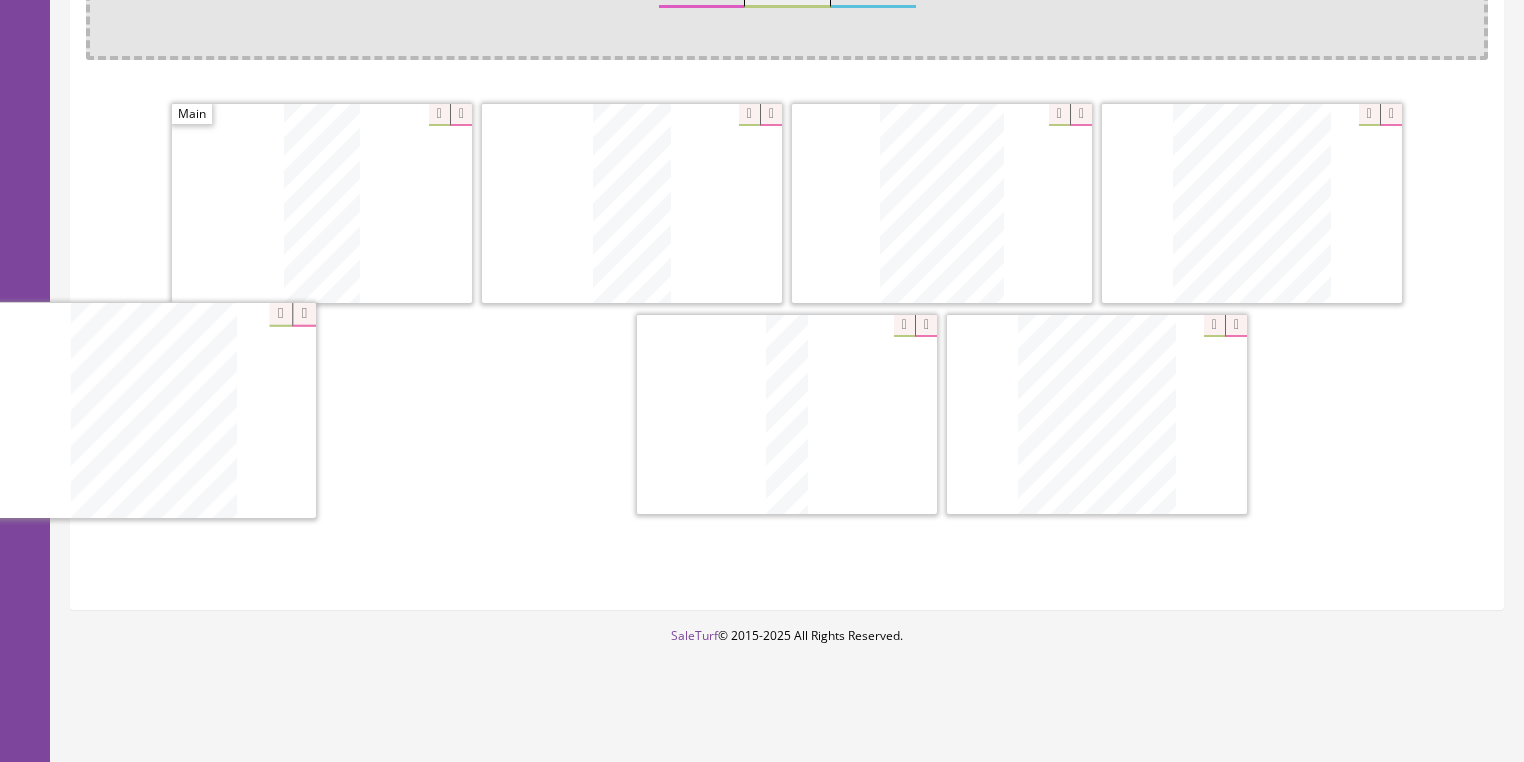 drag, startPoint x: 788, startPoint y: 411, endPoint x: 375, endPoint y: 408, distance: 413.0109 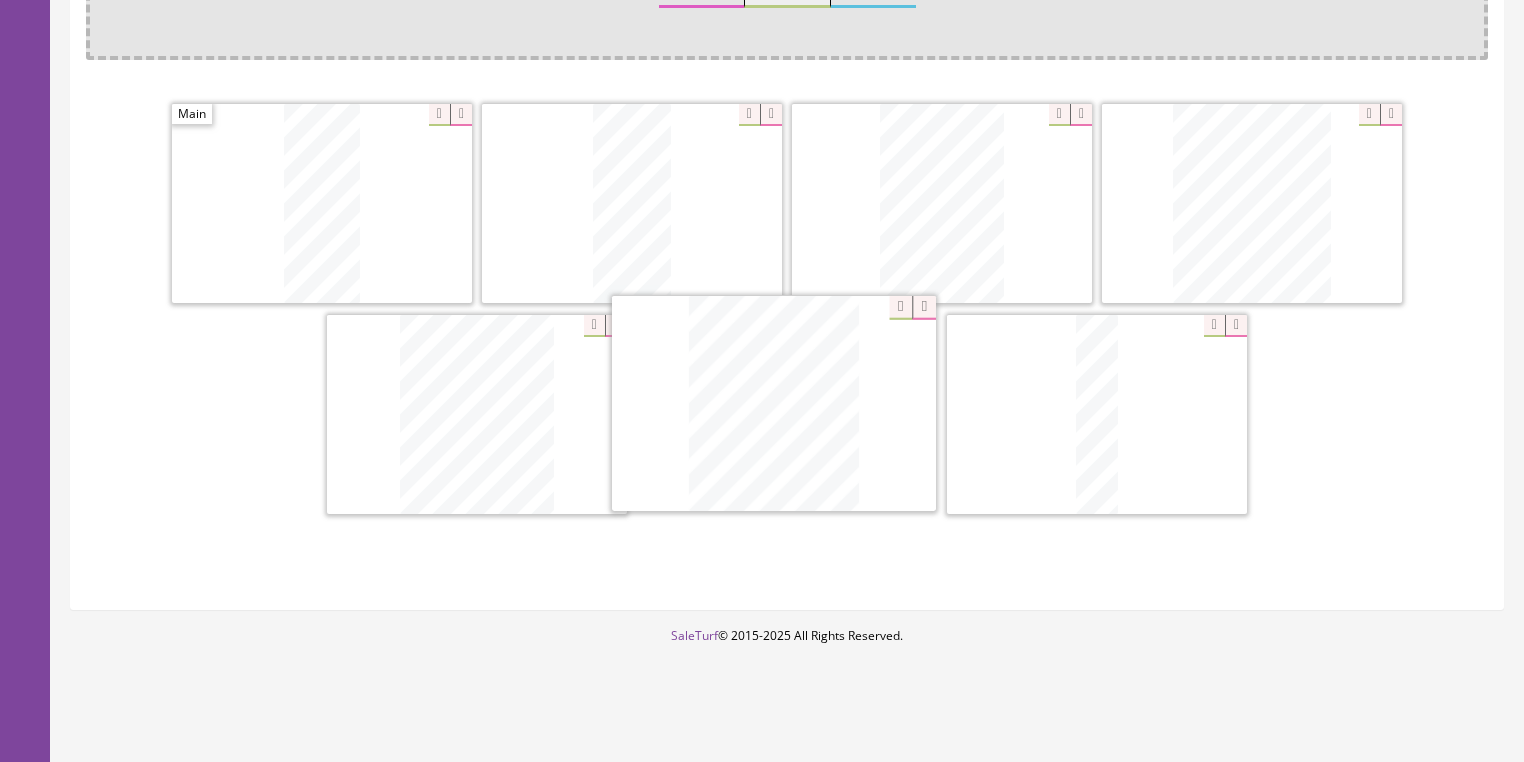 drag, startPoint x: 1078, startPoint y: 406, endPoint x: 783, endPoint y: 397, distance: 295.13727 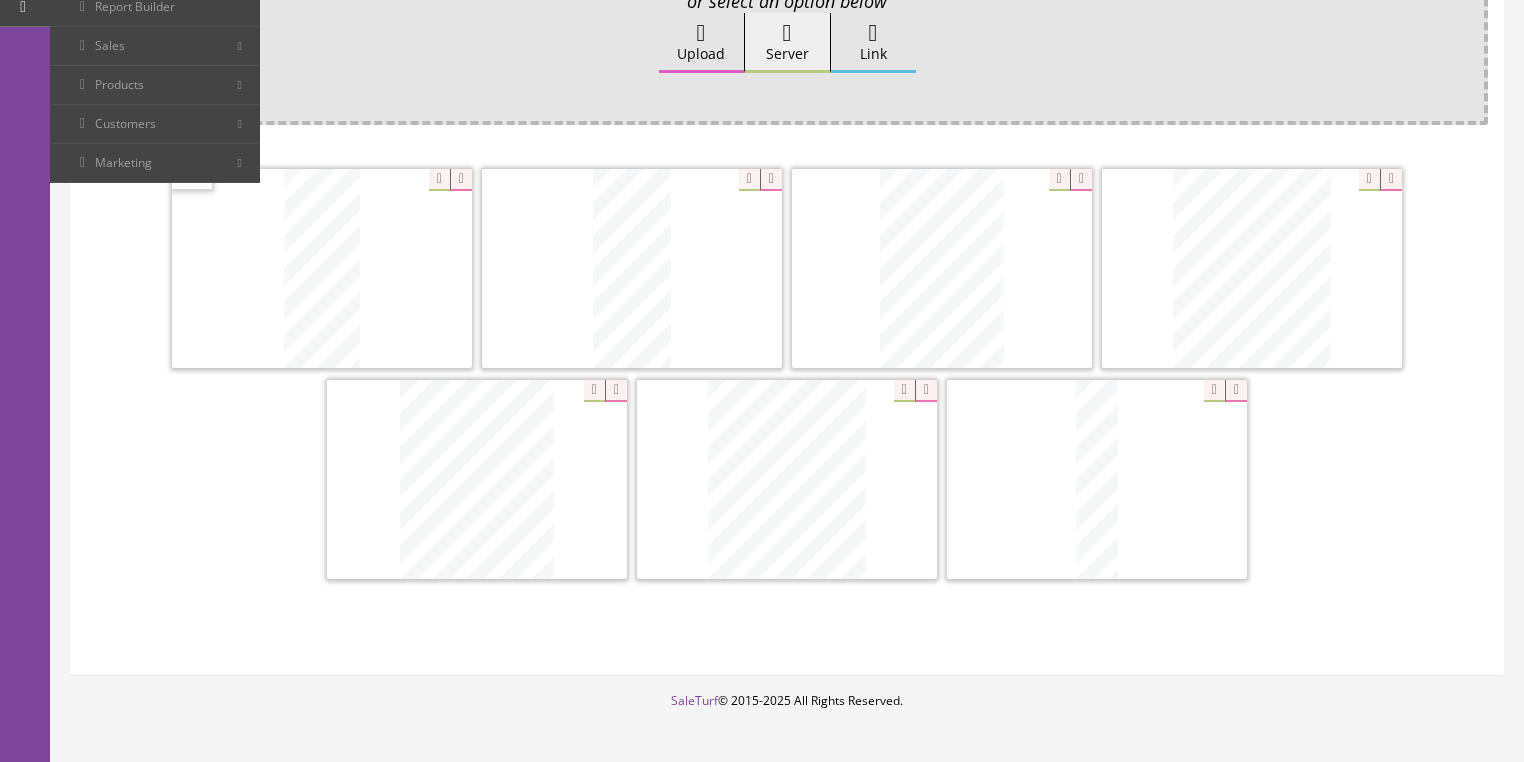 scroll, scrollTop: 78, scrollLeft: 0, axis: vertical 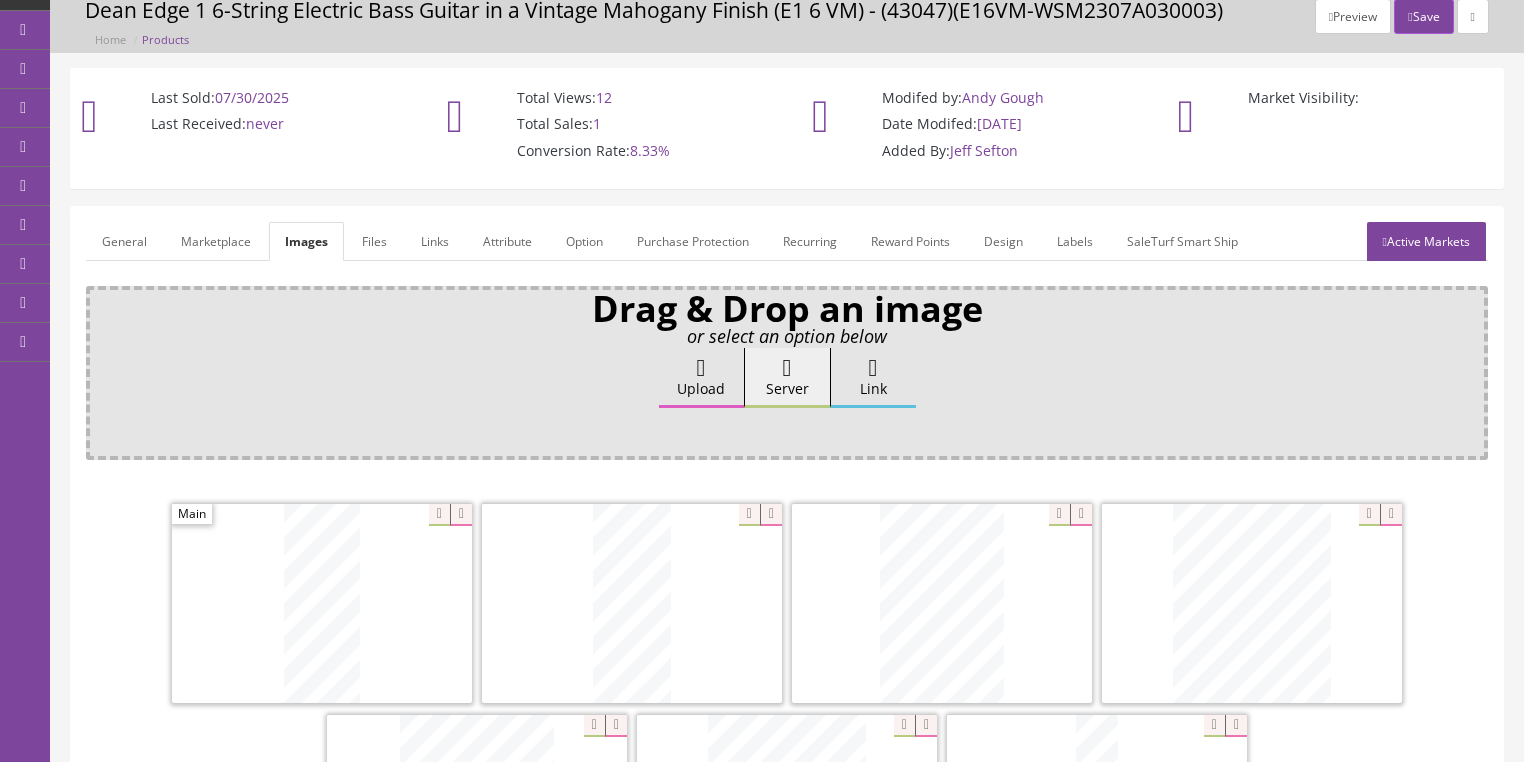 click on "Active Markets" at bounding box center [1426, 241] 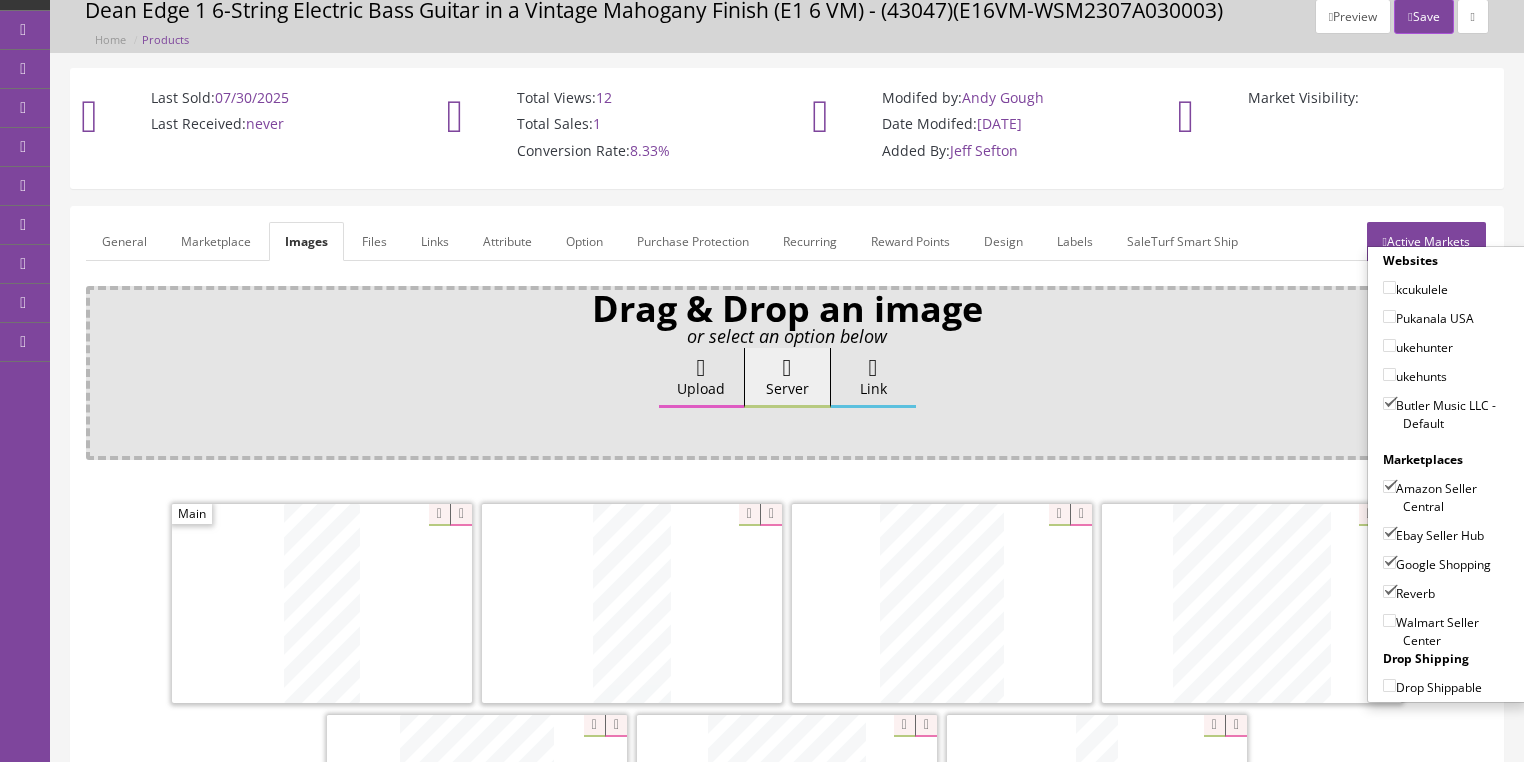 click on "Active Markets" at bounding box center [1426, 241] 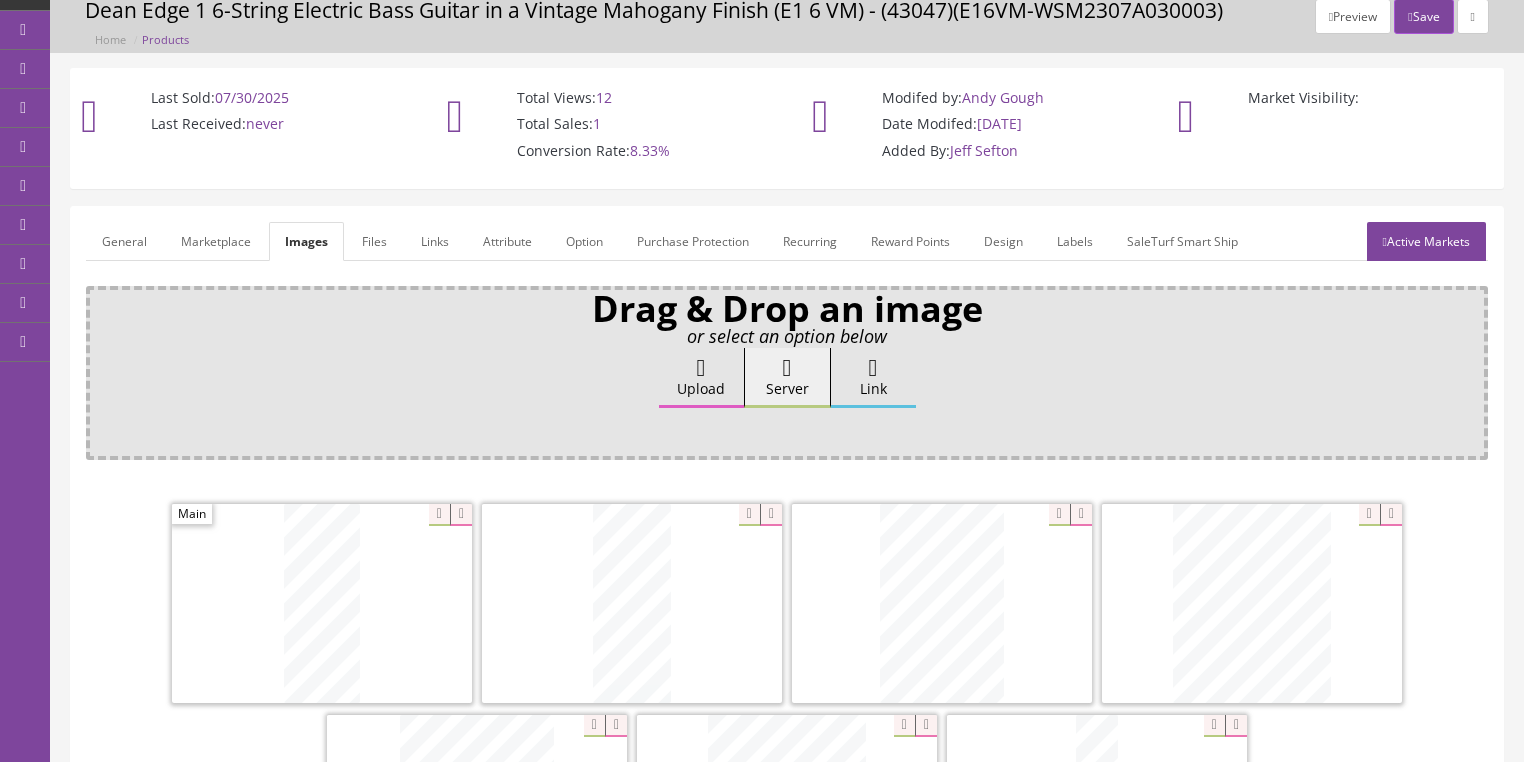 click on "General" at bounding box center (124, 241) 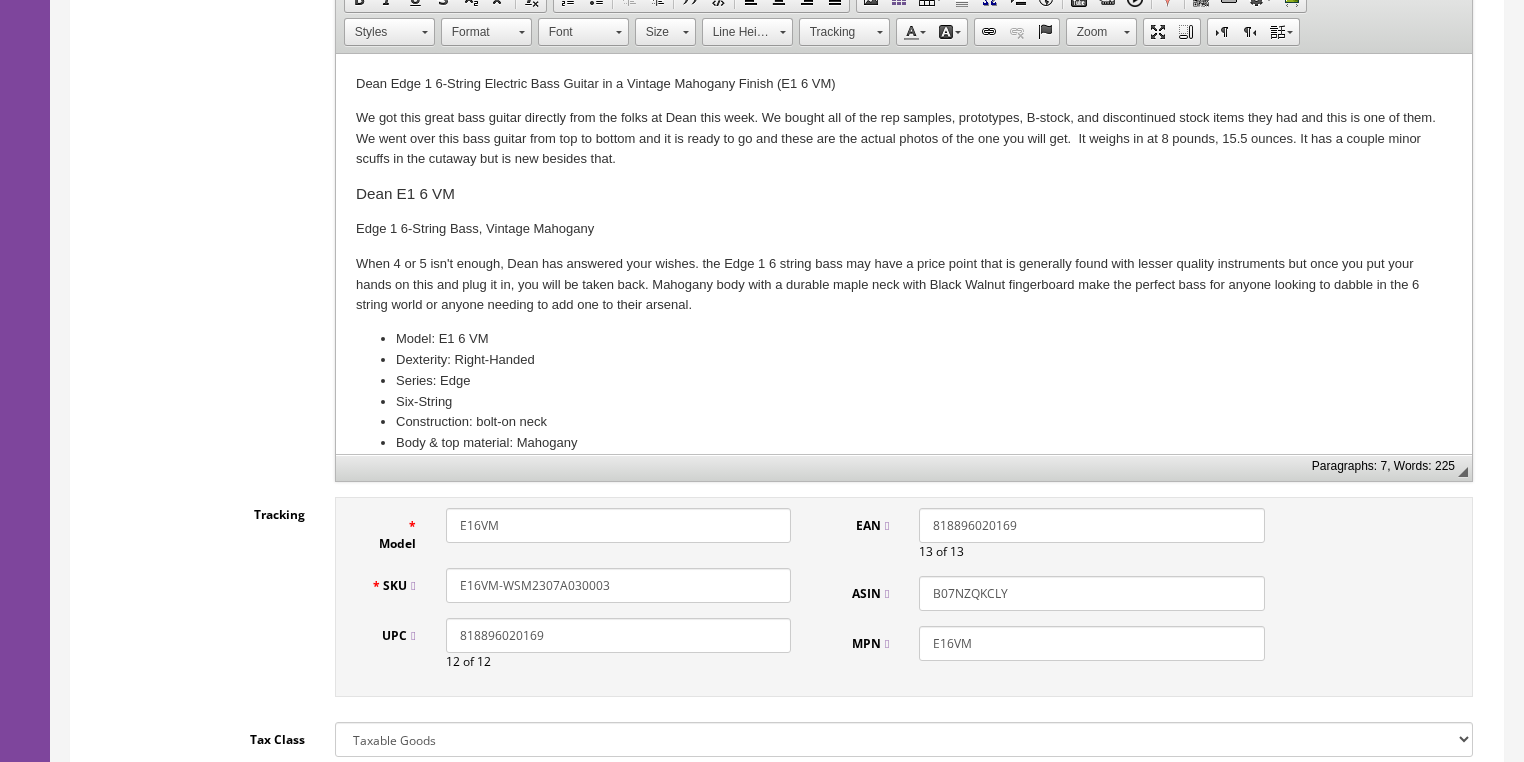 scroll, scrollTop: 558, scrollLeft: 0, axis: vertical 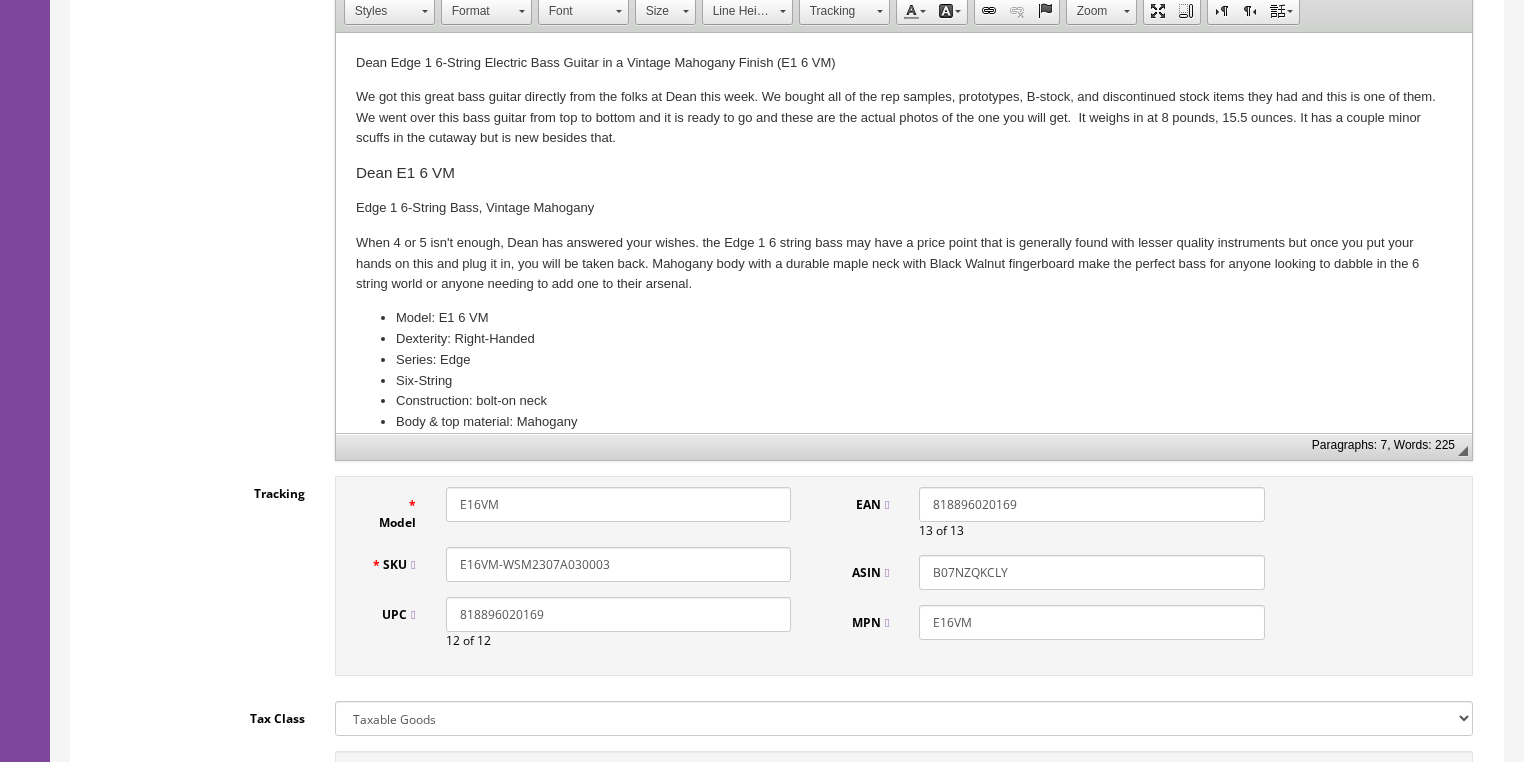 drag, startPoint x: 574, startPoint y: 564, endPoint x: 642, endPoint y: 564, distance: 68 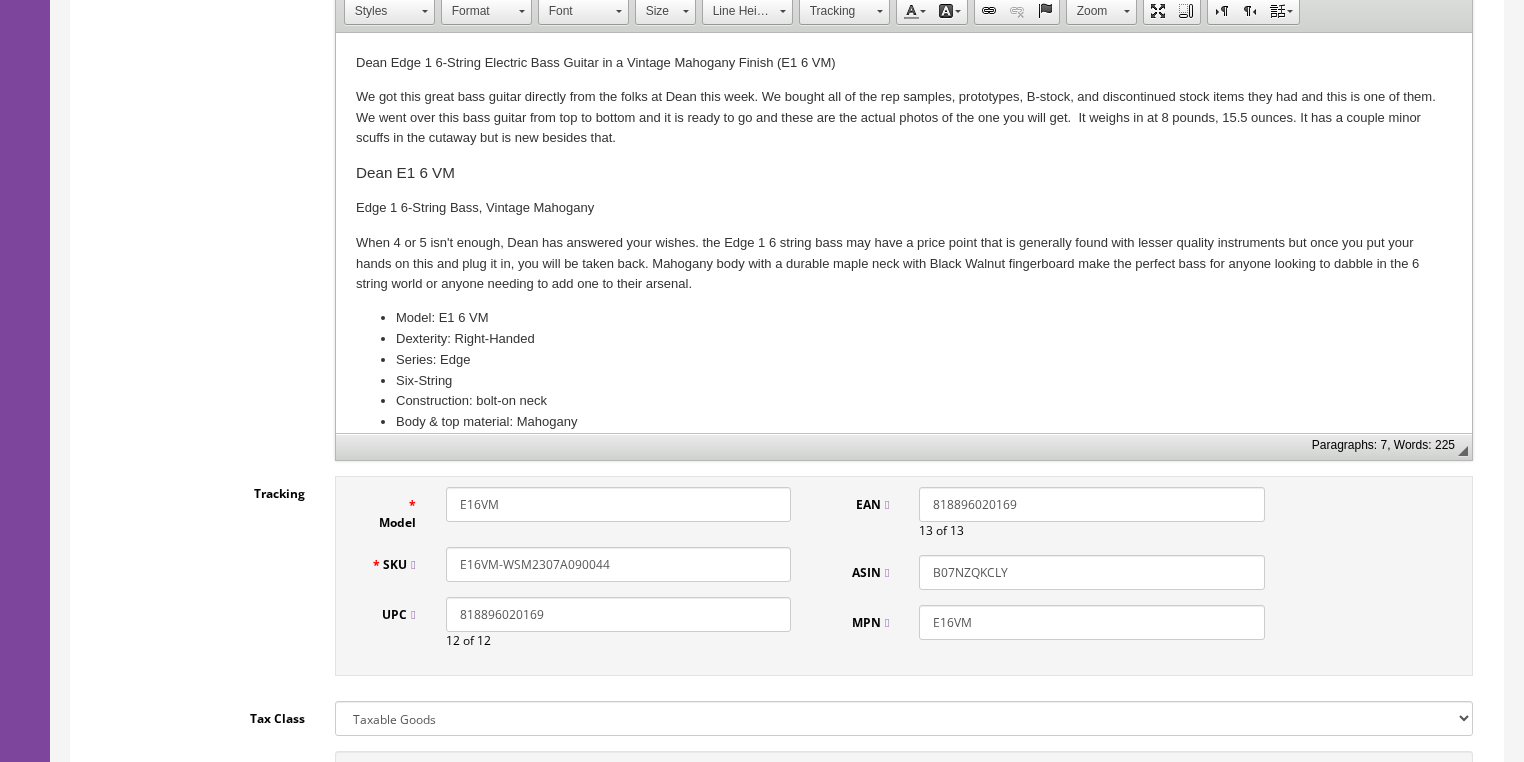 type on "E16VM-WSM2307A090044" 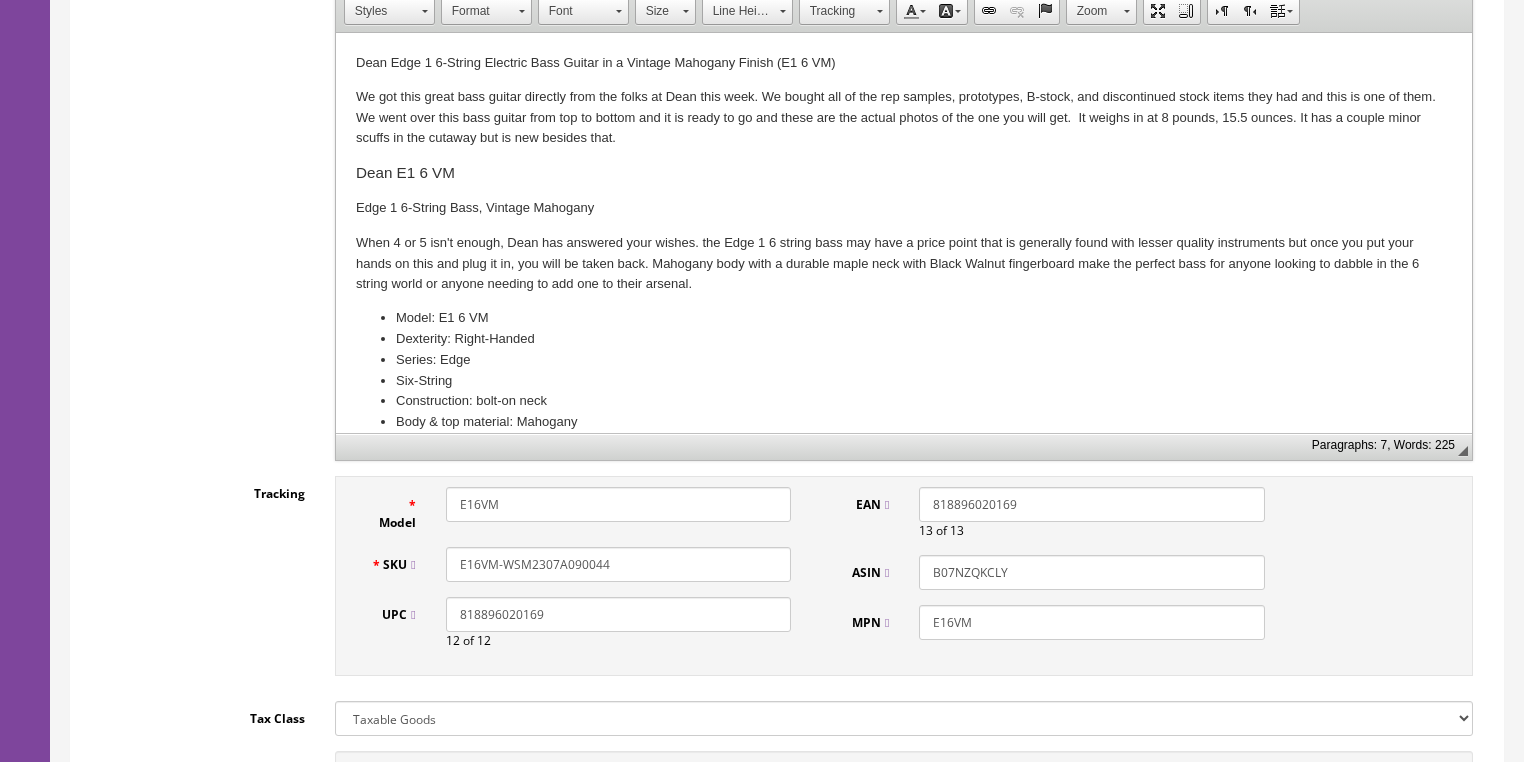 click on "We got this great bass guitar directly from the folks at Dean this week. We bought all of the rep samples, prototypes, B-stock, and discontinued stock items they had and this is one of them. We went over this bass guitar from top to bottom and it is ready to go and these are the actual photos of the one you will get.  It weighs in at 8 pounds, 15.5 ounces. It has a couple minor scuffs in the cutaway but is new besides that." at bounding box center [903, 118] 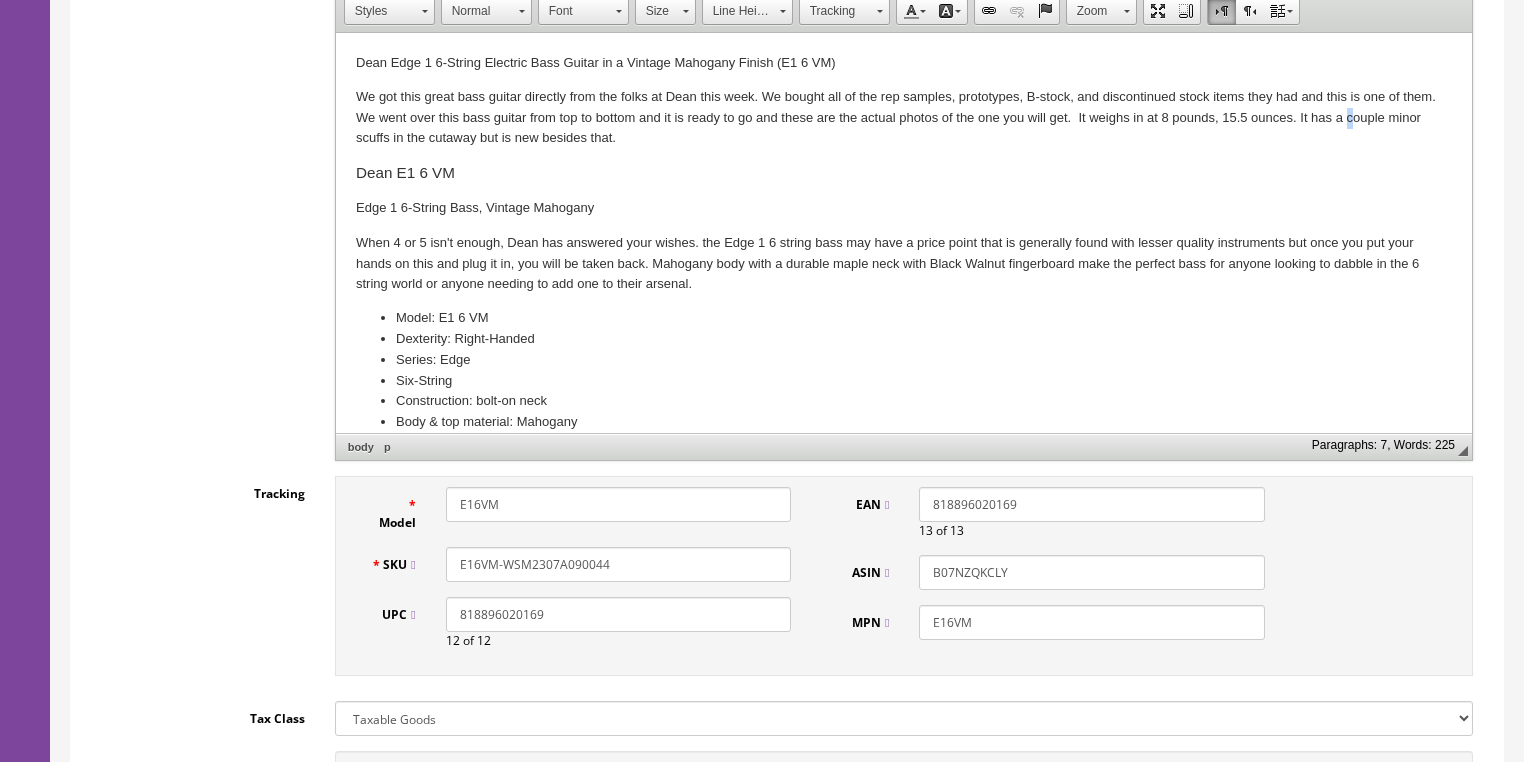 click on "We got this great bass guitar directly from the folks at Dean this week. We bought all of the rep samples, prototypes, B-stock, and discontinued stock items they had and this is one of them. We went over this bass guitar from top to bottom and it is ready to go and these are the actual photos of the one you will get.  It weighs in at 8 pounds, 15.5 ounces. It has a couple minor scuffs in the cutaway but is new besides that." at bounding box center [903, 118] 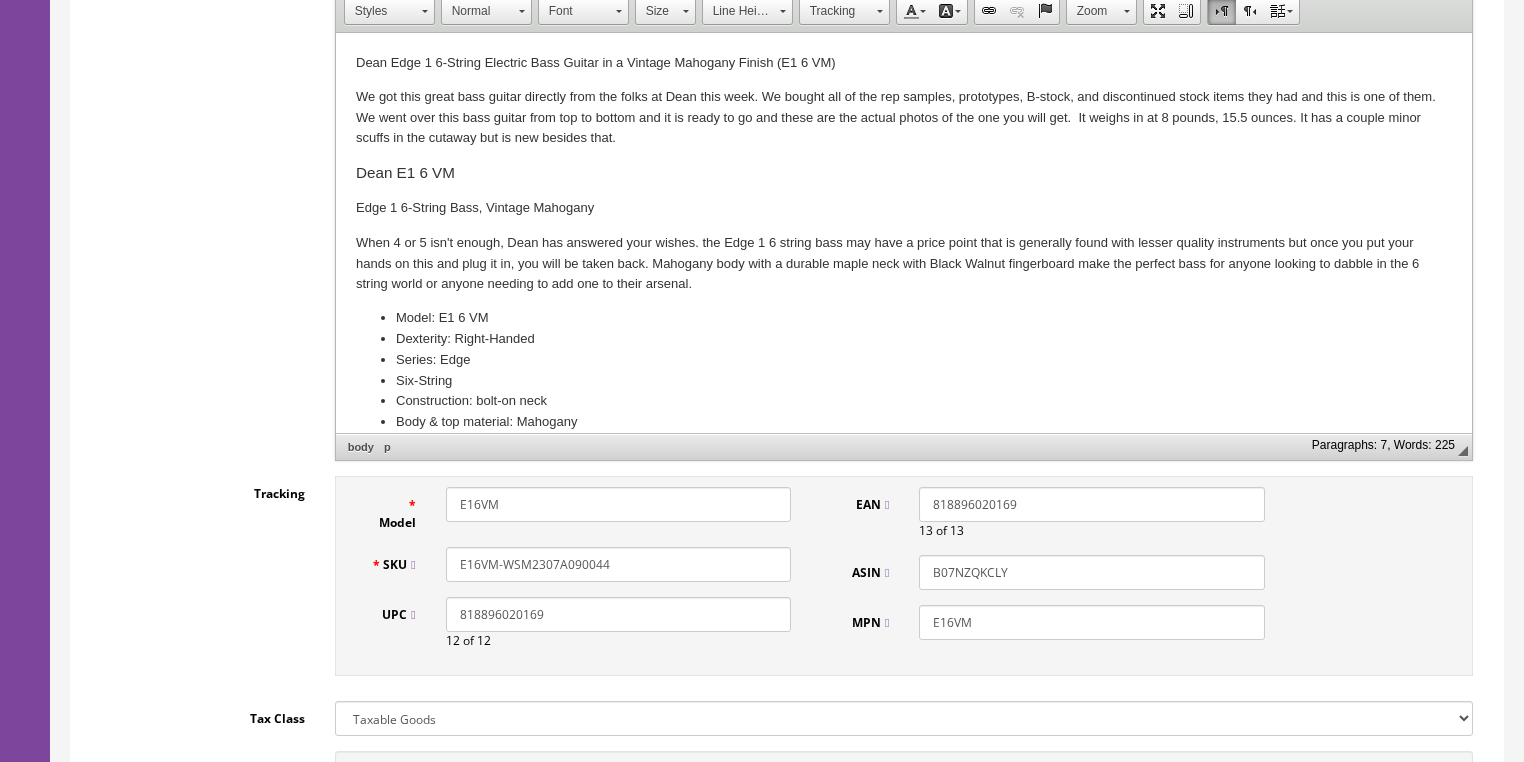 type 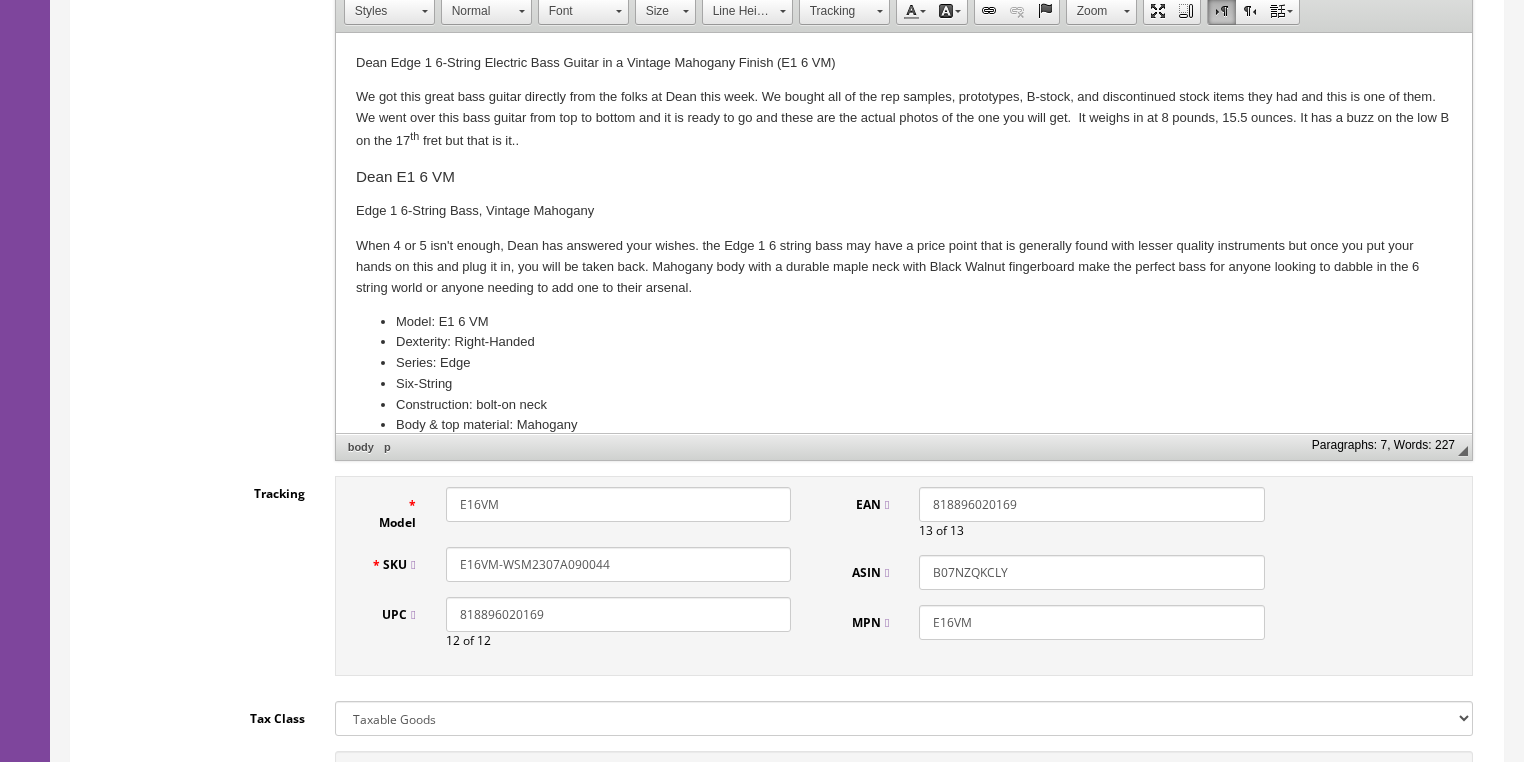 drag, startPoint x: 350, startPoint y: 98, endPoint x: 591, endPoint y: 135, distance: 243.8237 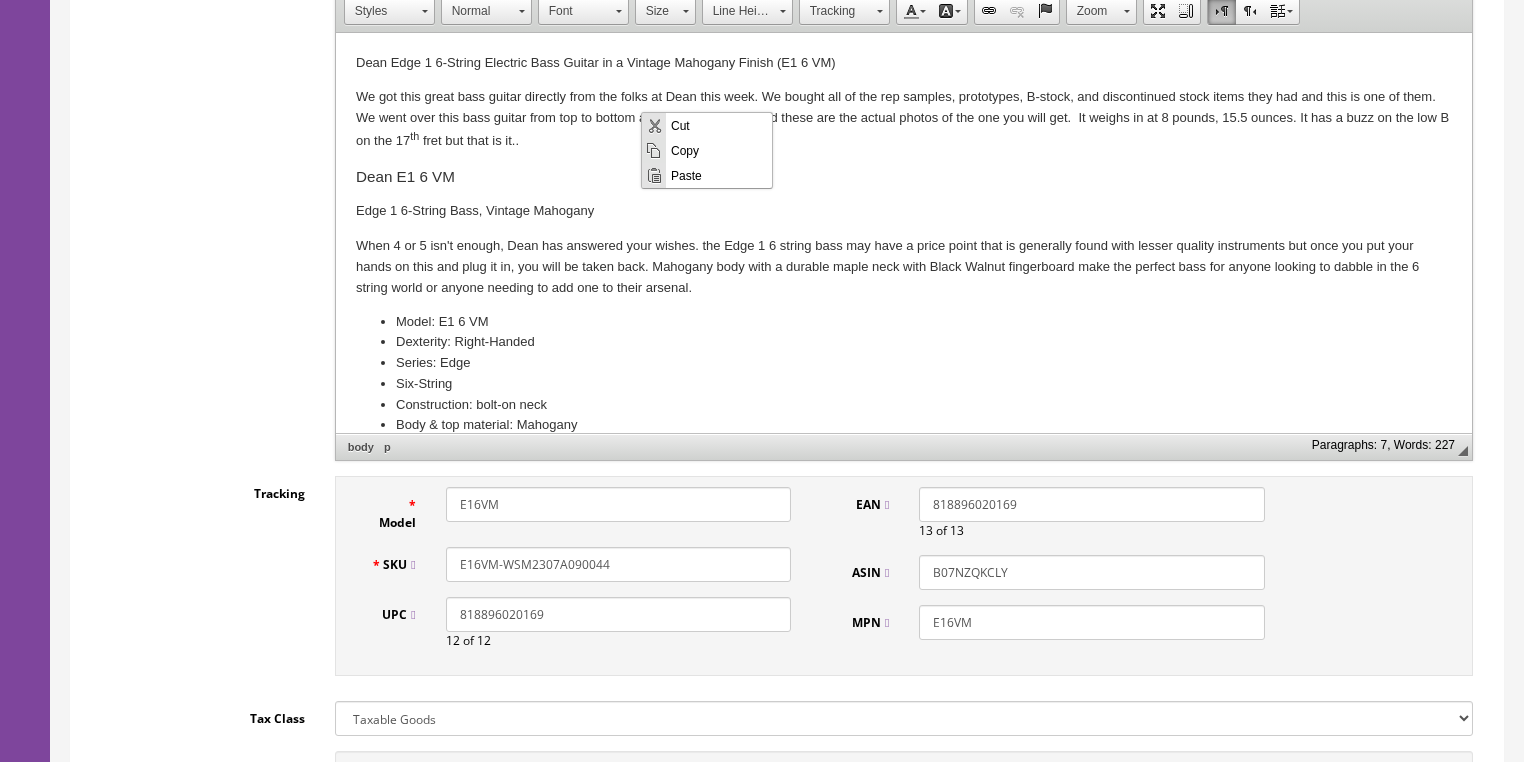 scroll, scrollTop: 0, scrollLeft: 0, axis: both 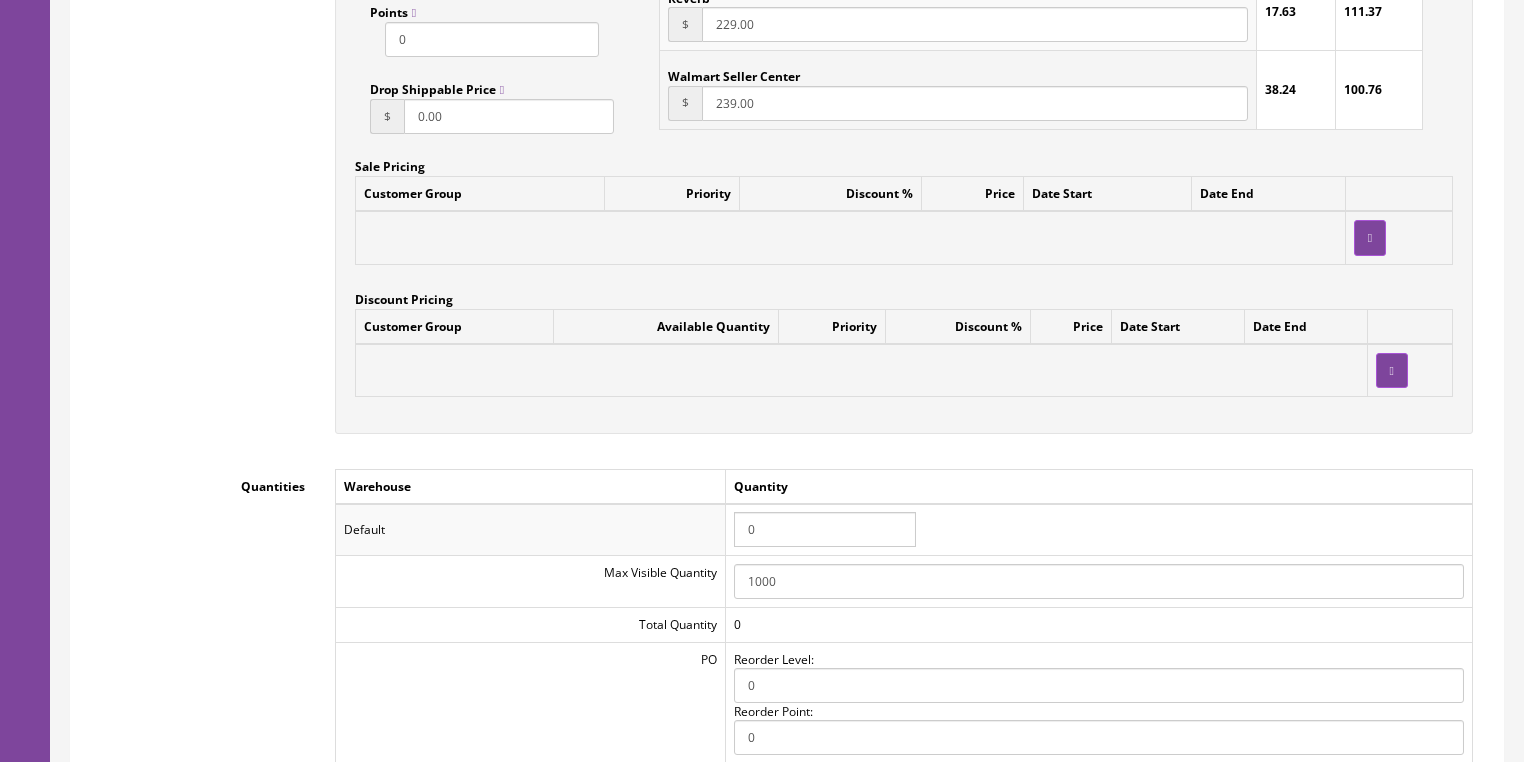 drag, startPoint x: 787, startPoint y: 532, endPoint x: 705, endPoint y: 535, distance: 82.05486 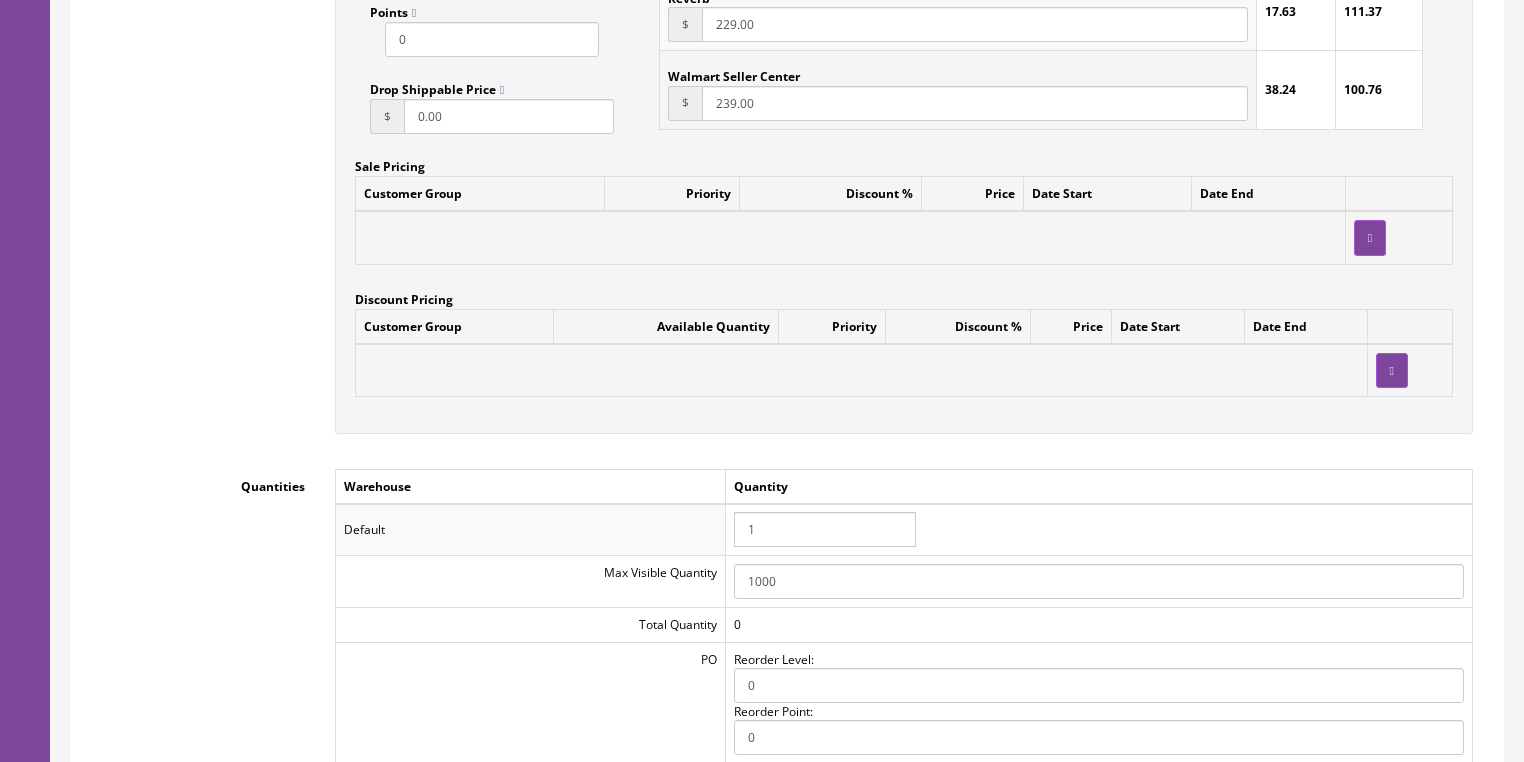 type on "1" 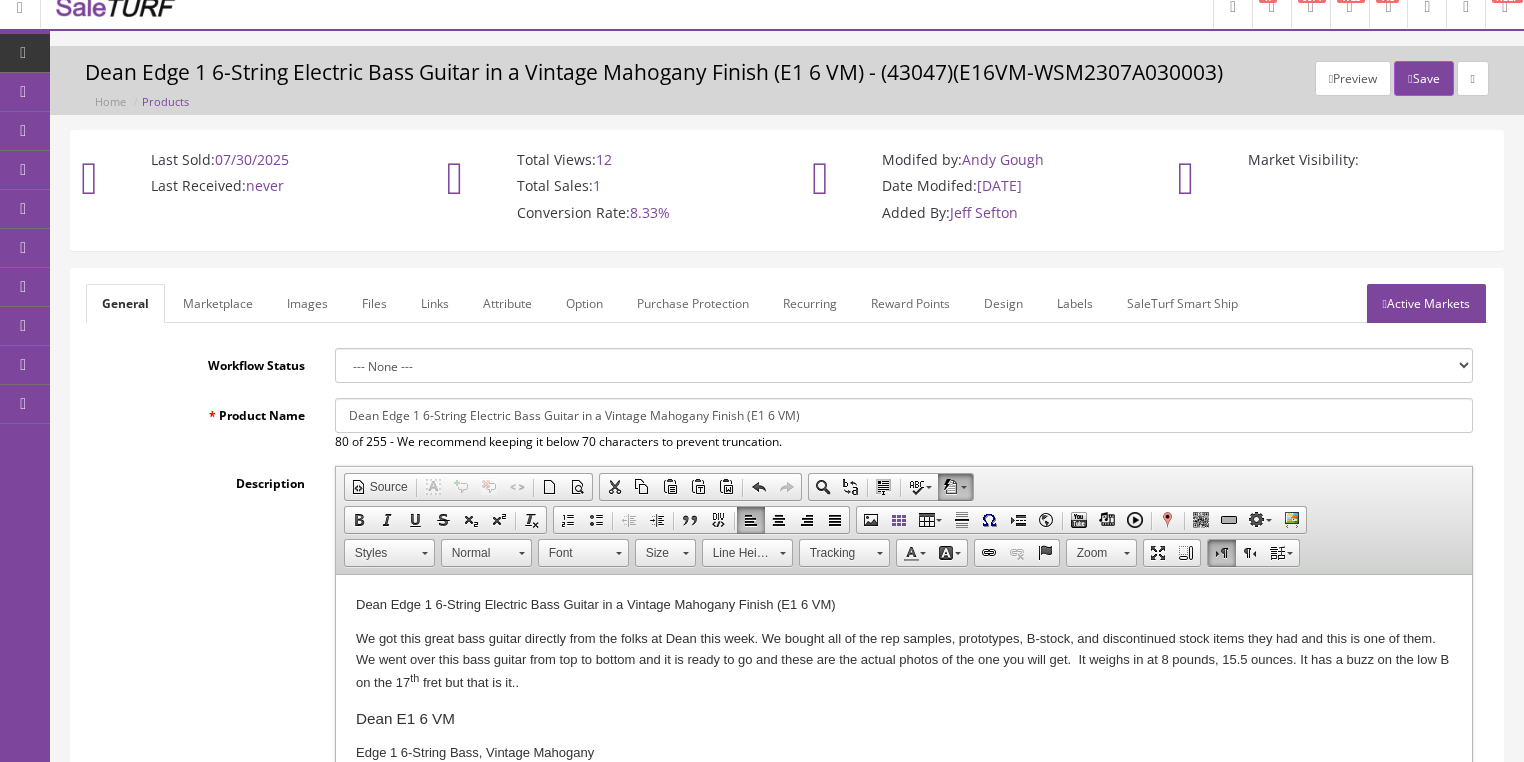 scroll, scrollTop: 0, scrollLeft: 0, axis: both 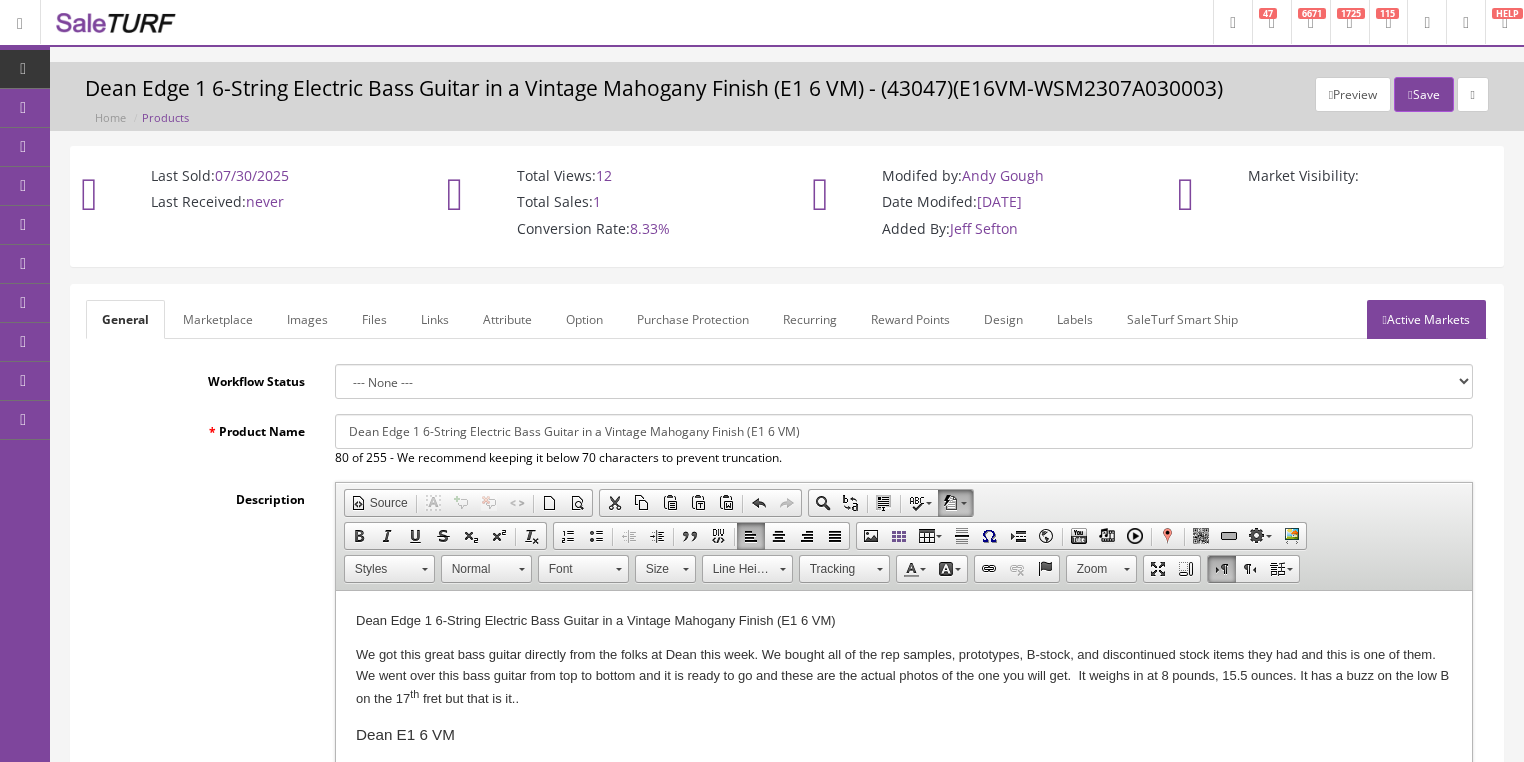 click on "Marketplace" at bounding box center [218, 319] 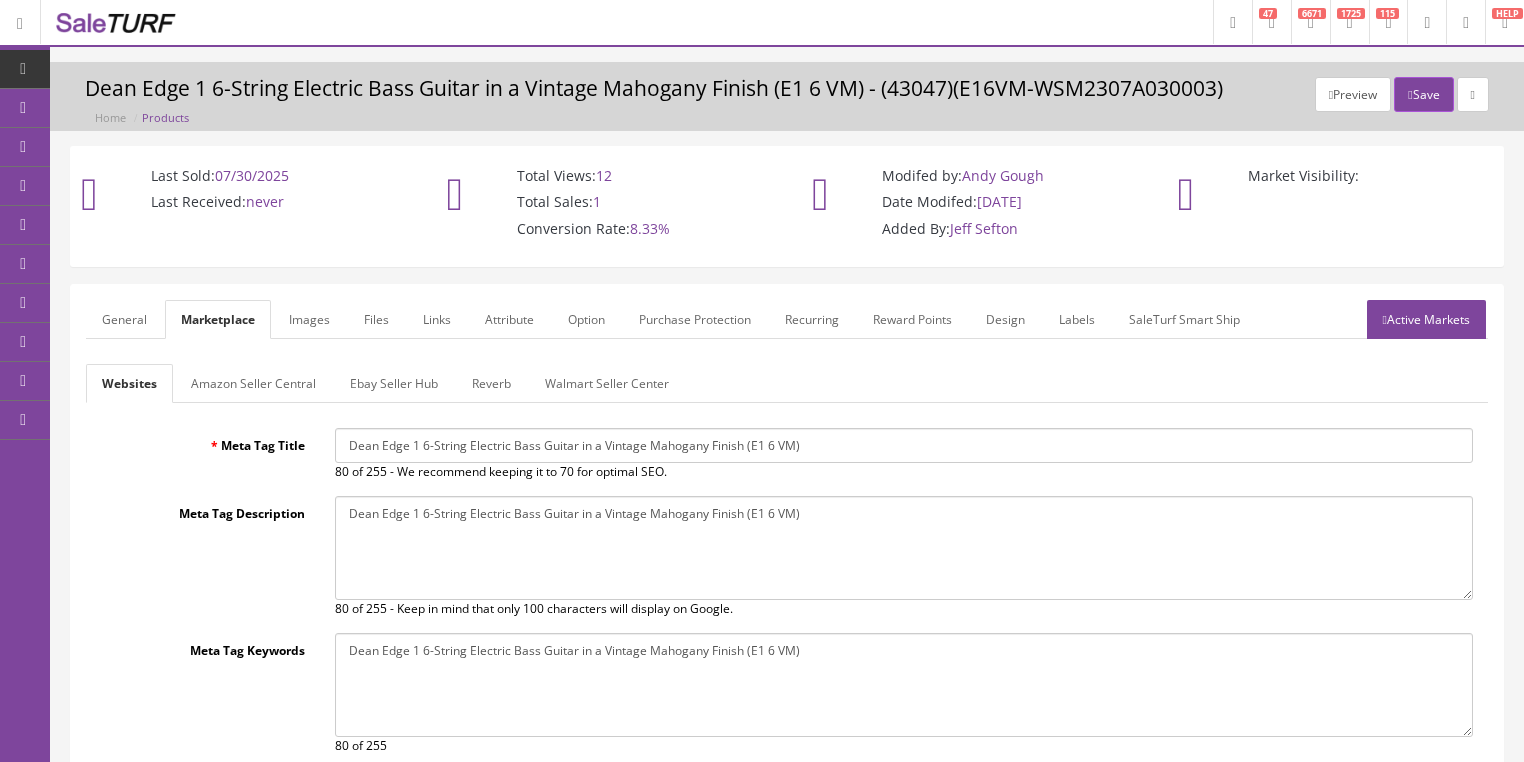 click on "Amazon Seller Central" at bounding box center (253, 383) 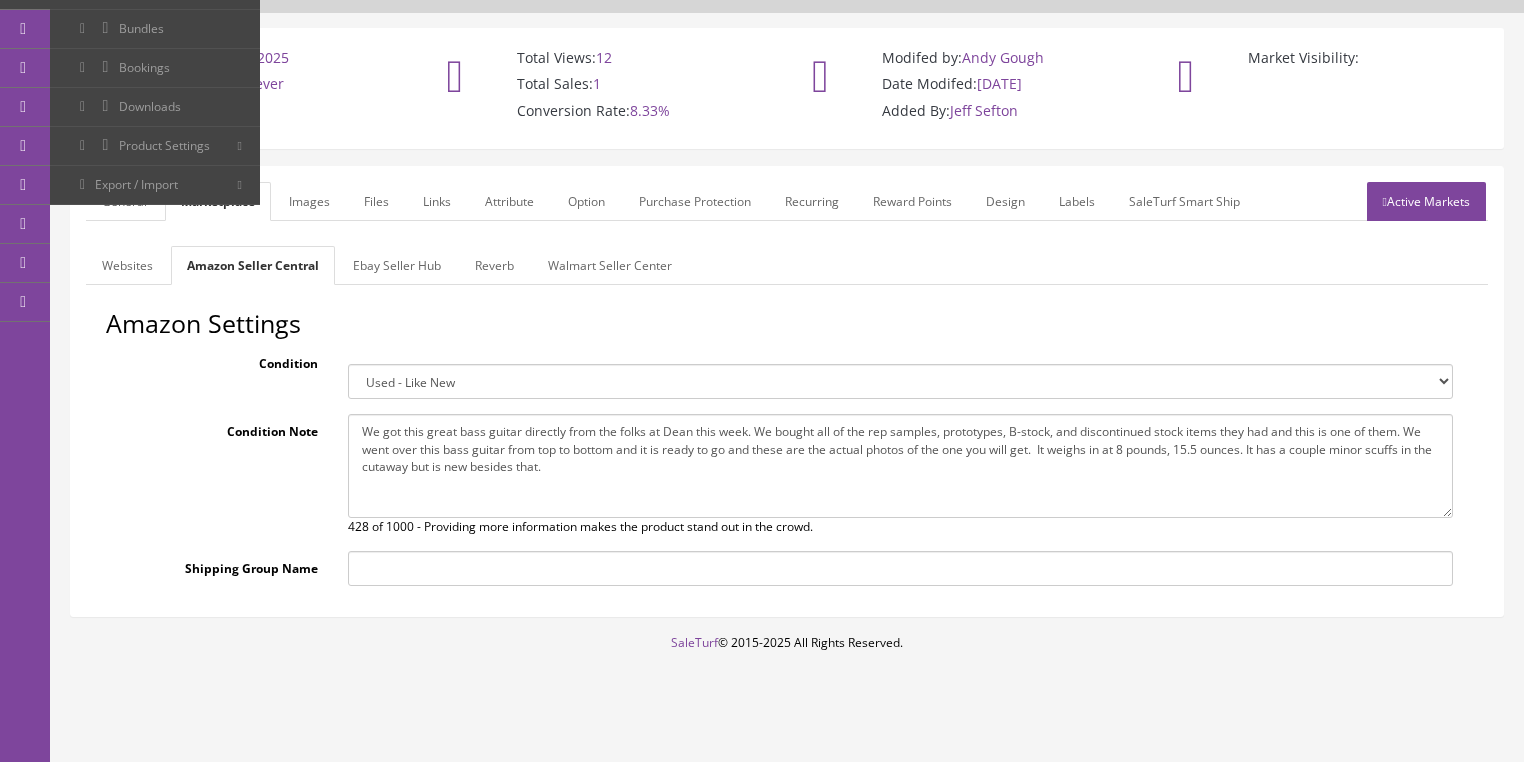 scroll, scrollTop: 128, scrollLeft: 0, axis: vertical 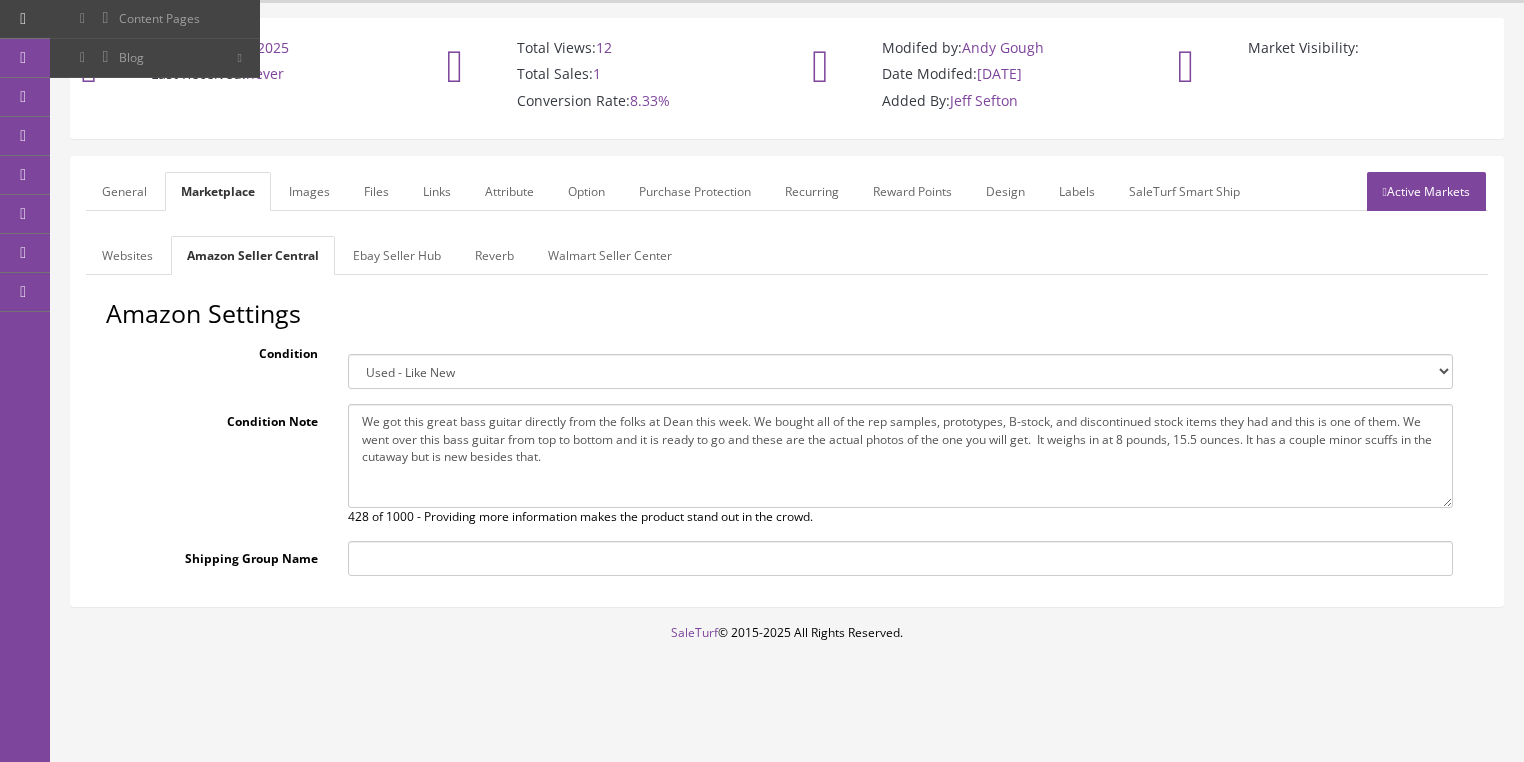 drag, startPoint x: 353, startPoint y: 416, endPoint x: 683, endPoint y: 446, distance: 331.36084 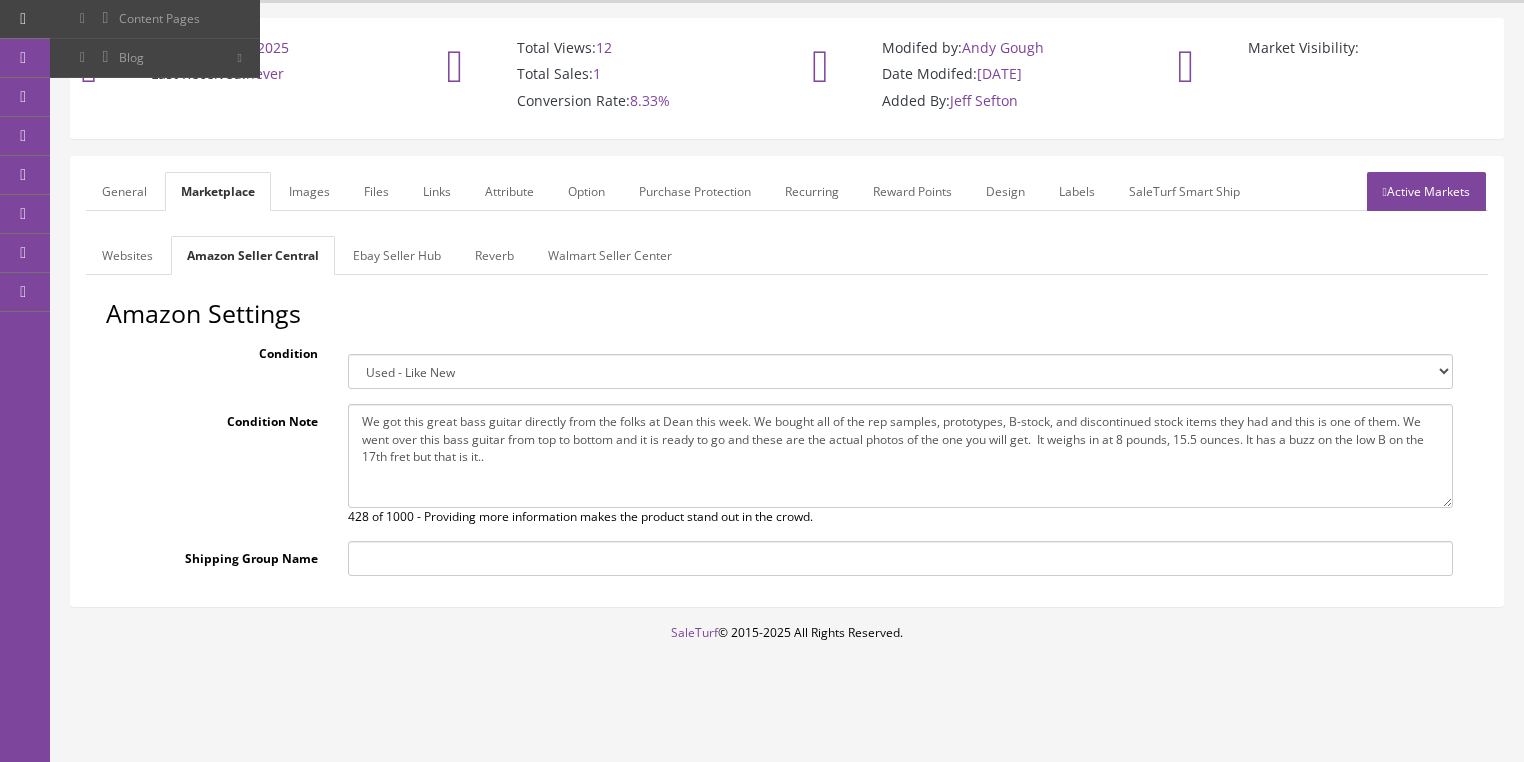 type on "We got this great bass guitar directly from the folks at Dean this week. We bought all of the rep samples, prototypes, B-stock, and discontinued stock items they had and this is one of them. We went over this bass guitar from top to bottom and it is ready to go and these are the actual photos of the one you will get.  It weighs in at 8 pounds, 15.5 ounces. It has a buzz on the low B on the 17th fret but that is it.." 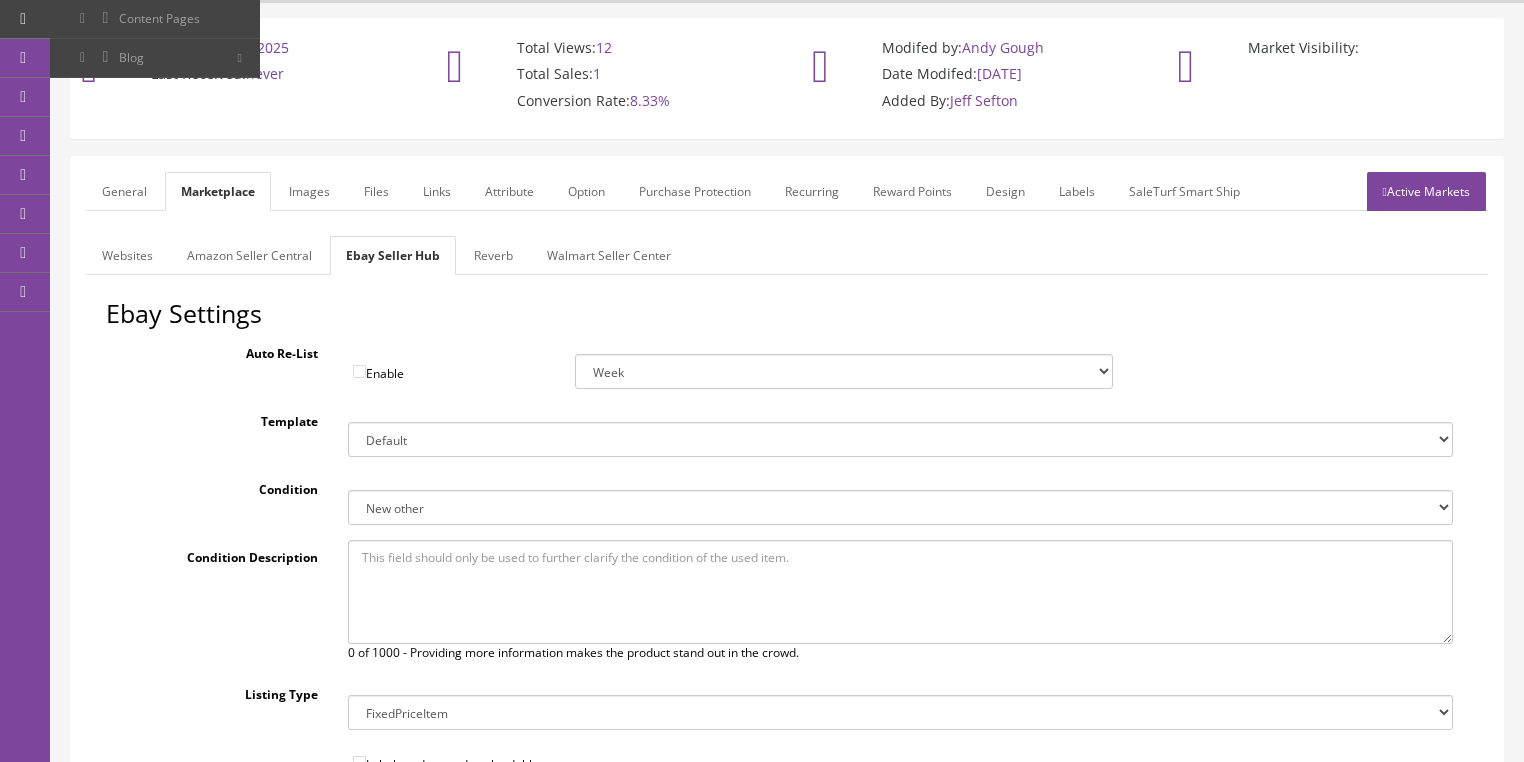 drag, startPoint x: 417, startPoint y: 562, endPoint x: 929, endPoint y: 240, distance: 604.83716 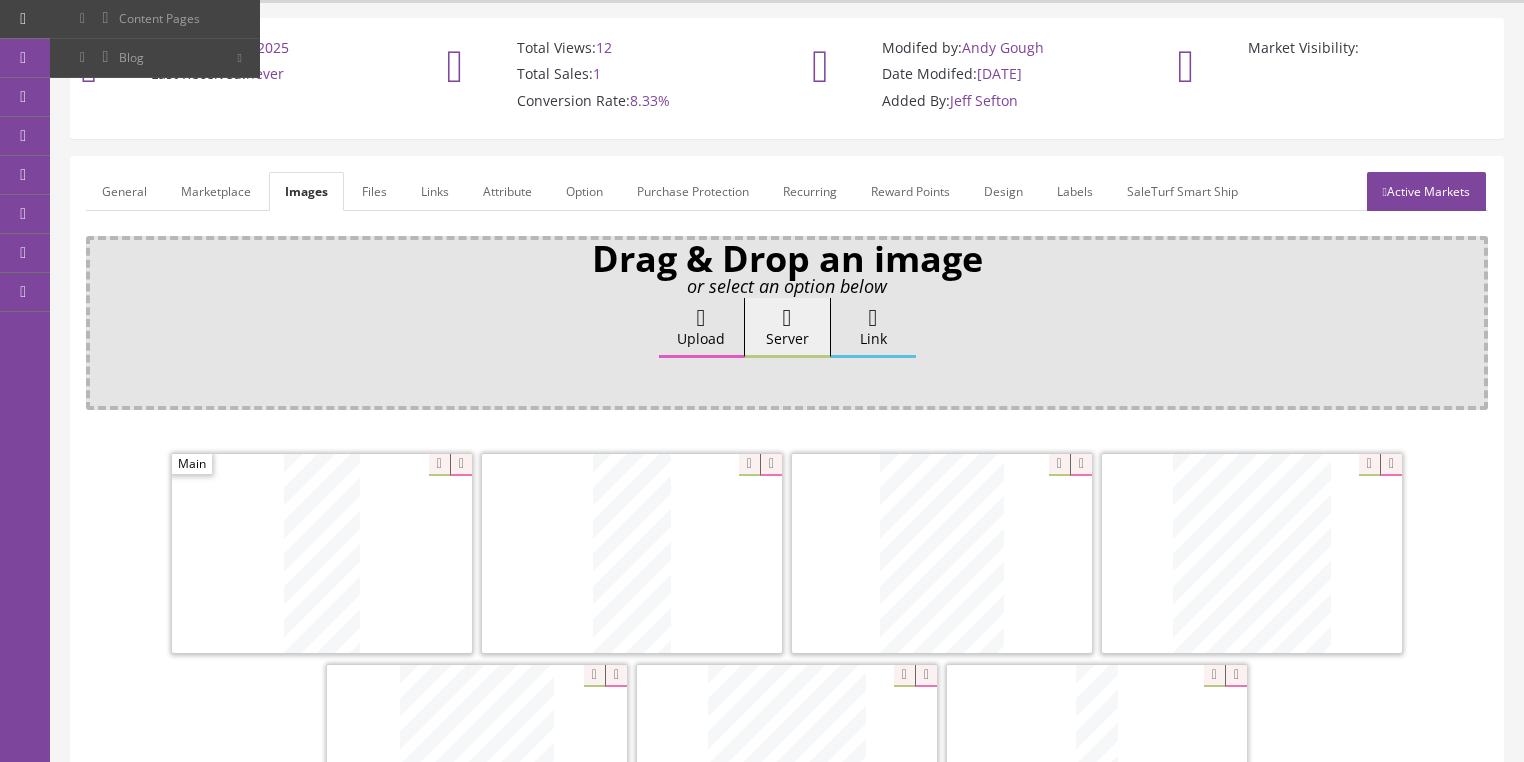 click on "Active Markets" at bounding box center (1426, 191) 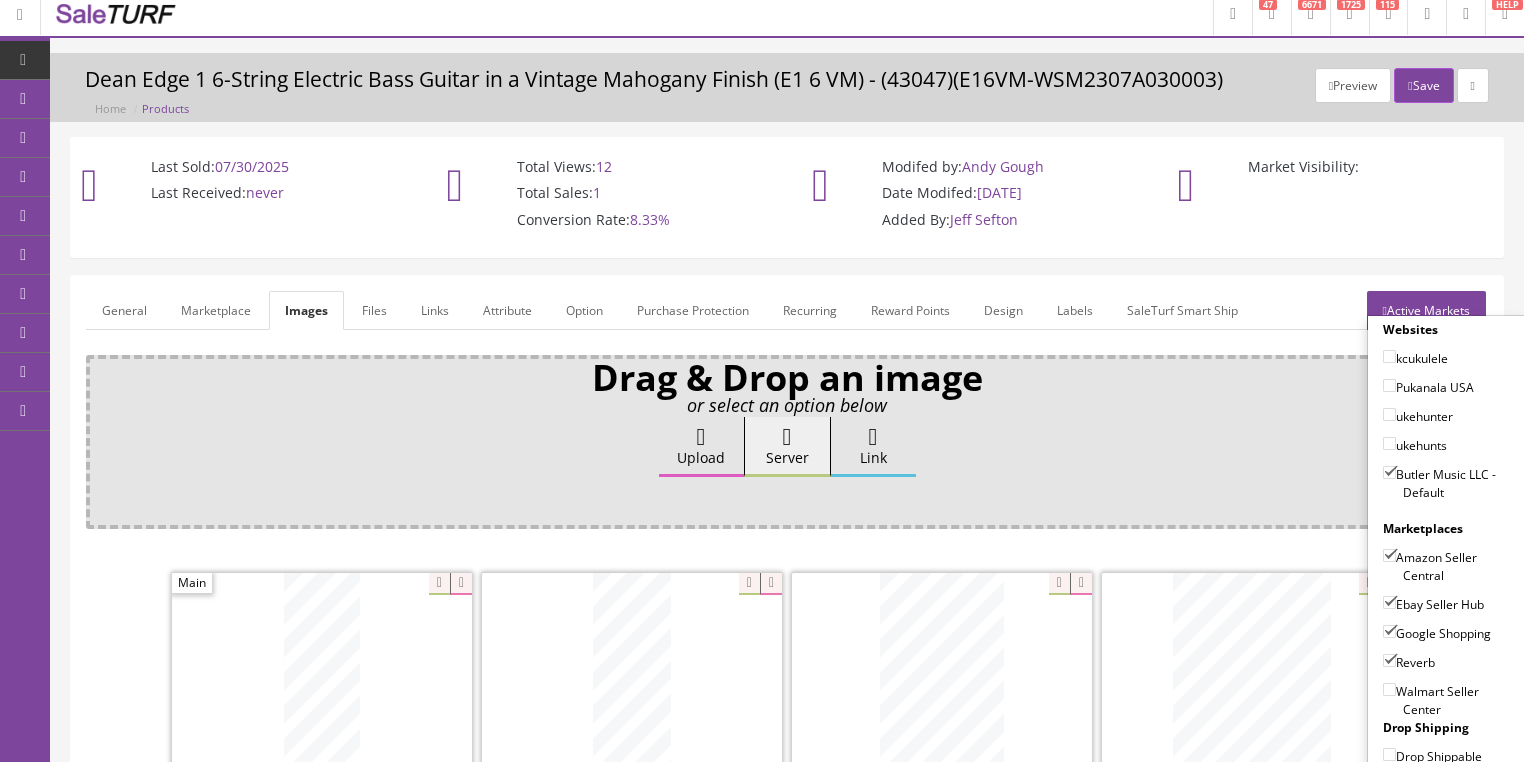 scroll, scrollTop: 0, scrollLeft: 0, axis: both 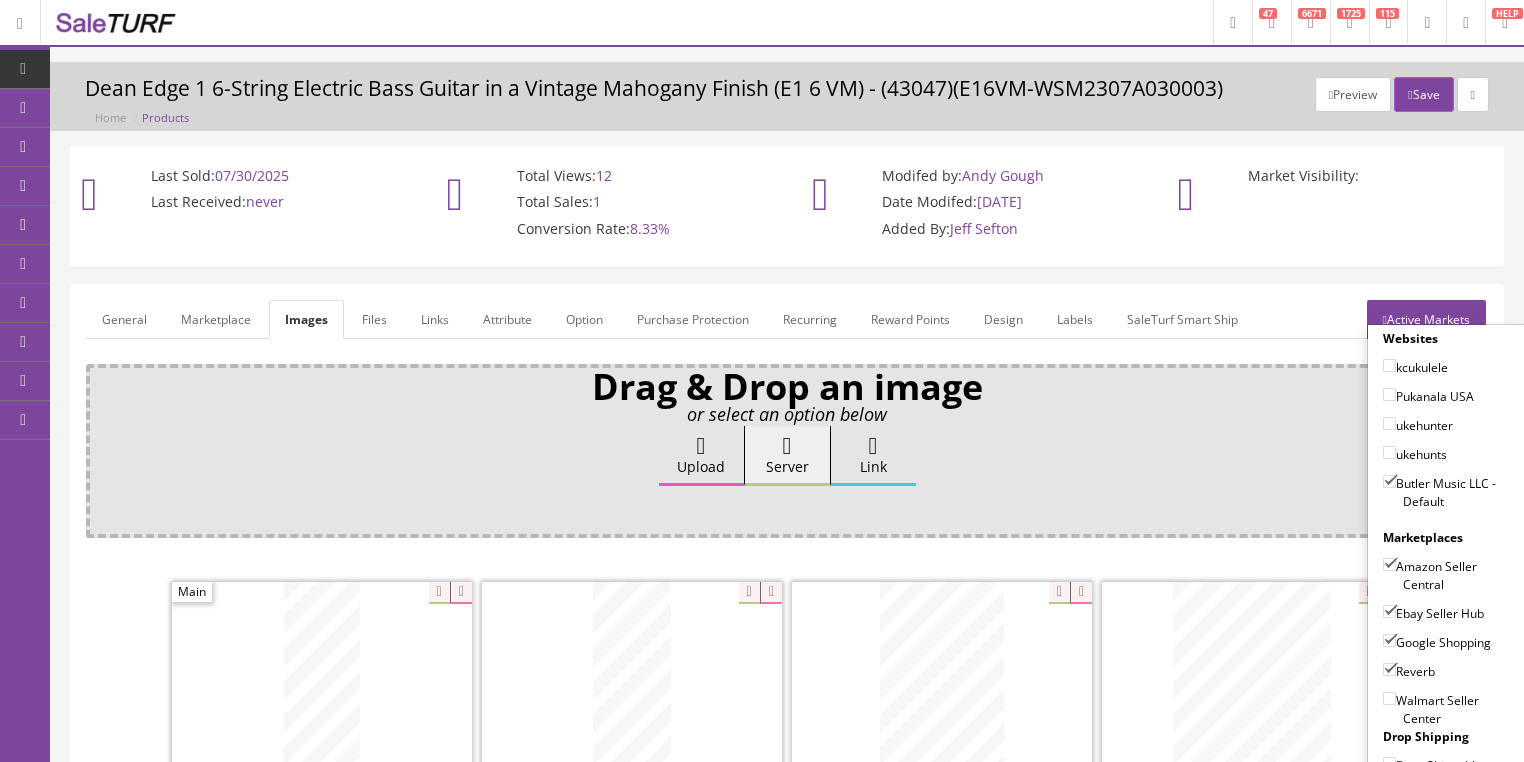 click on "General" at bounding box center (124, 319) 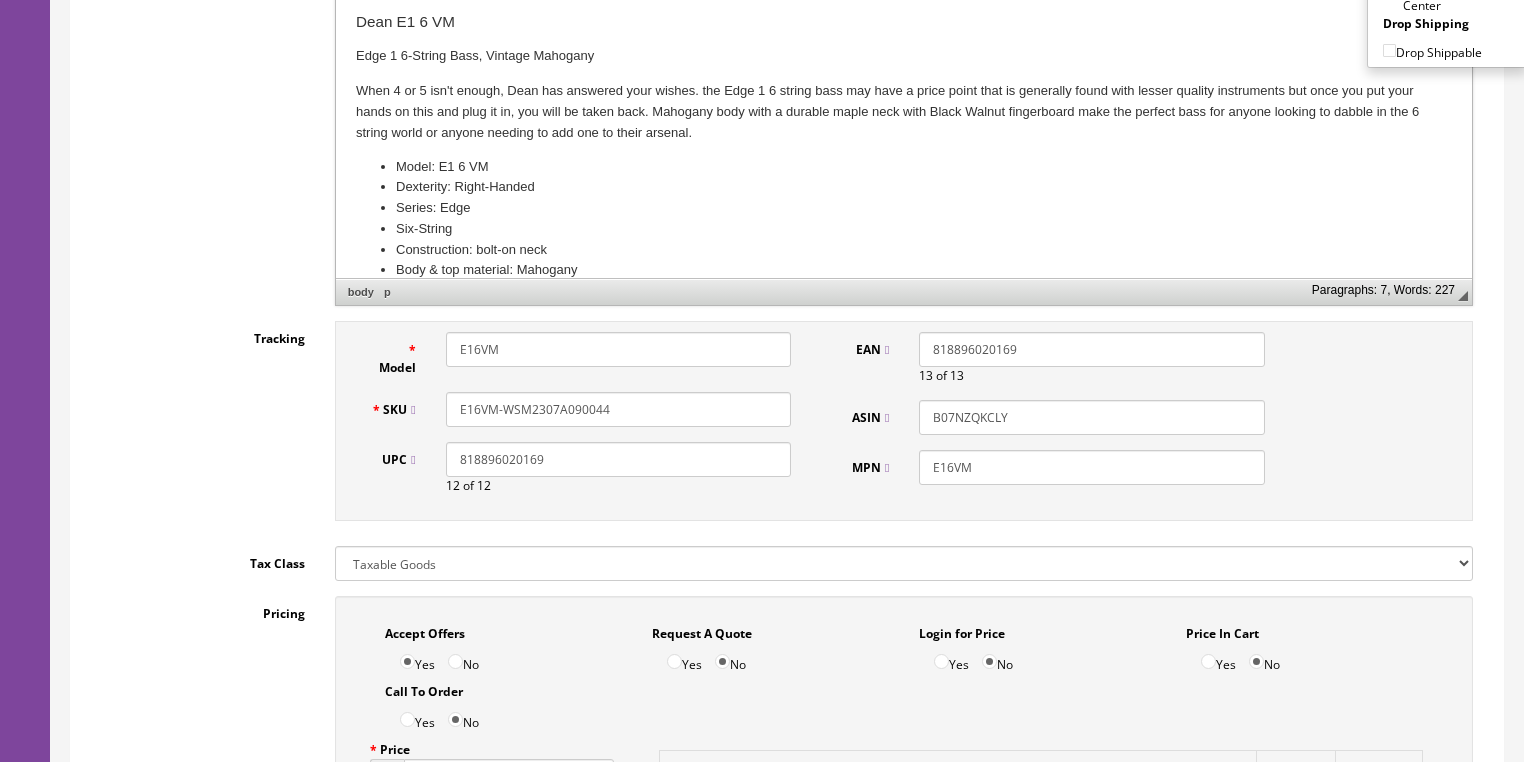 scroll, scrollTop: 880, scrollLeft: 0, axis: vertical 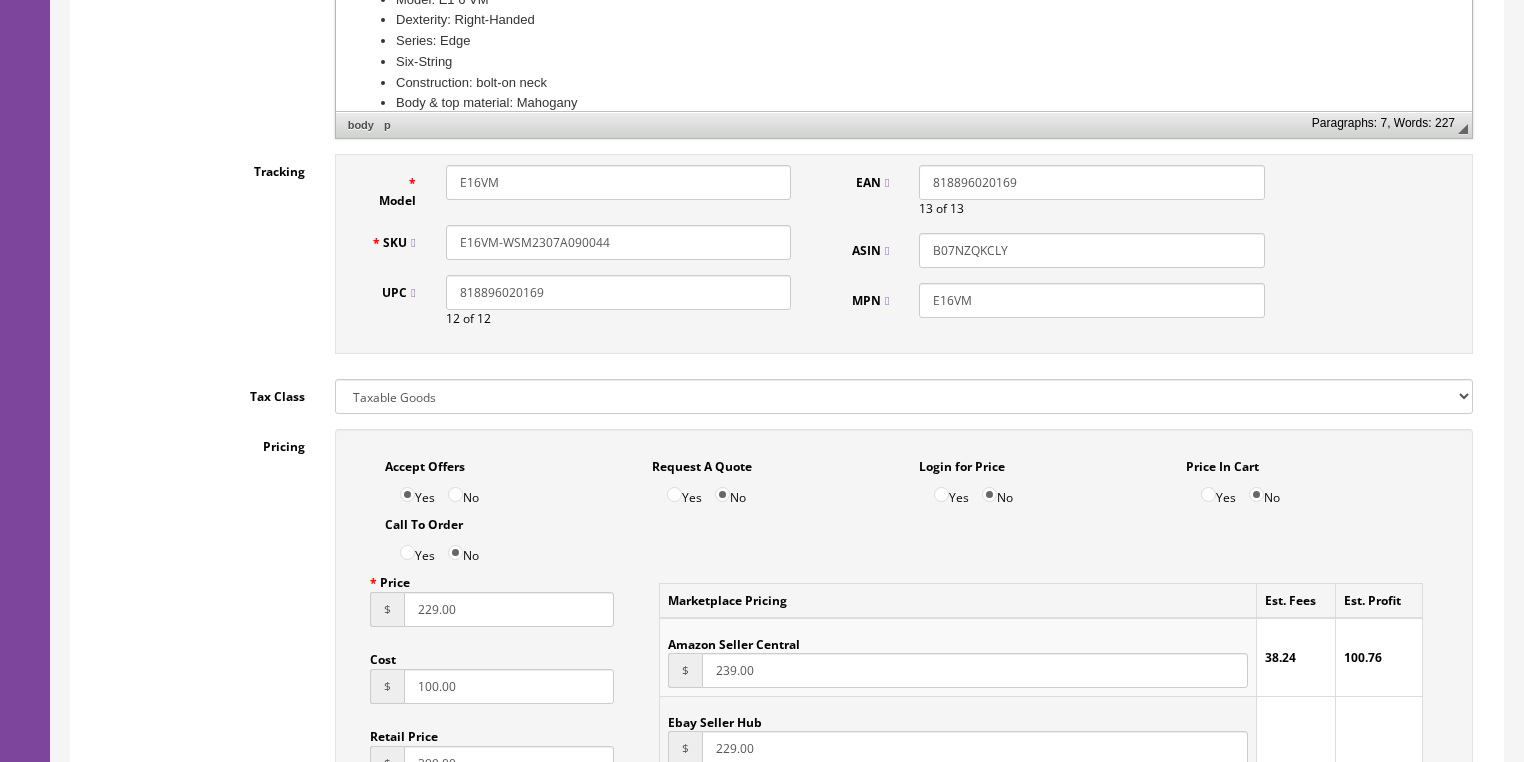 drag, startPoint x: 611, startPoint y: 240, endPoint x: 492, endPoint y: 251, distance: 119.507324 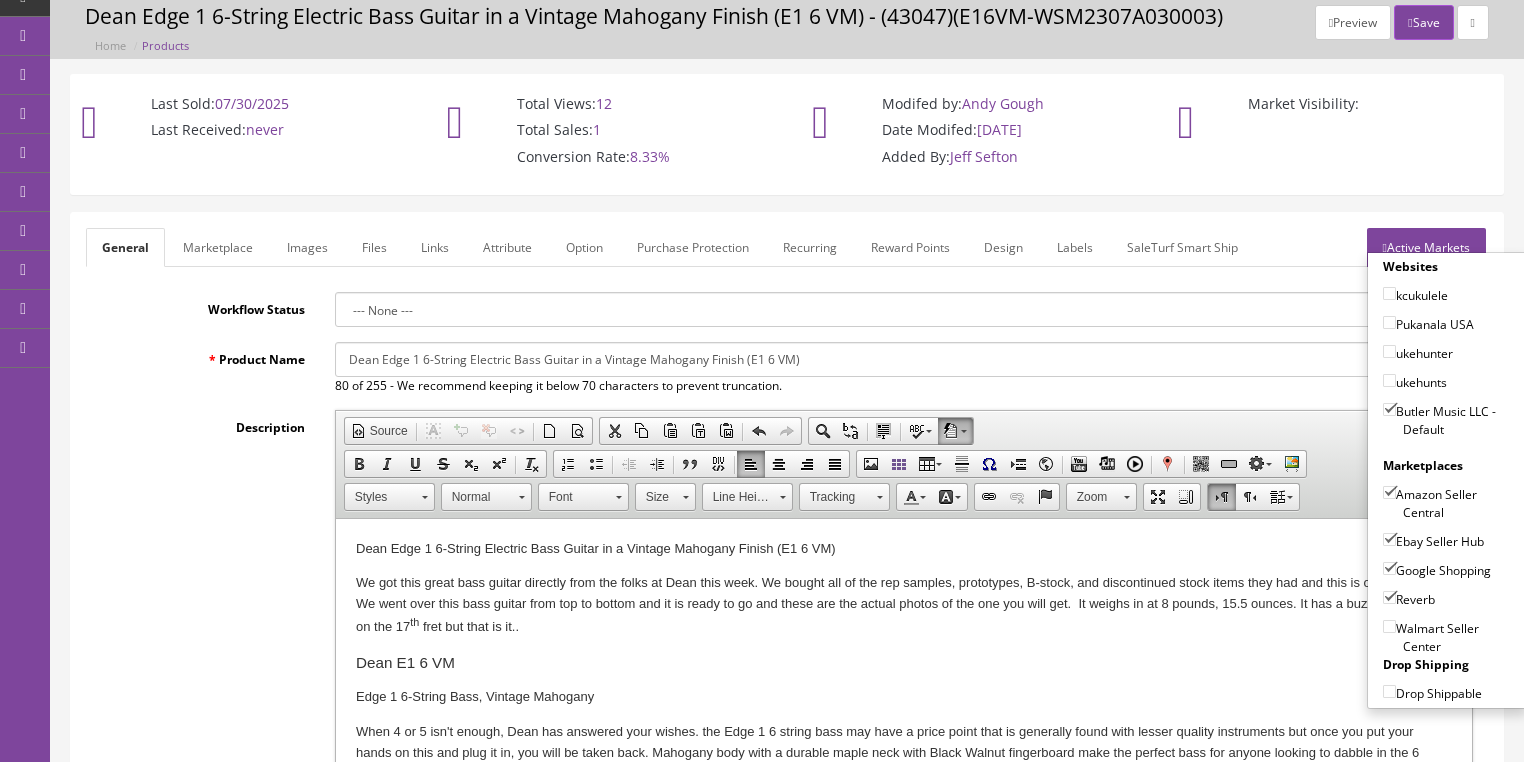 scroll, scrollTop: 0, scrollLeft: 0, axis: both 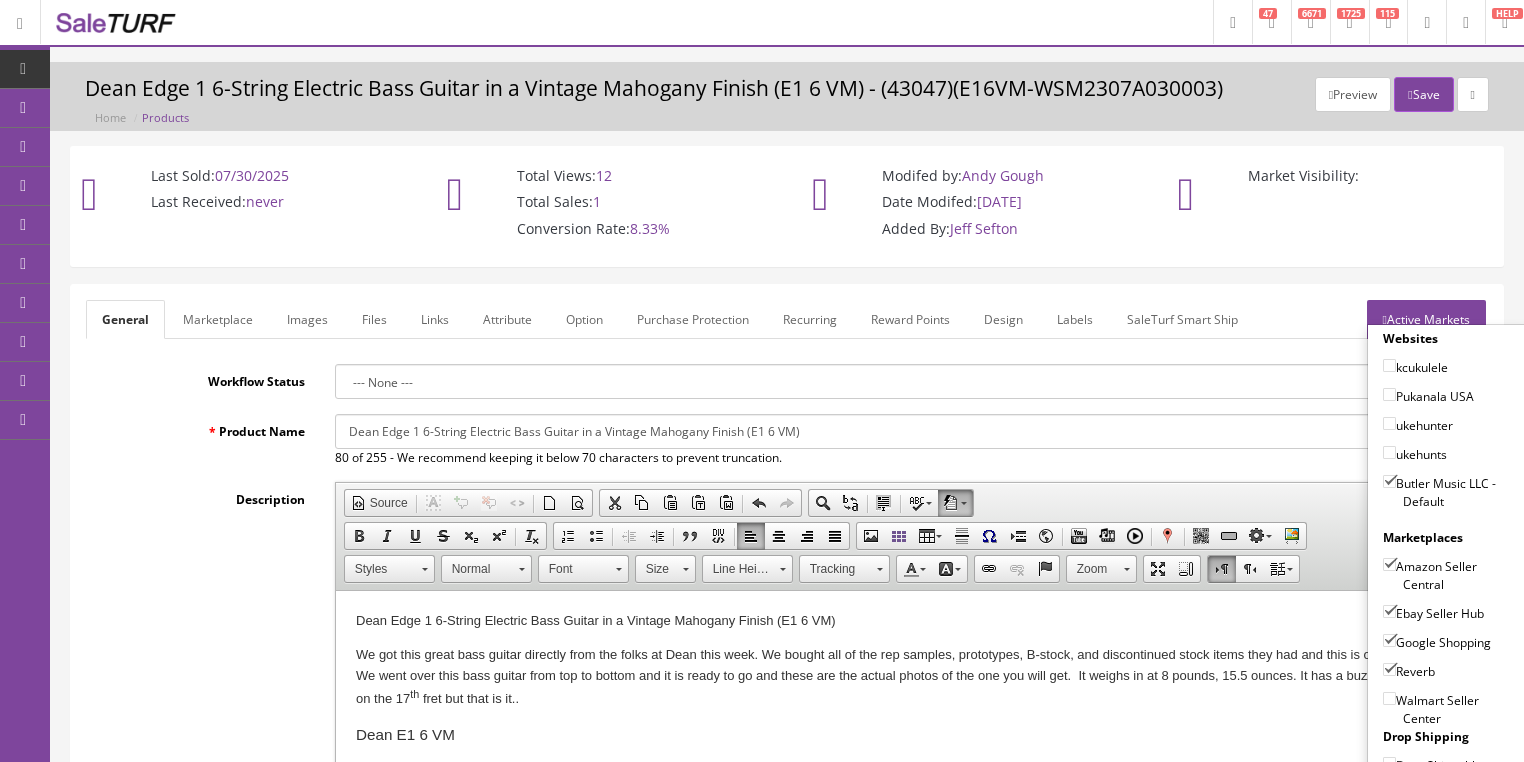 drag, startPoint x: 1424, startPoint y: 309, endPoint x: 1434, endPoint y: 273, distance: 37.363083 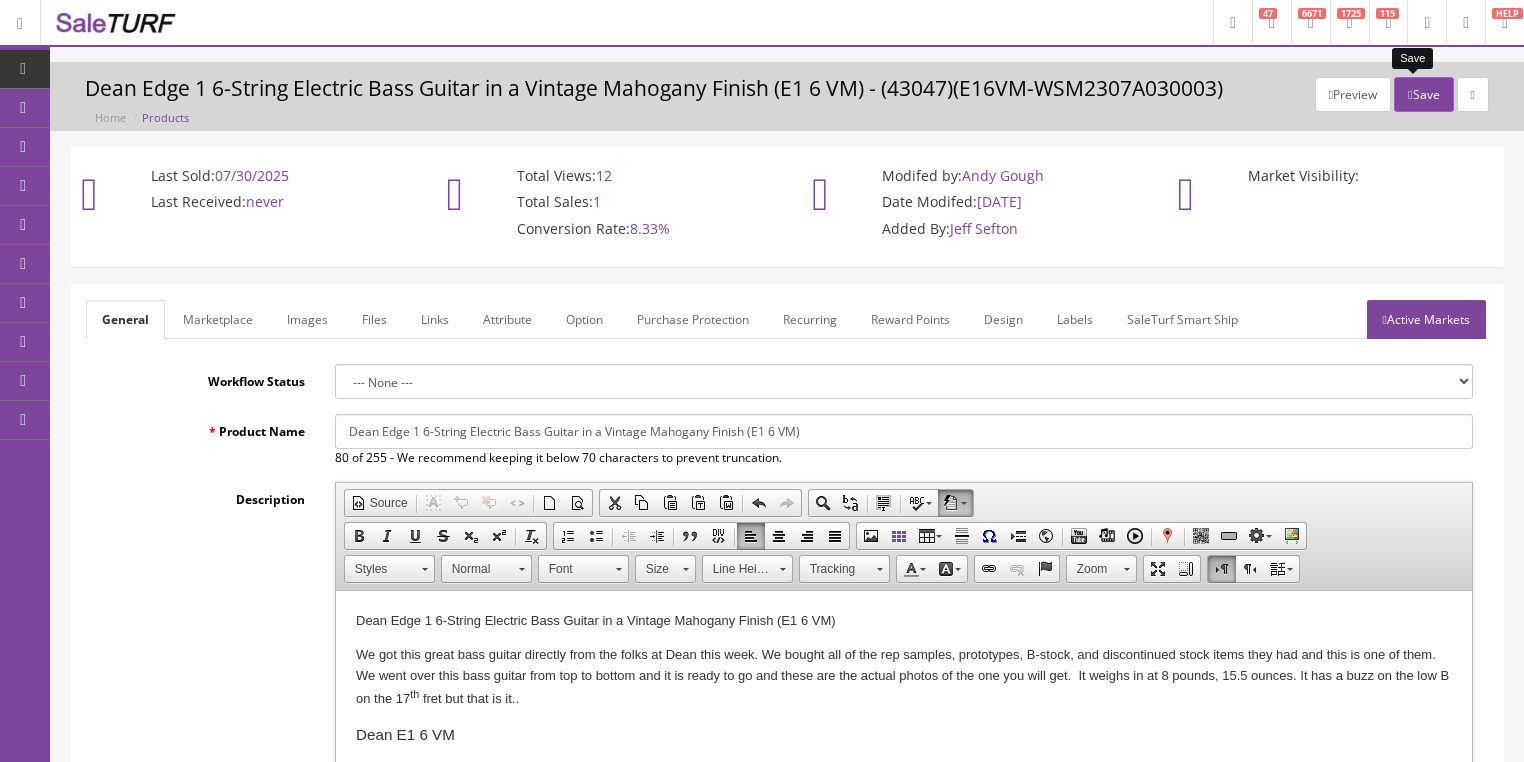 click at bounding box center [1410, 95] 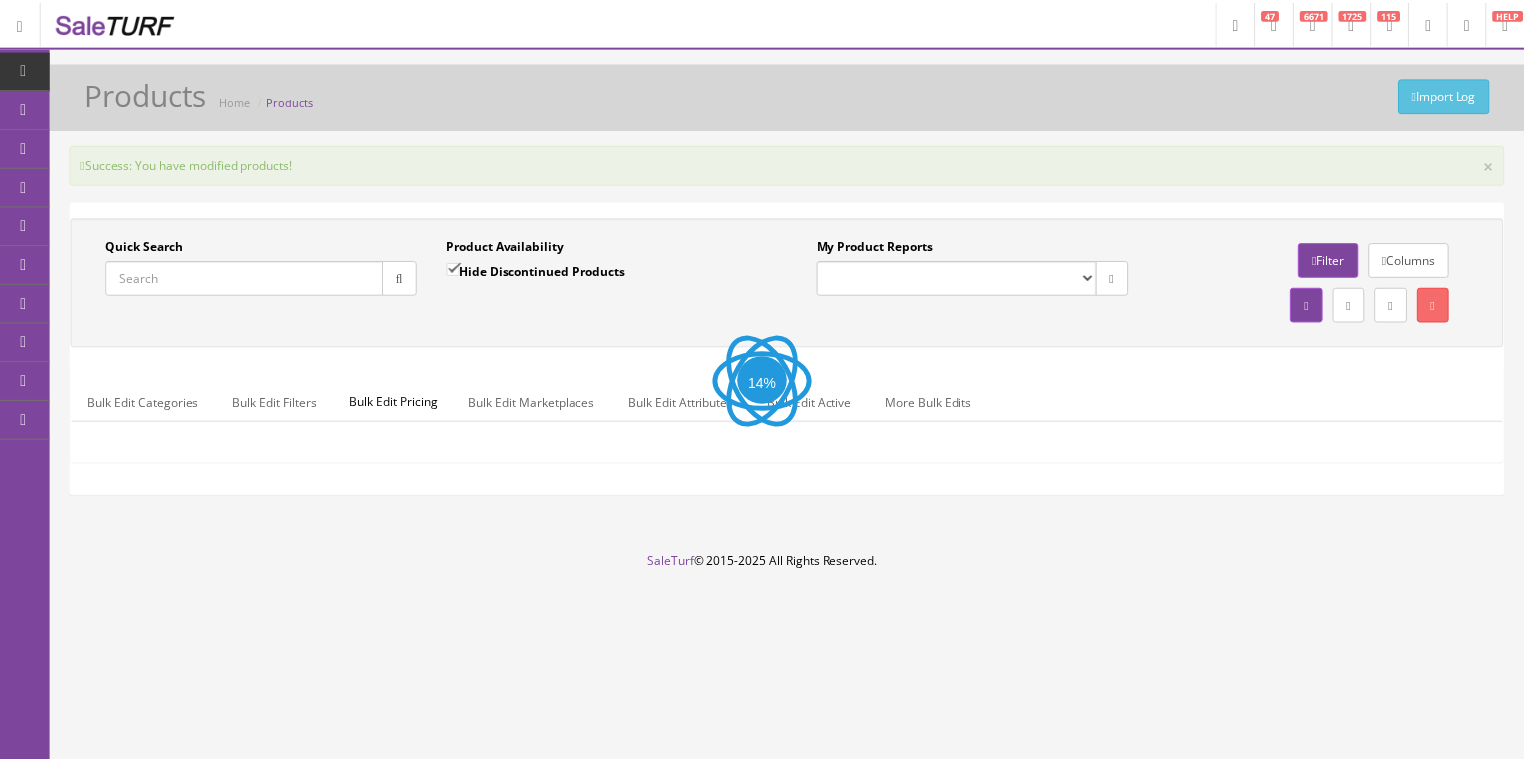 scroll, scrollTop: 0, scrollLeft: 0, axis: both 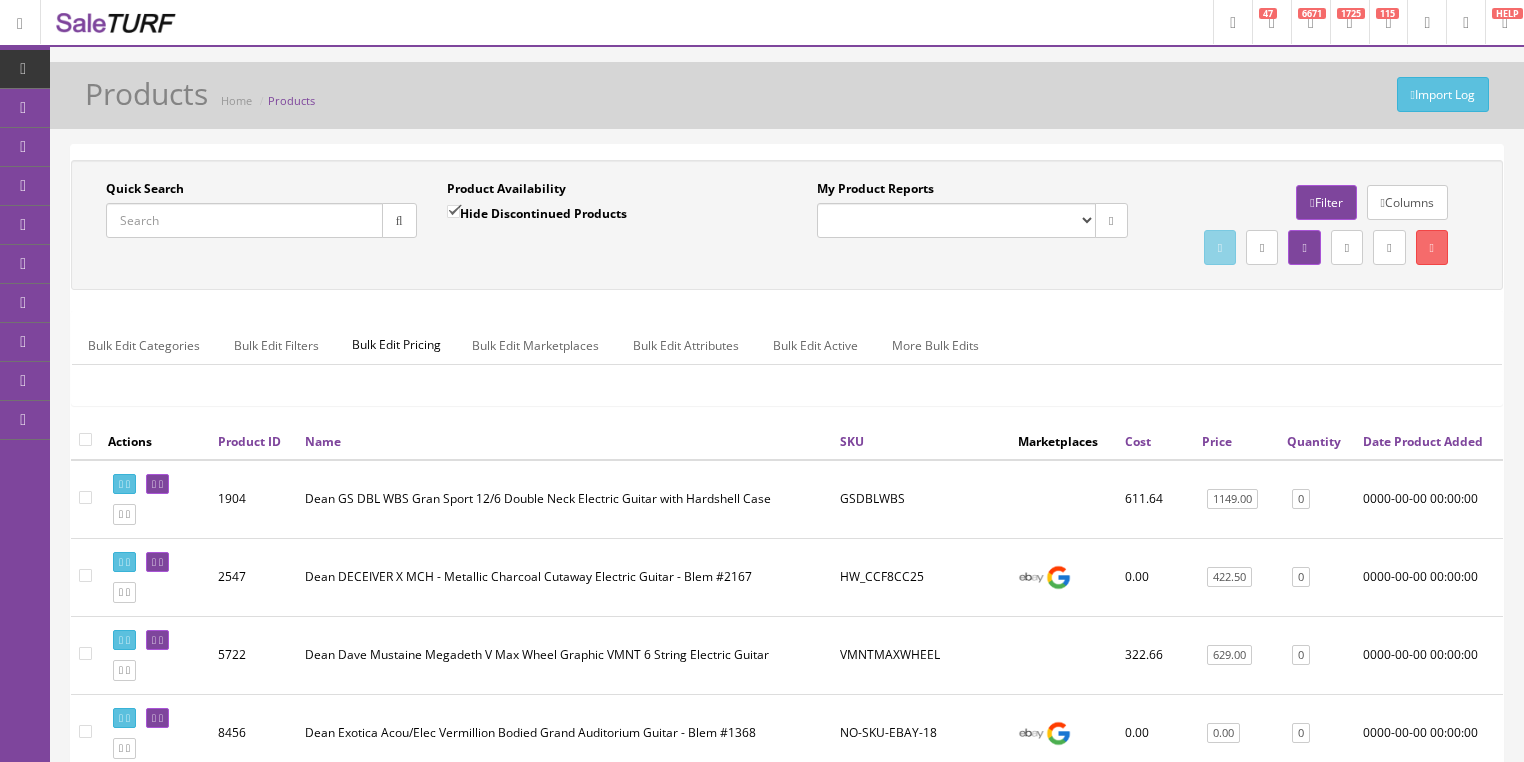 click on "Quick Search" at bounding box center (244, 220) 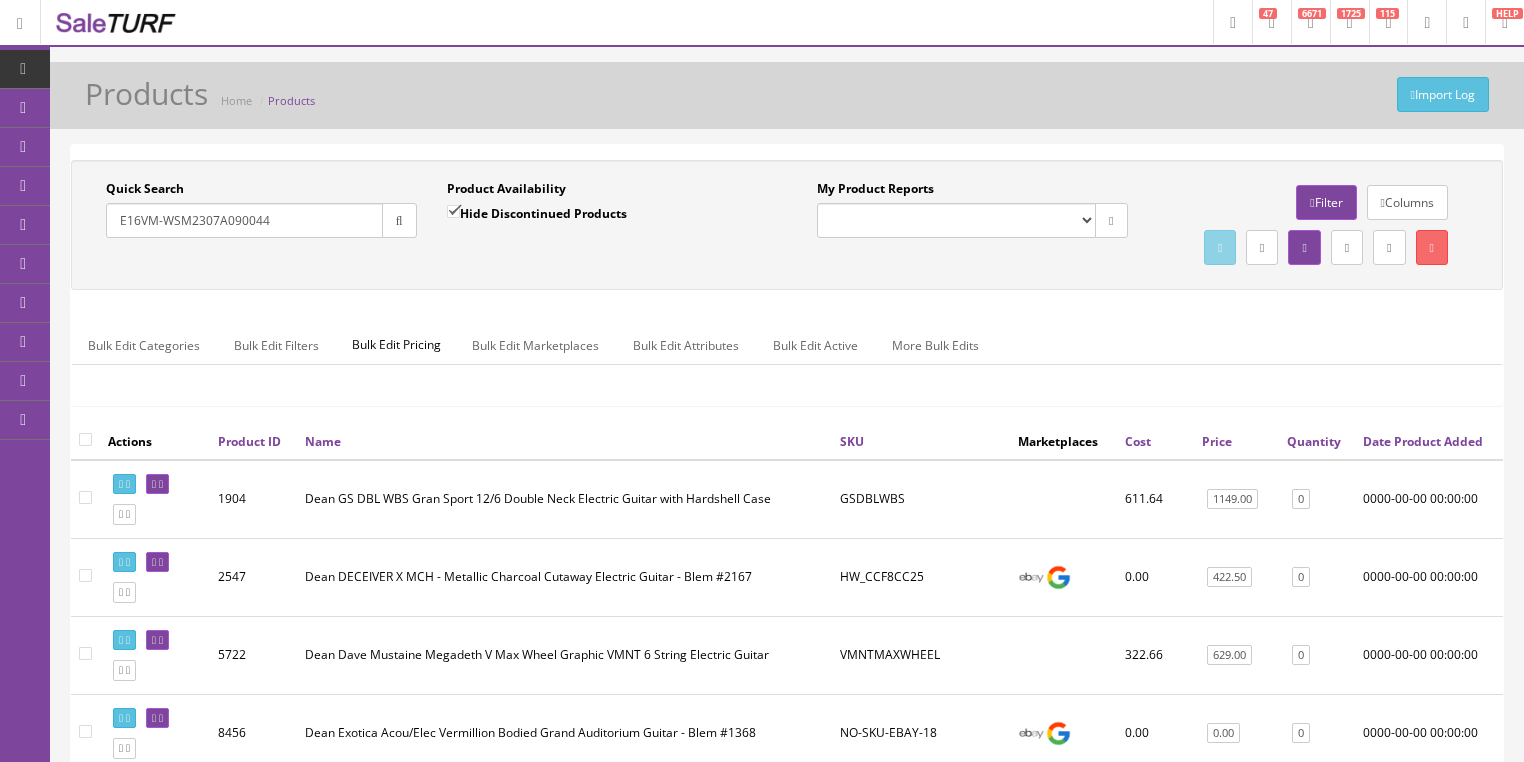 type on "E16VM-WSM2307A090044" 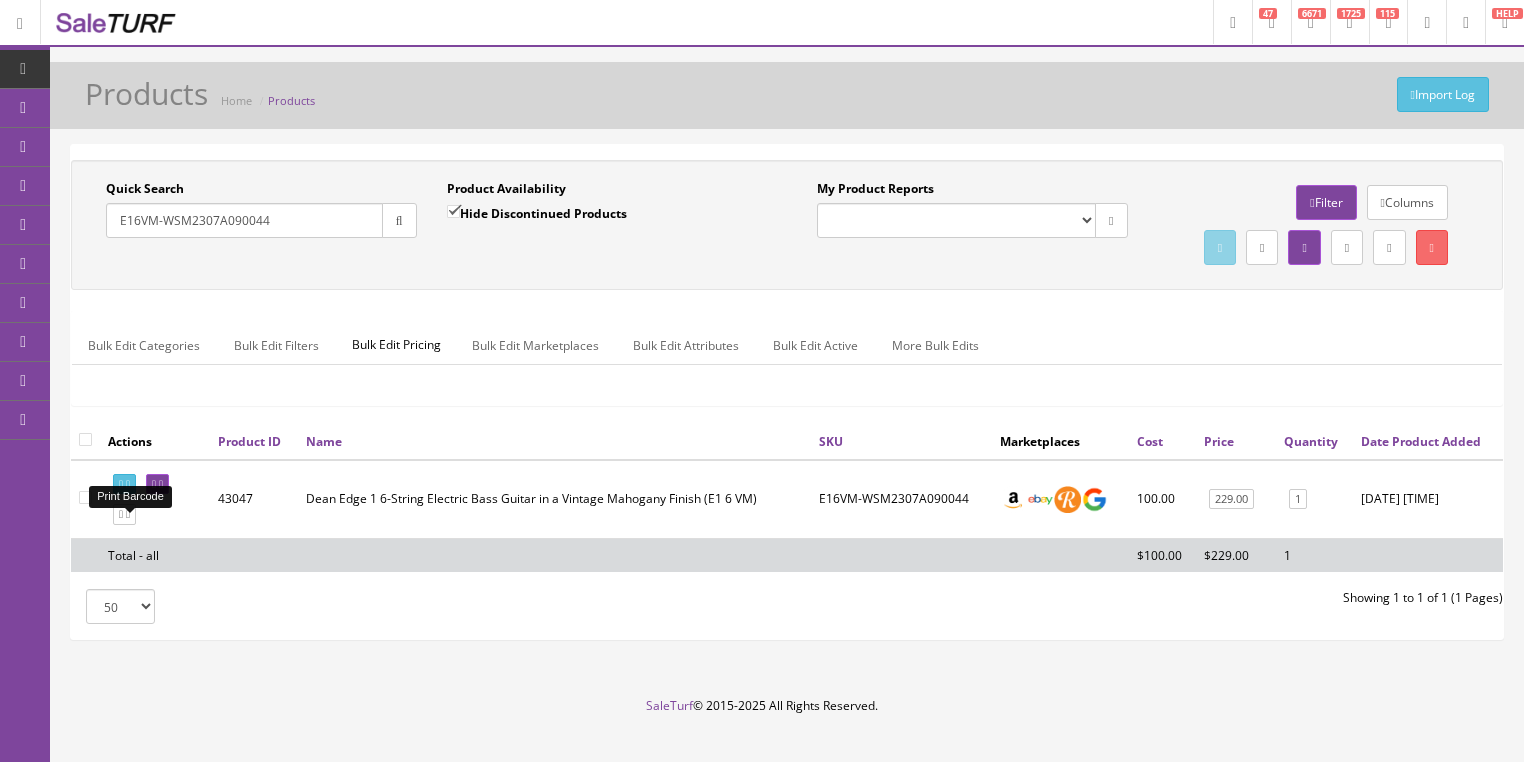 click at bounding box center (128, 484) 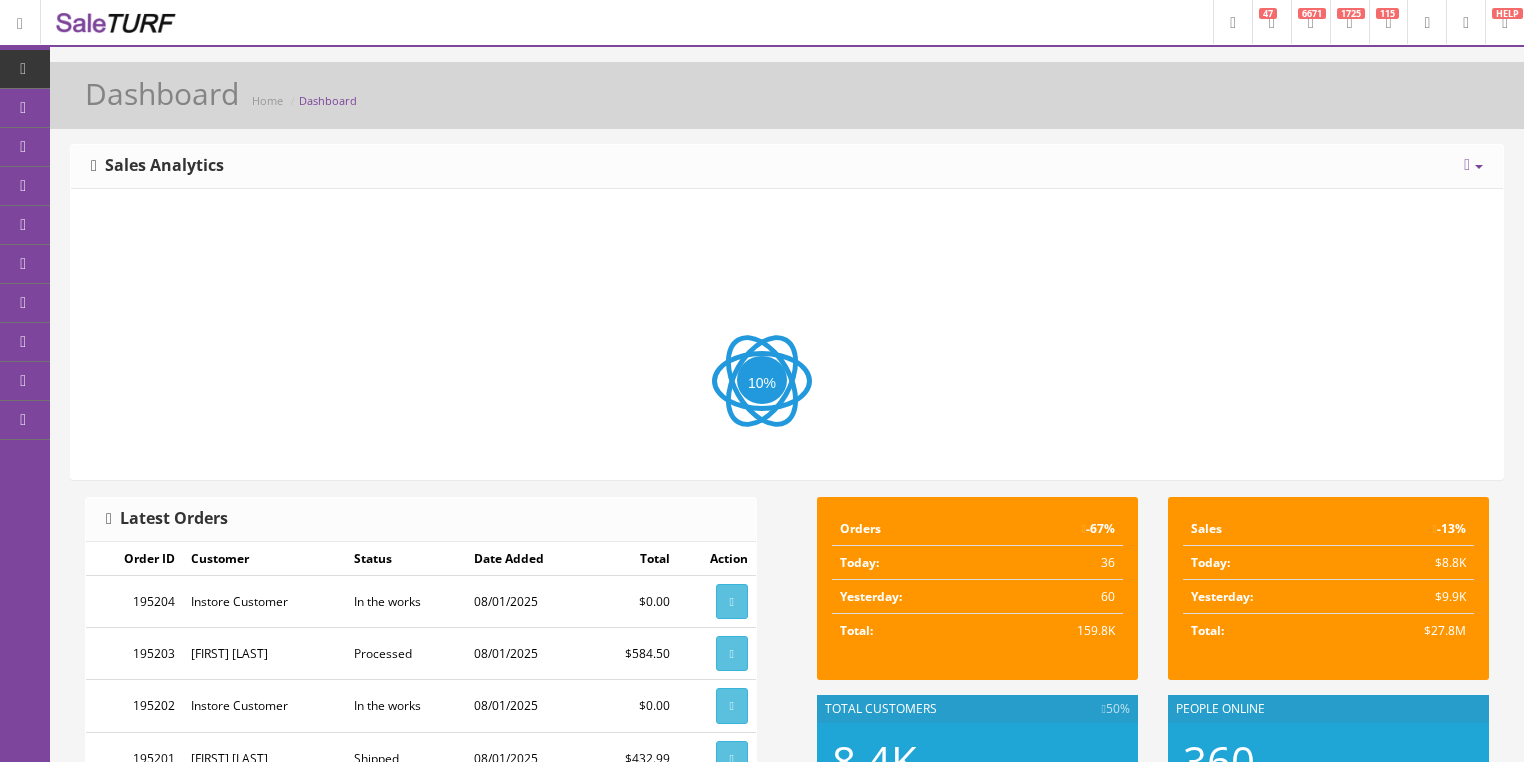 scroll, scrollTop: 0, scrollLeft: 0, axis: both 